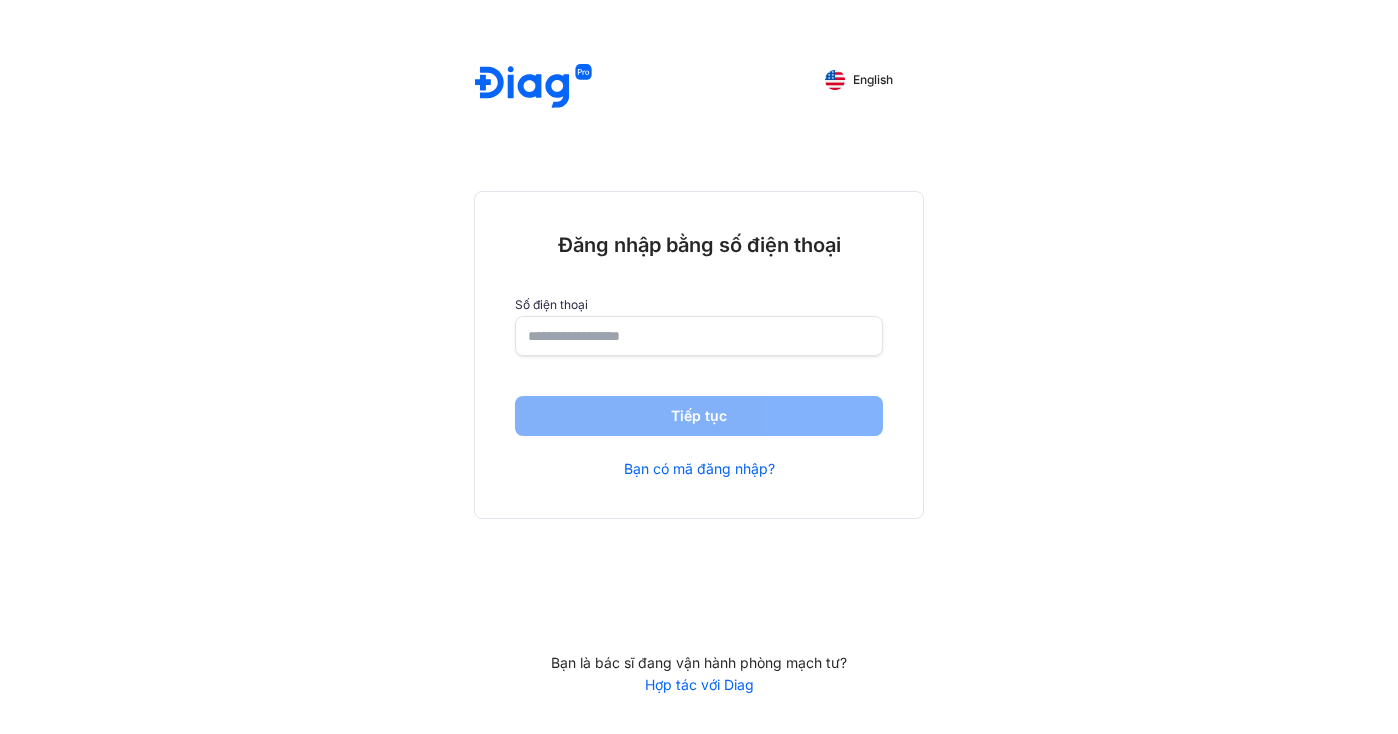 scroll, scrollTop: 0, scrollLeft: 0, axis: both 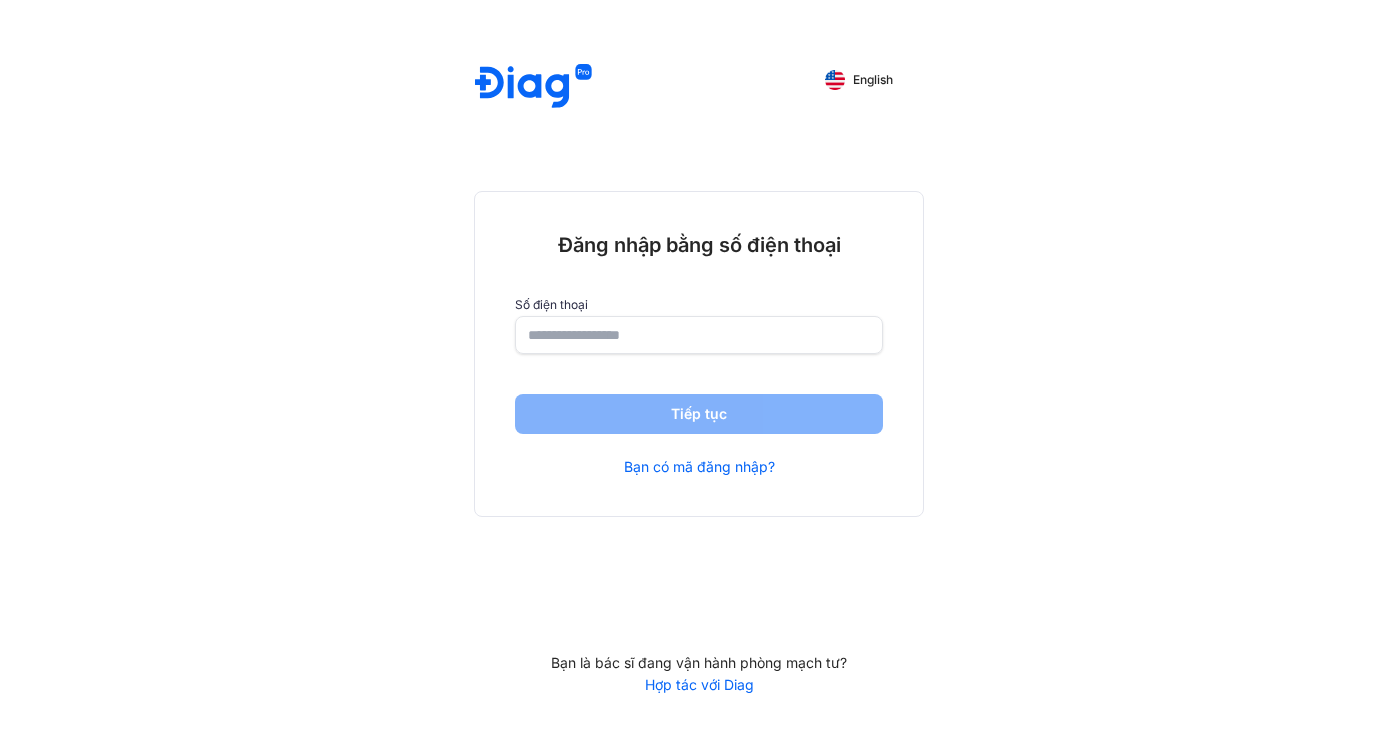 click 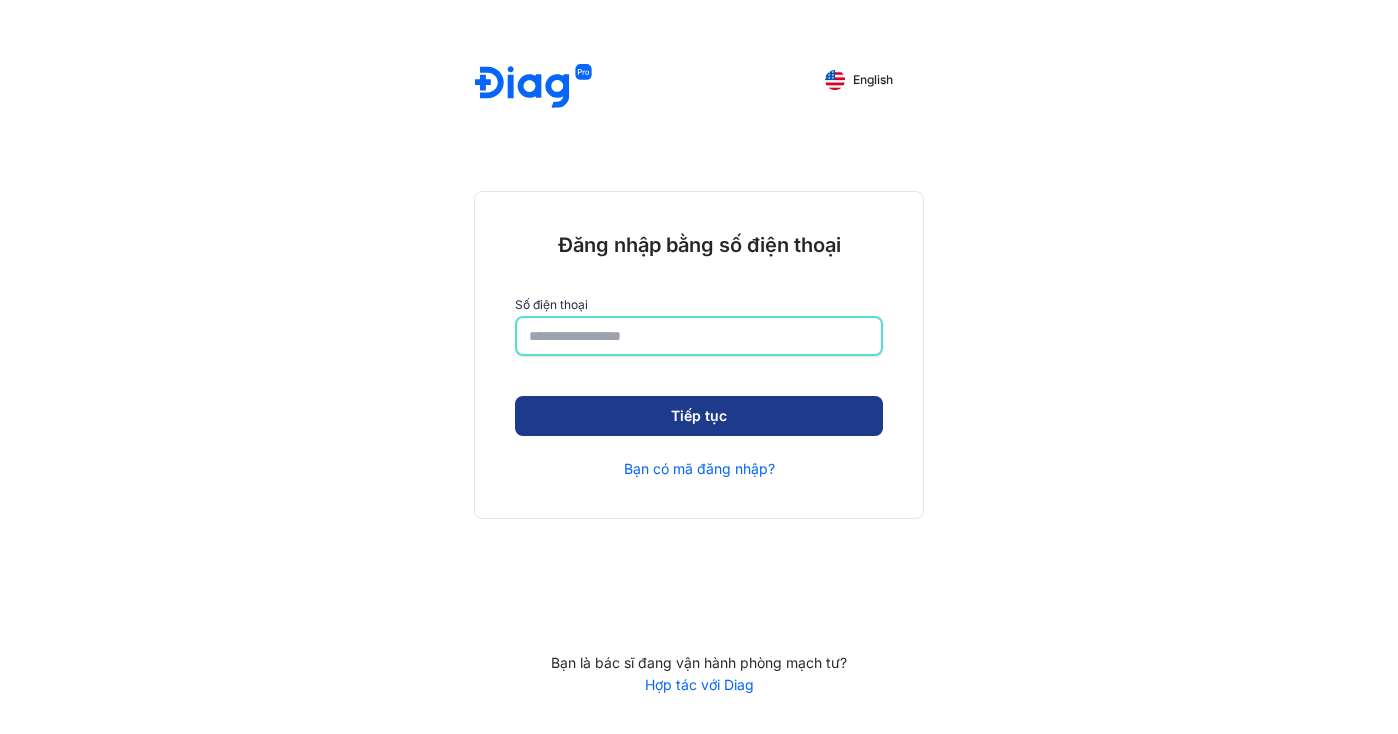 type on "**********" 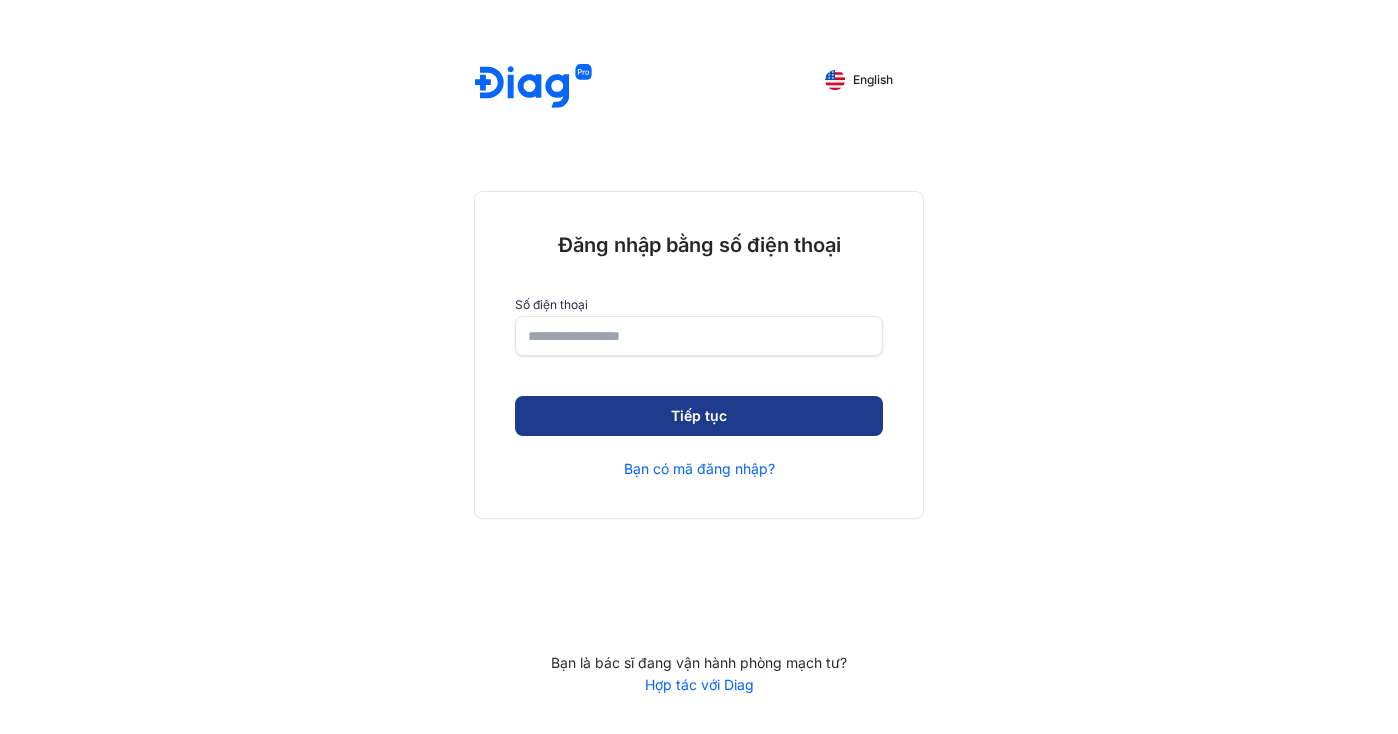 click on "Tiếp tục" at bounding box center [699, 416] 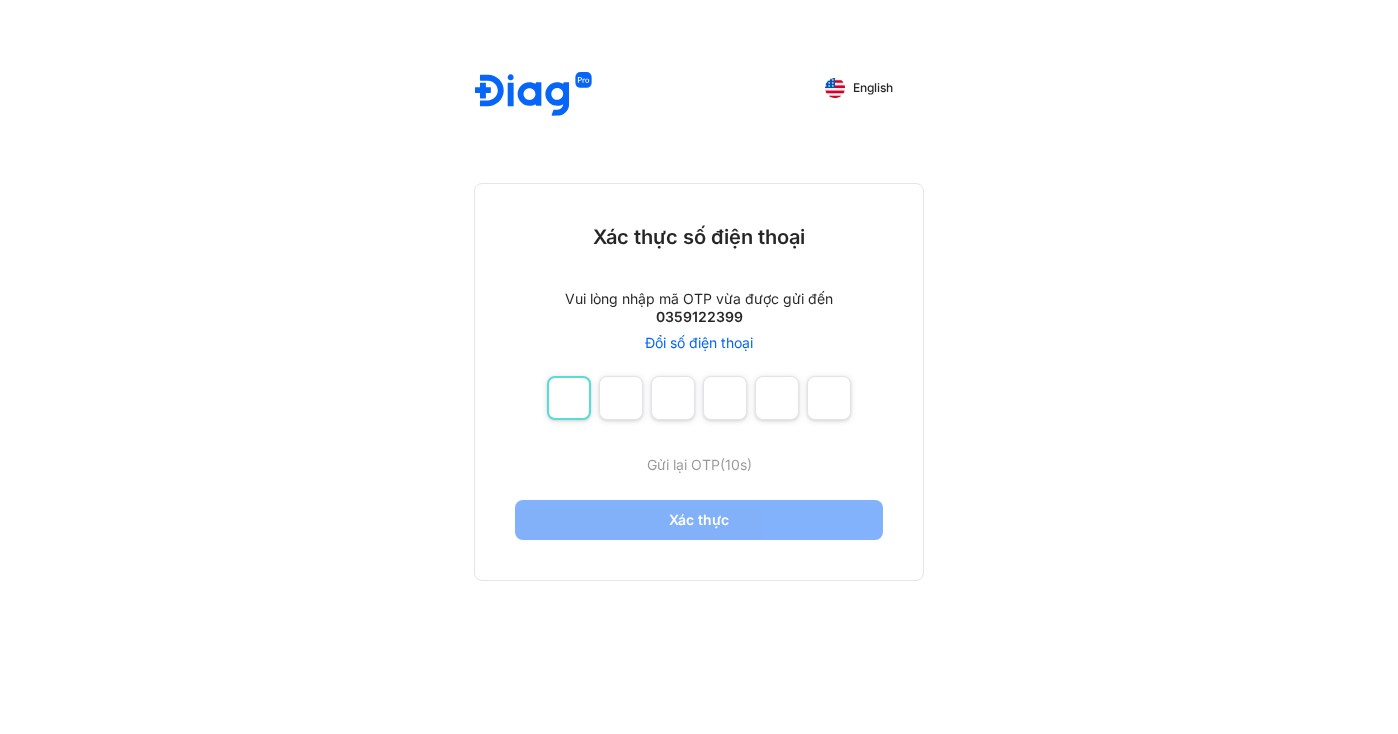click at bounding box center (569, 398) 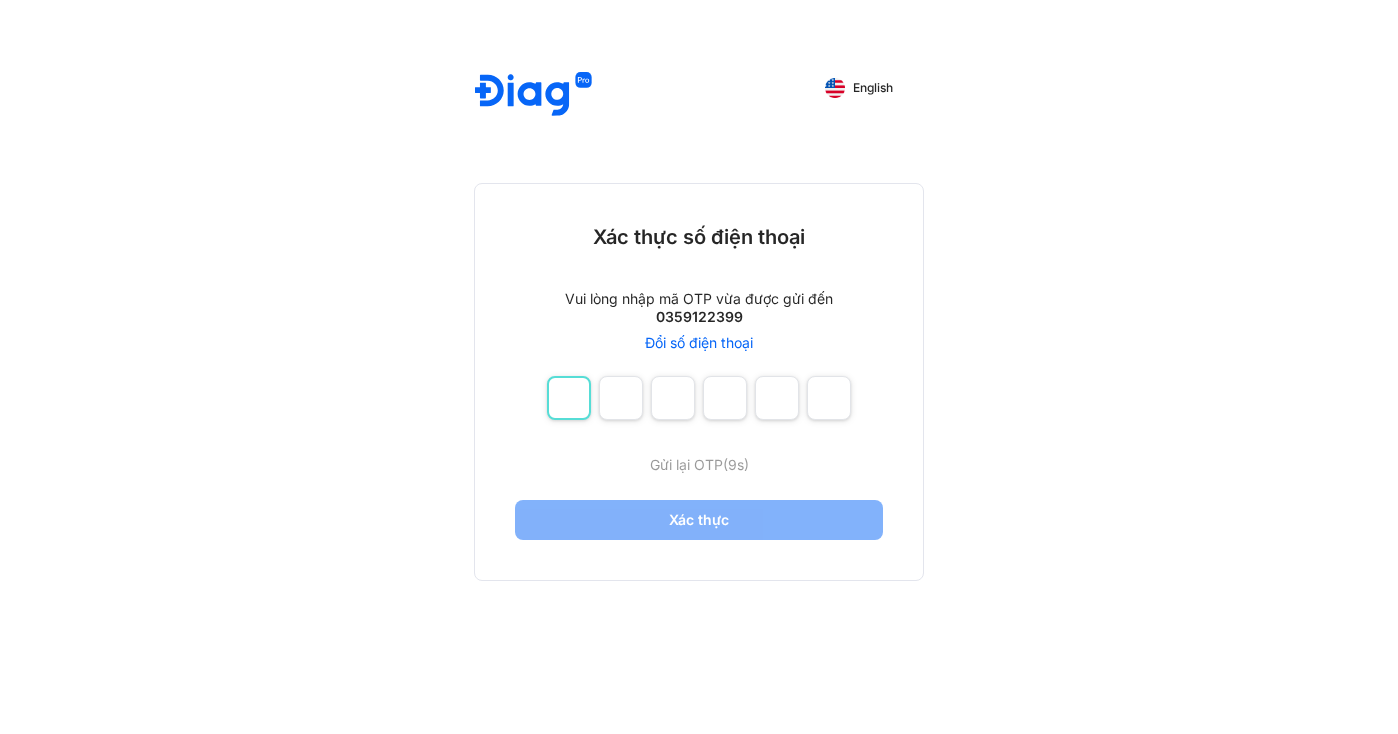 type on "*" 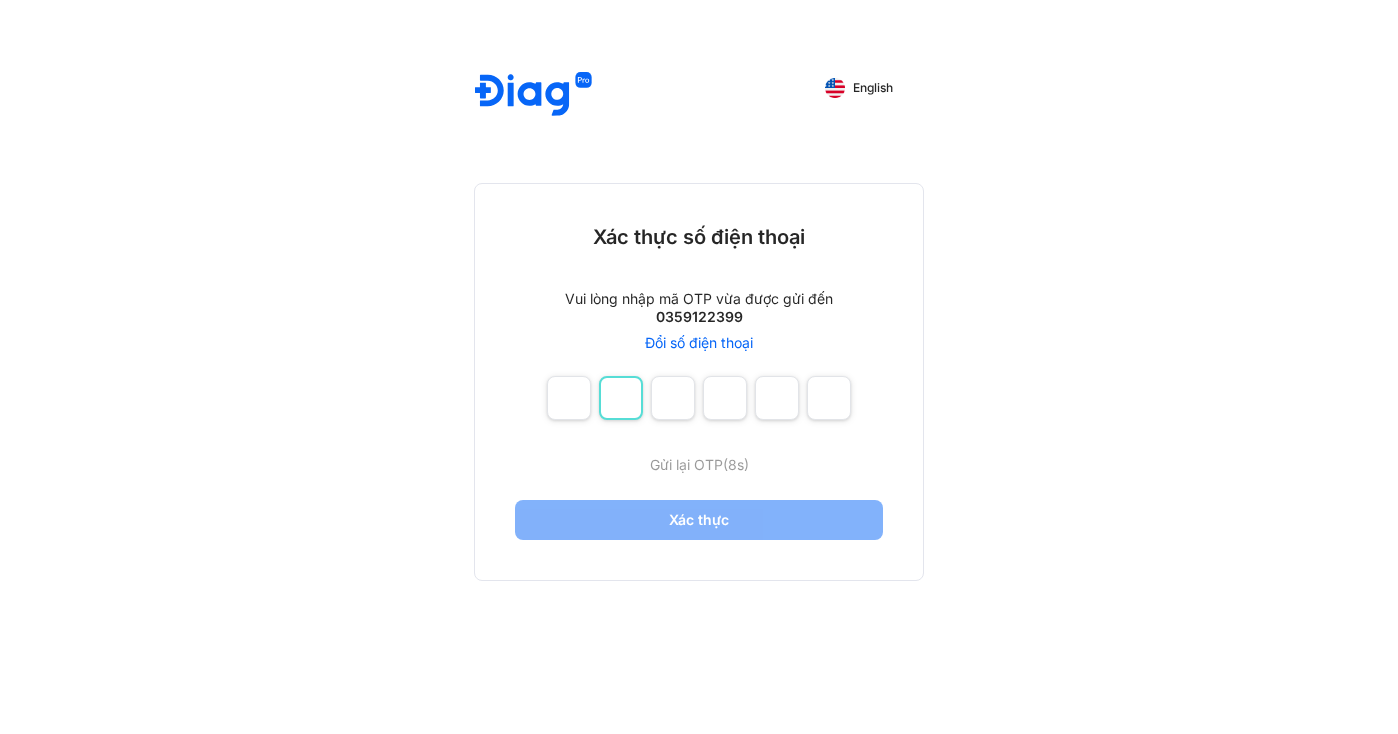 type on "*" 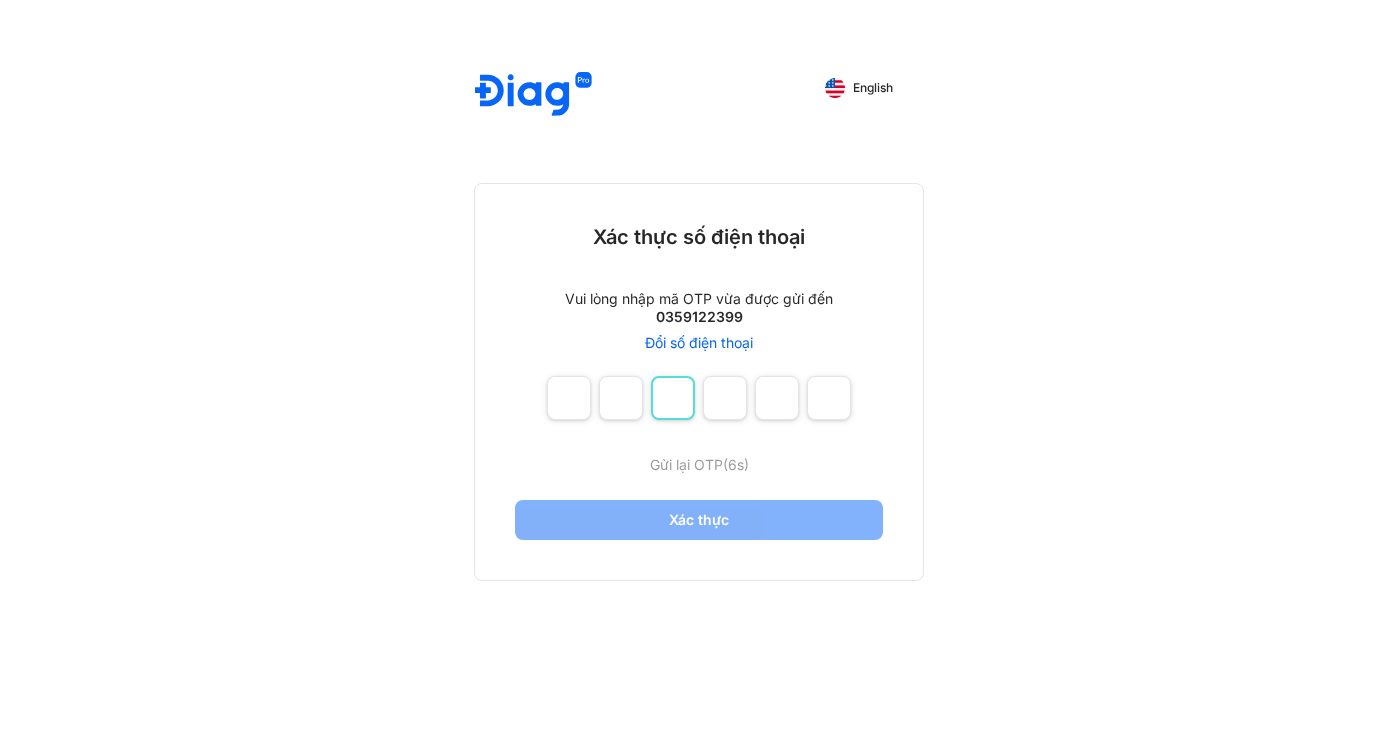 type on "*" 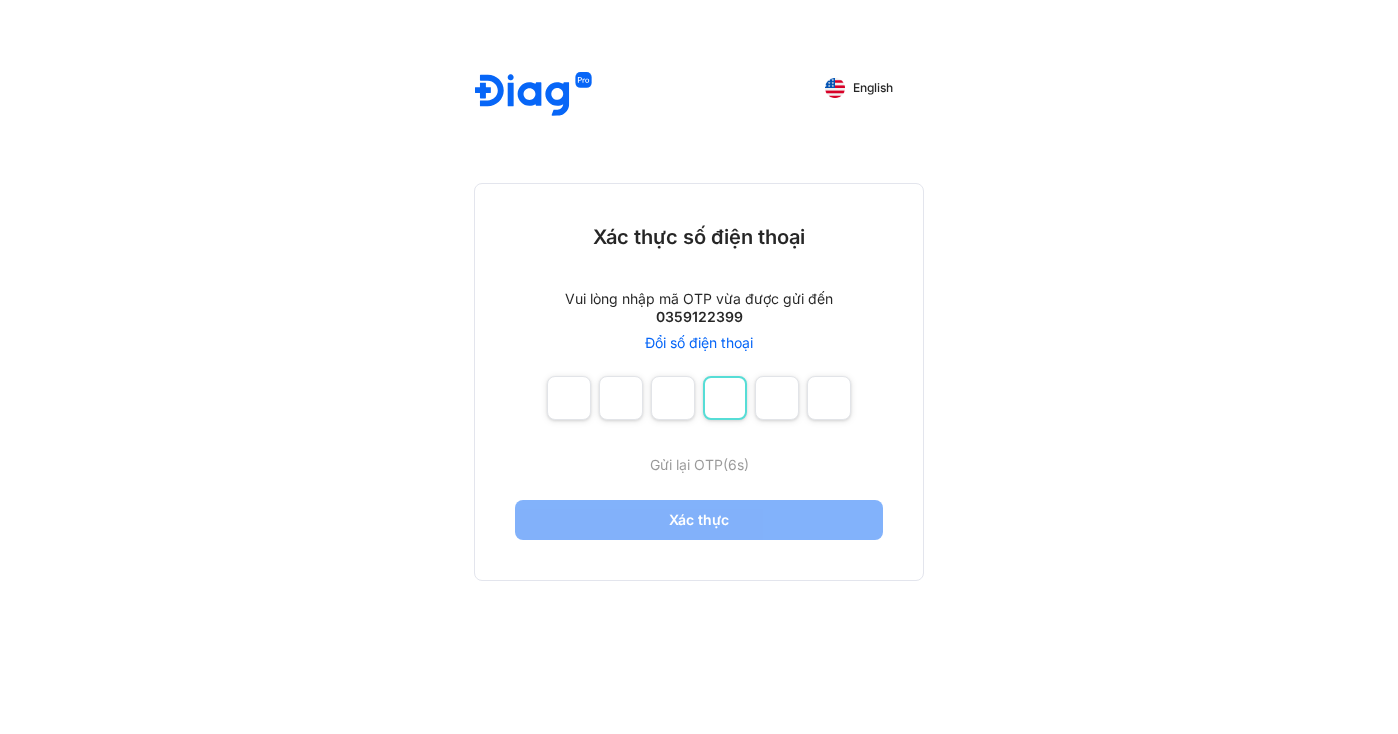 type on "*" 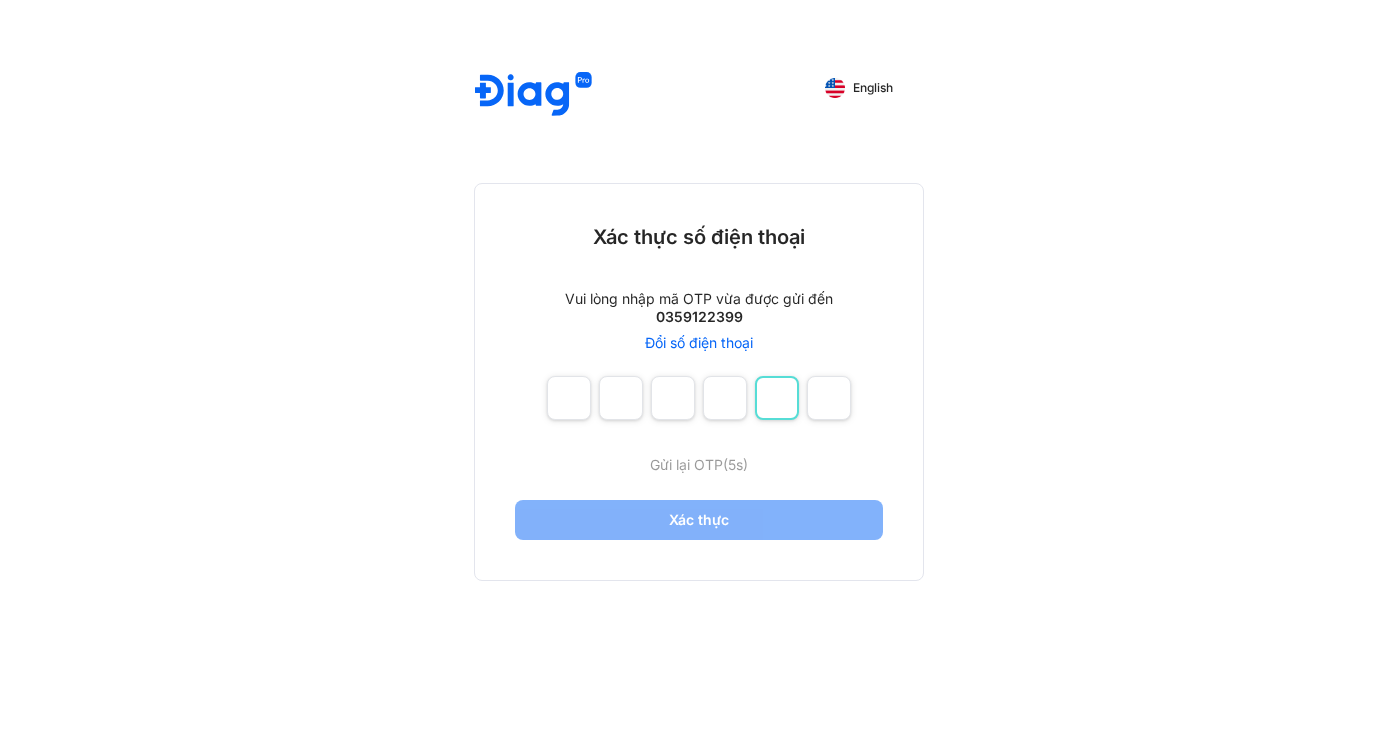 type on "*" 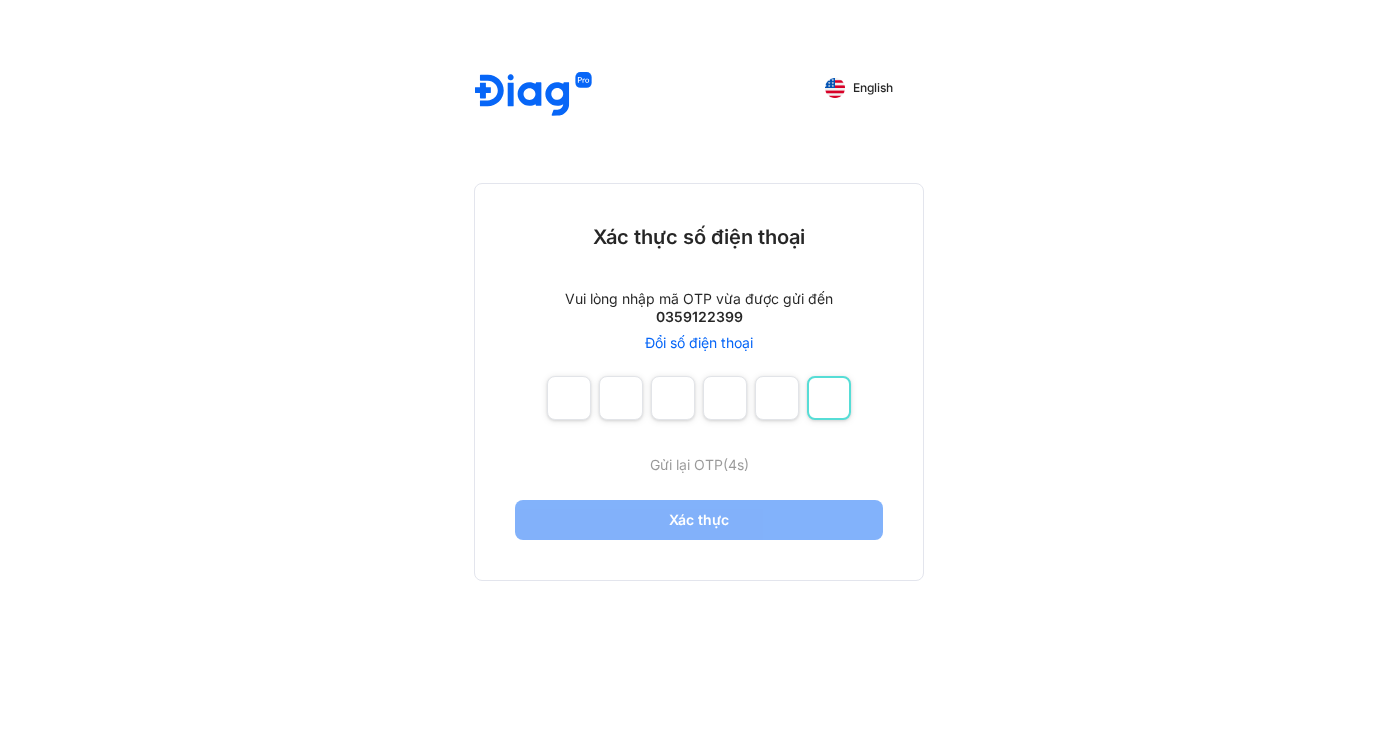 type on "*" 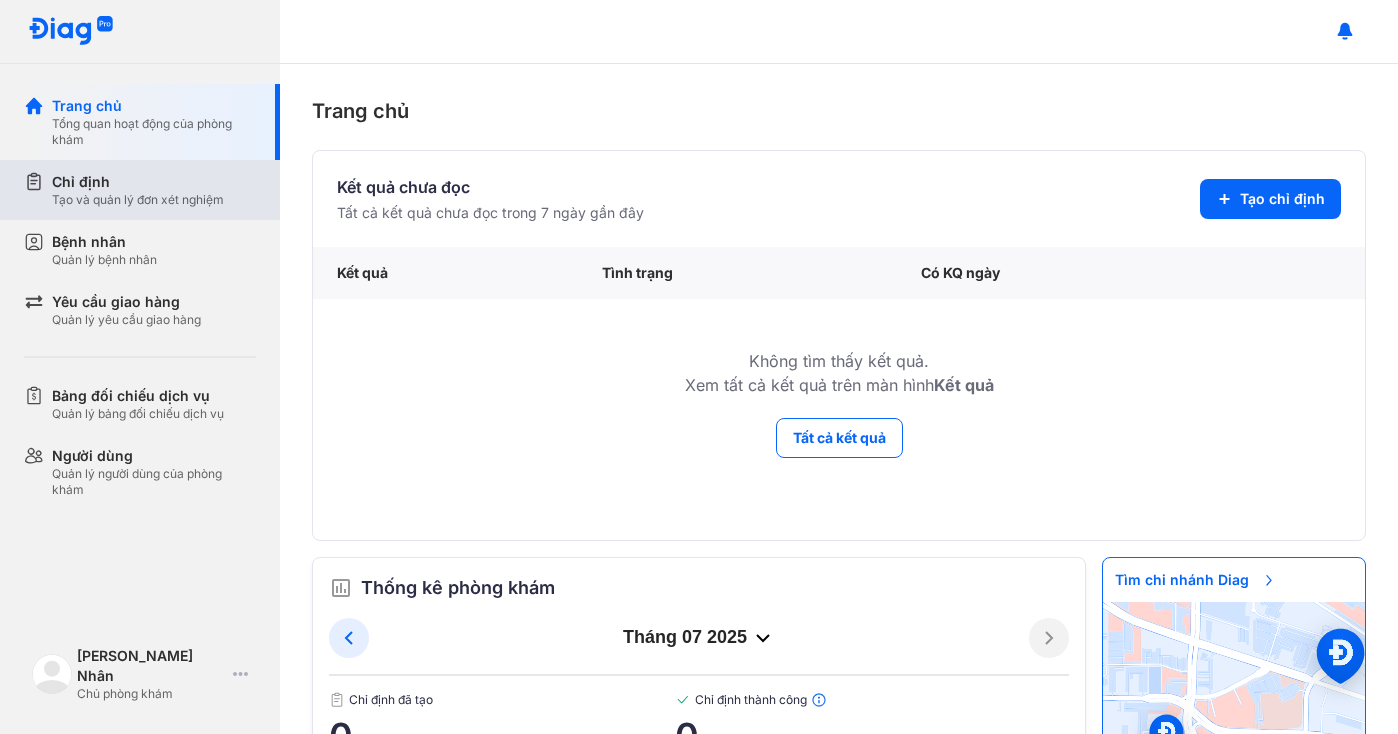 click on "Tạo và quản lý đơn xét nghiệm" at bounding box center (138, 200) 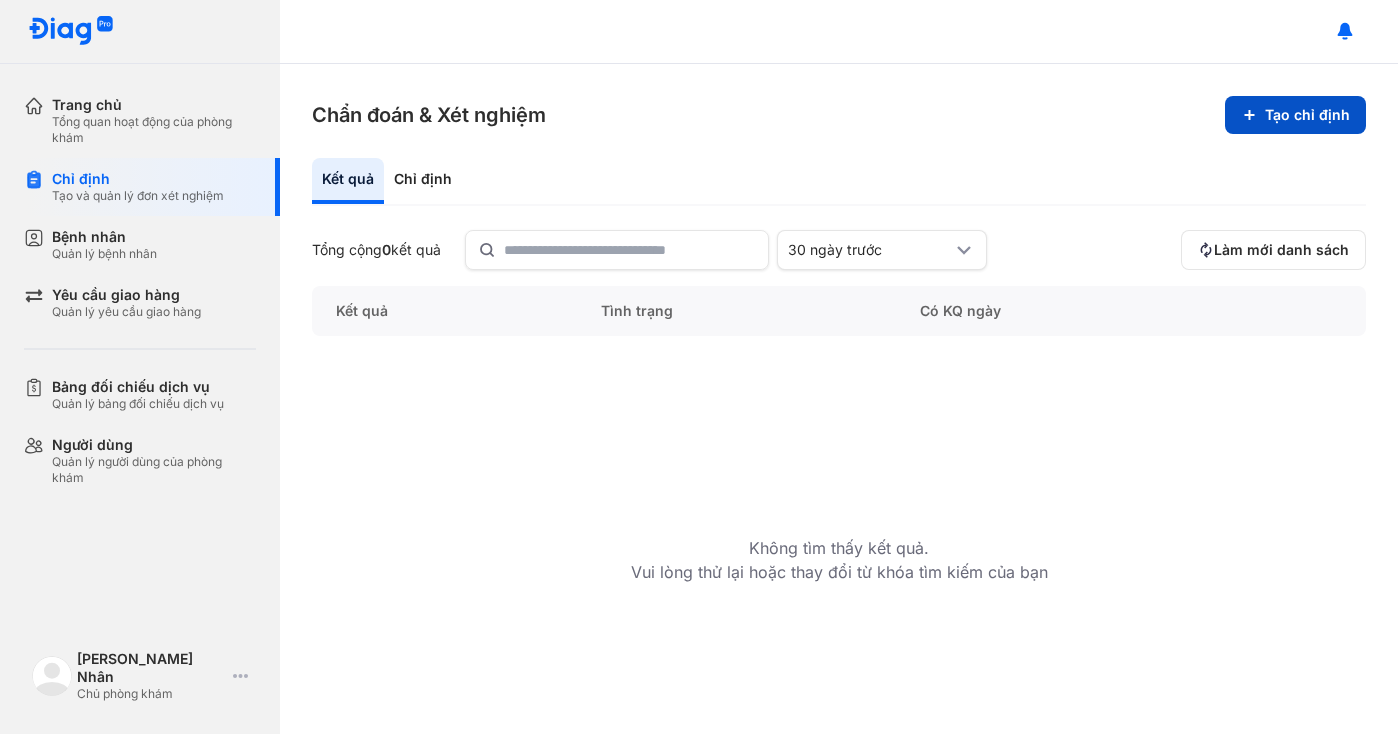click on "Tạo chỉ định" at bounding box center [1295, 115] 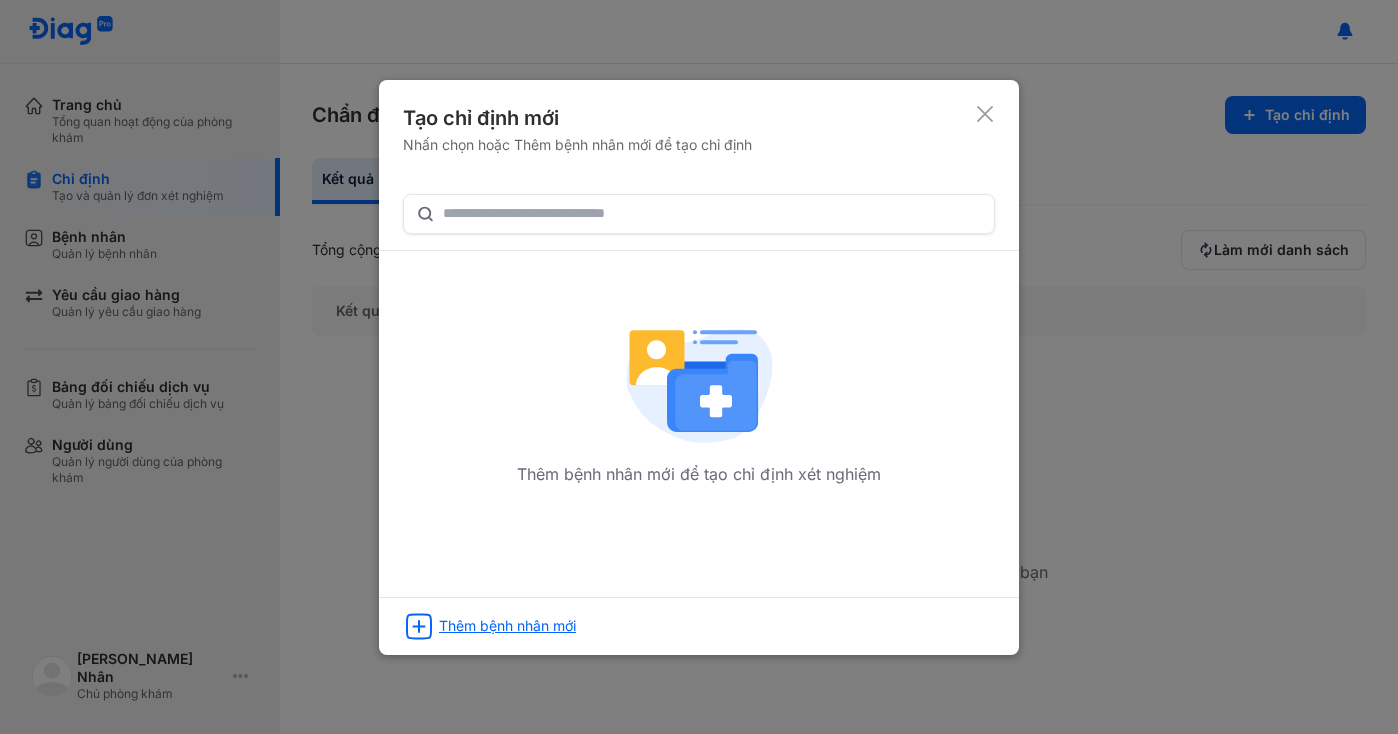click 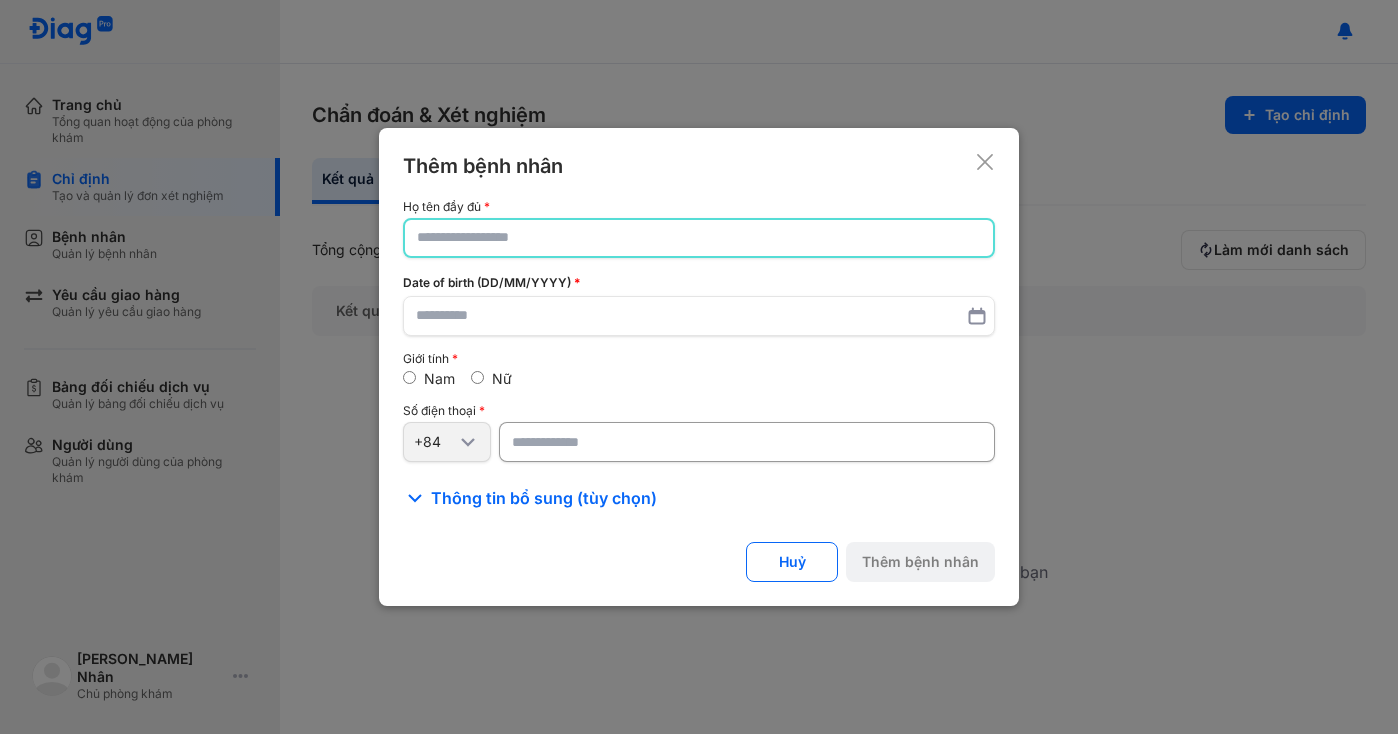 click 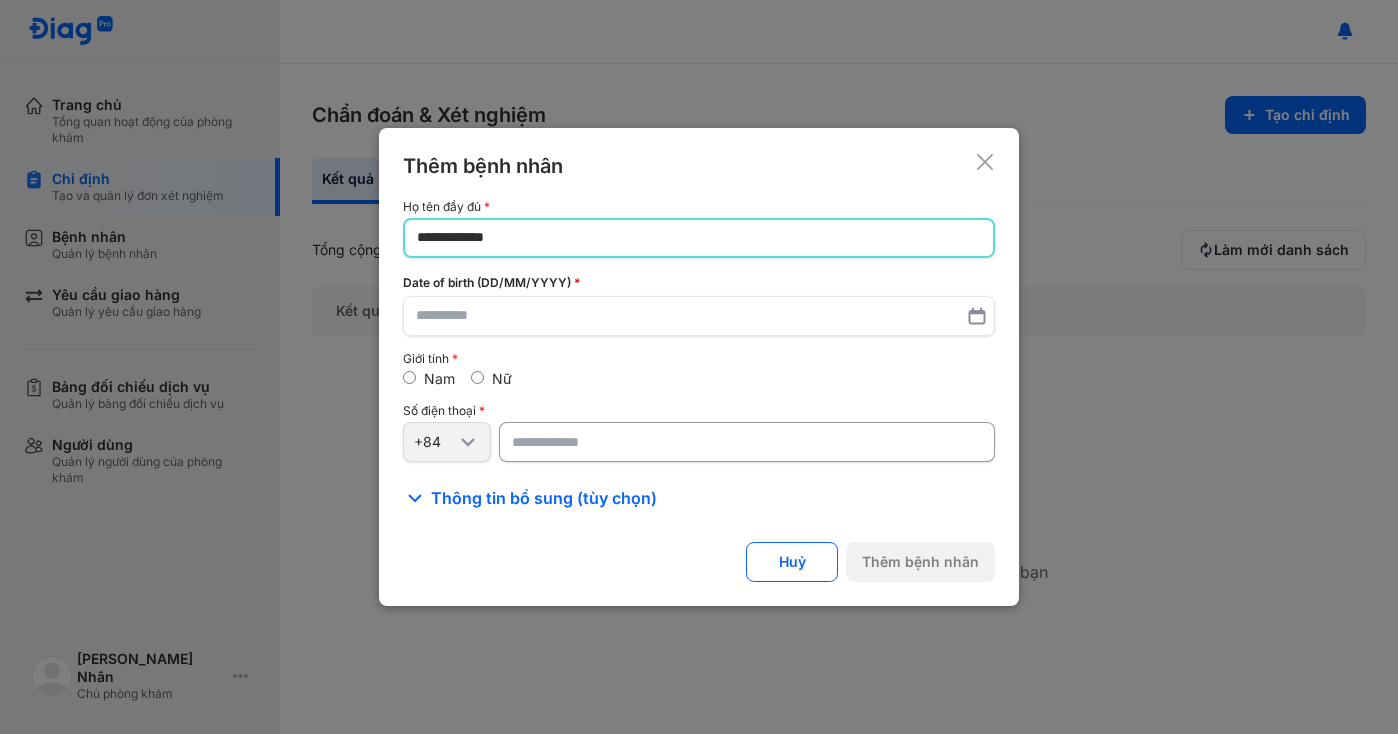 type on "**********" 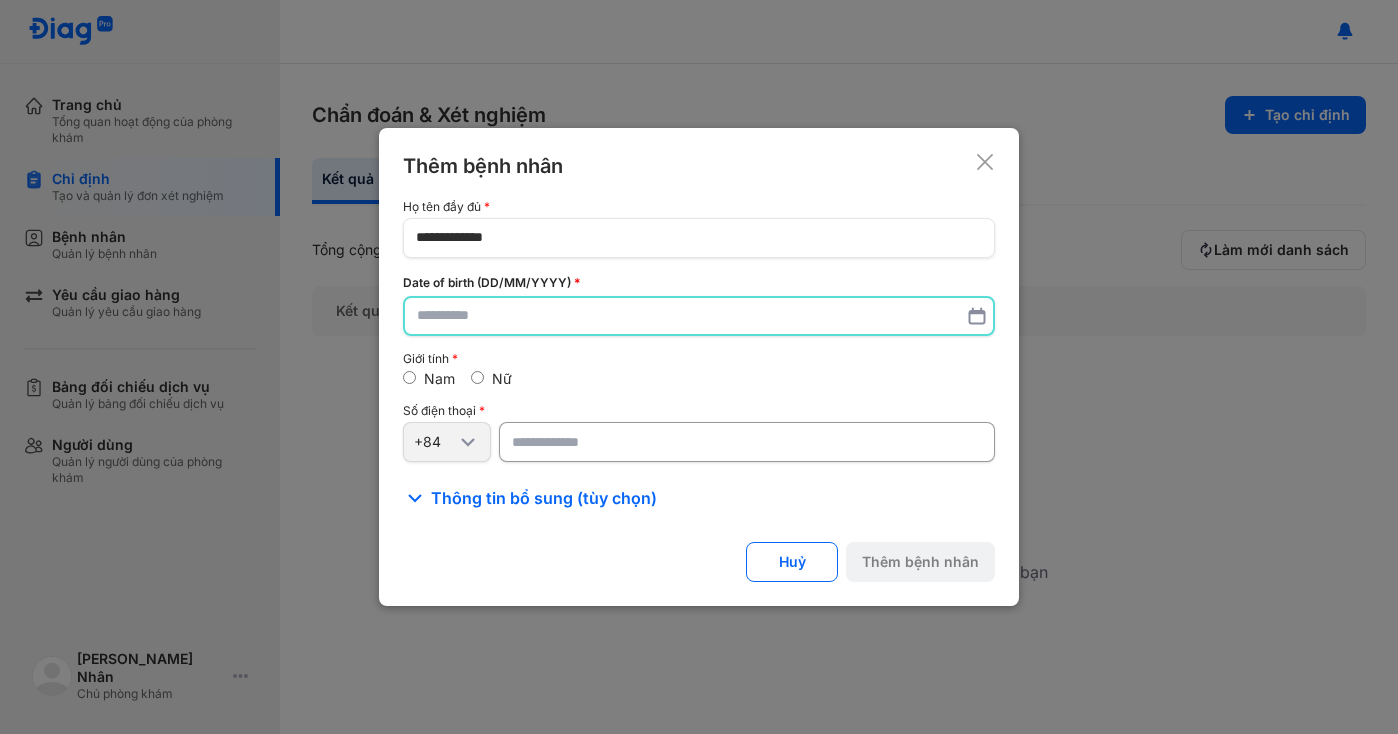 click at bounding box center (699, 316) 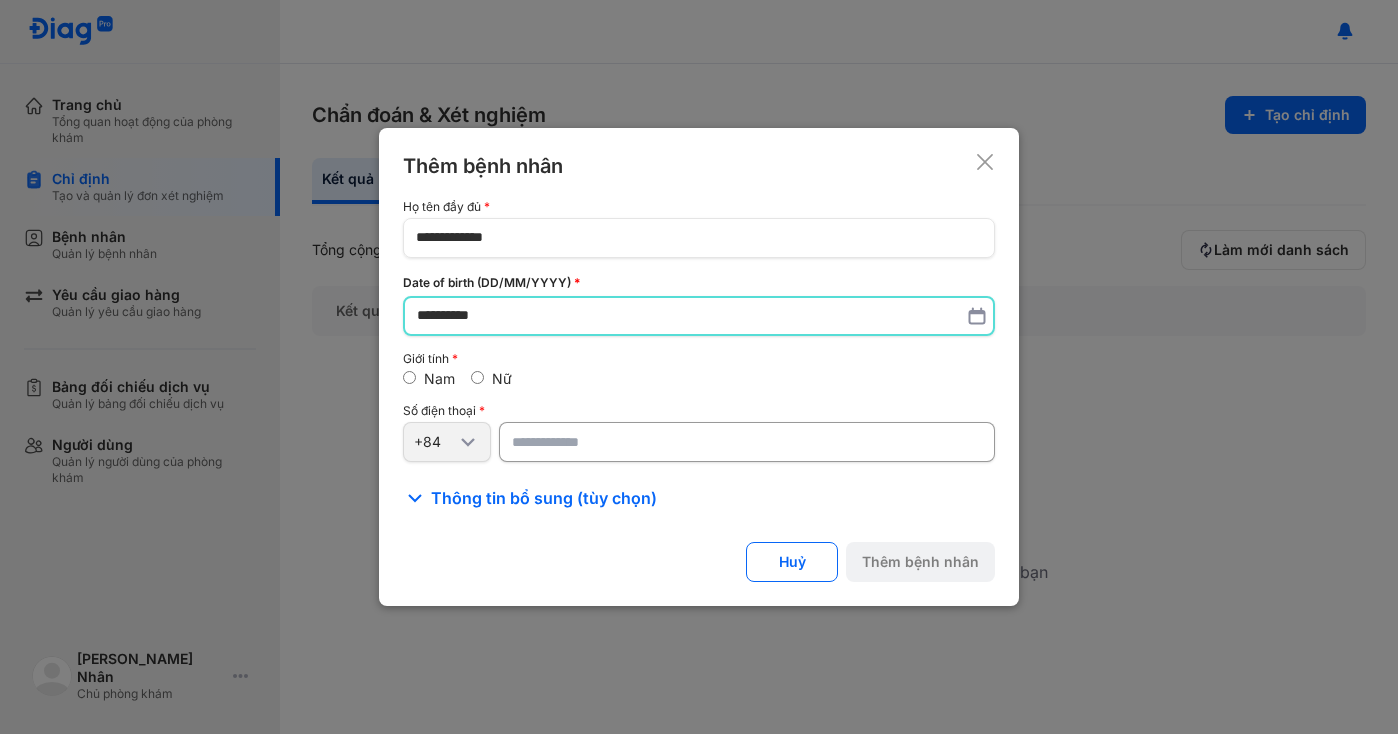 type on "**********" 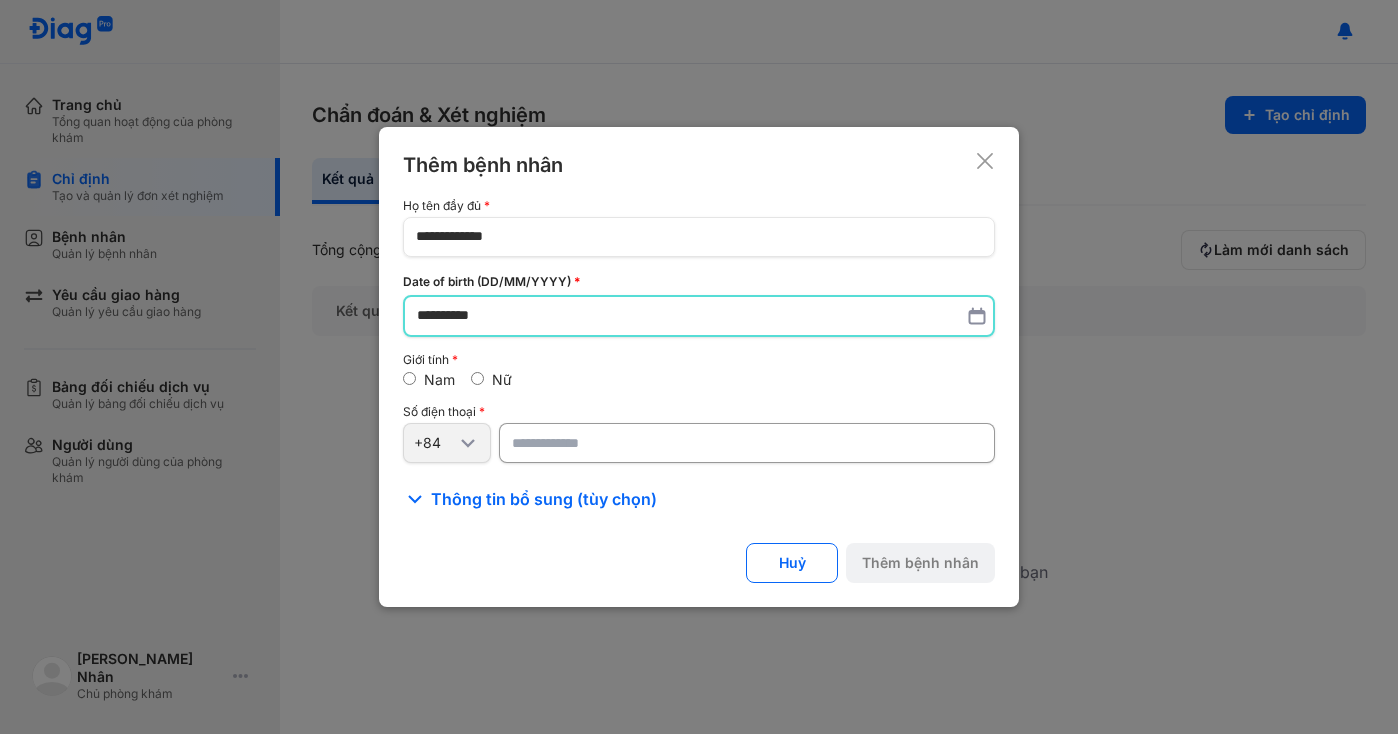 click at bounding box center (747, 443) 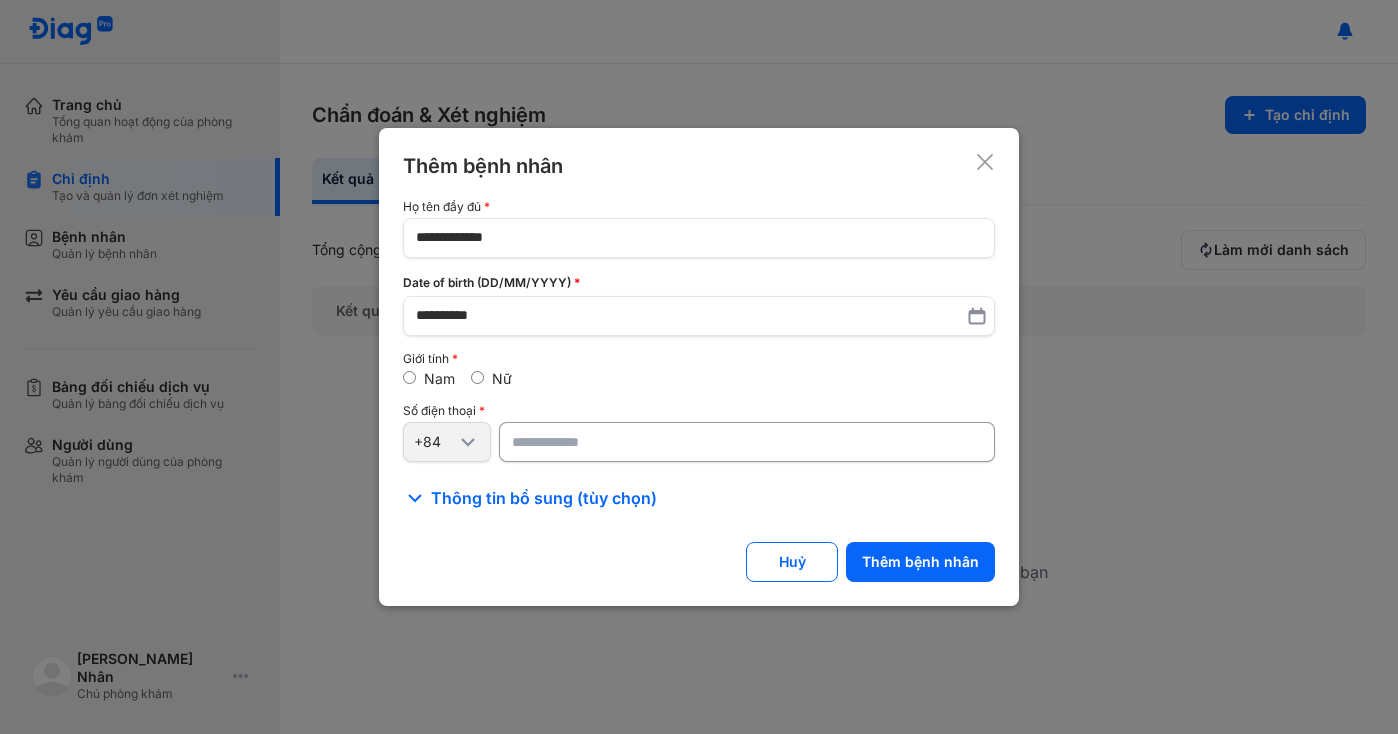 type on "**********" 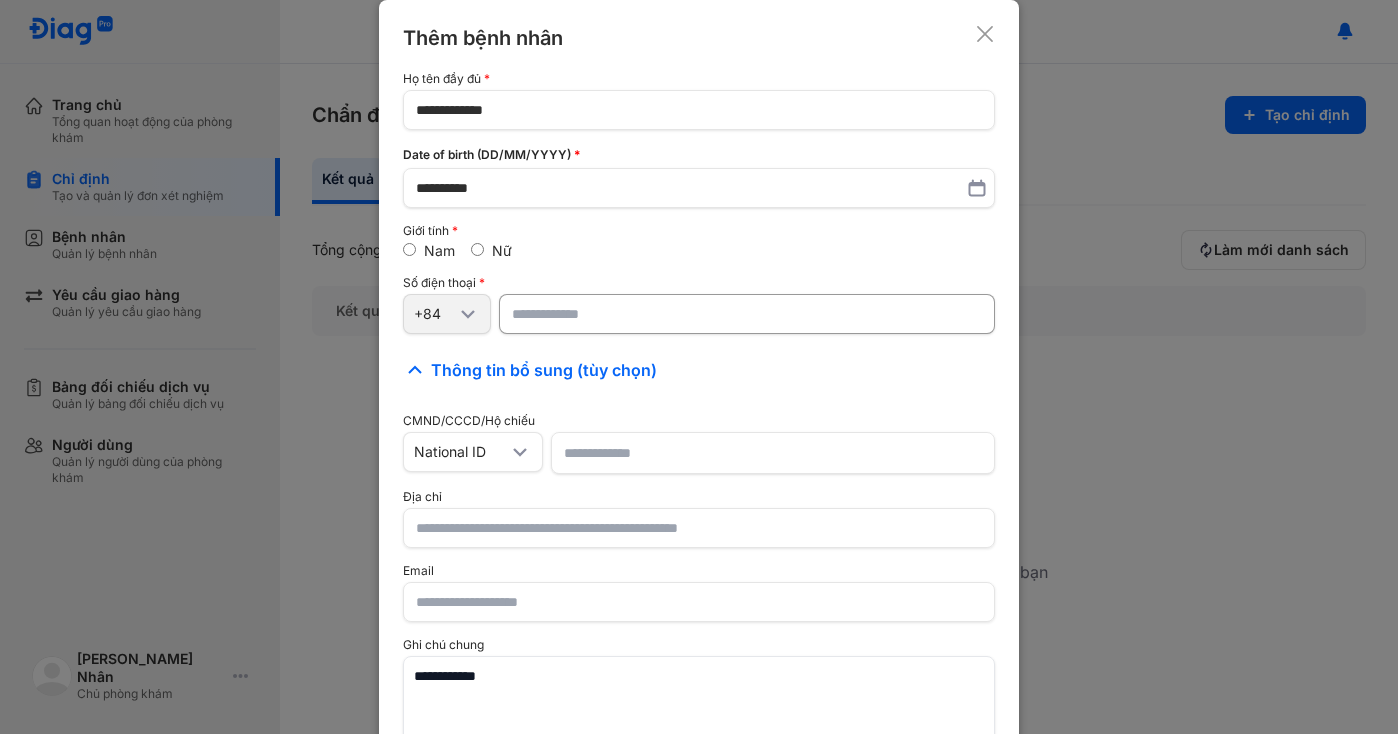 scroll, scrollTop: 100, scrollLeft: 0, axis: vertical 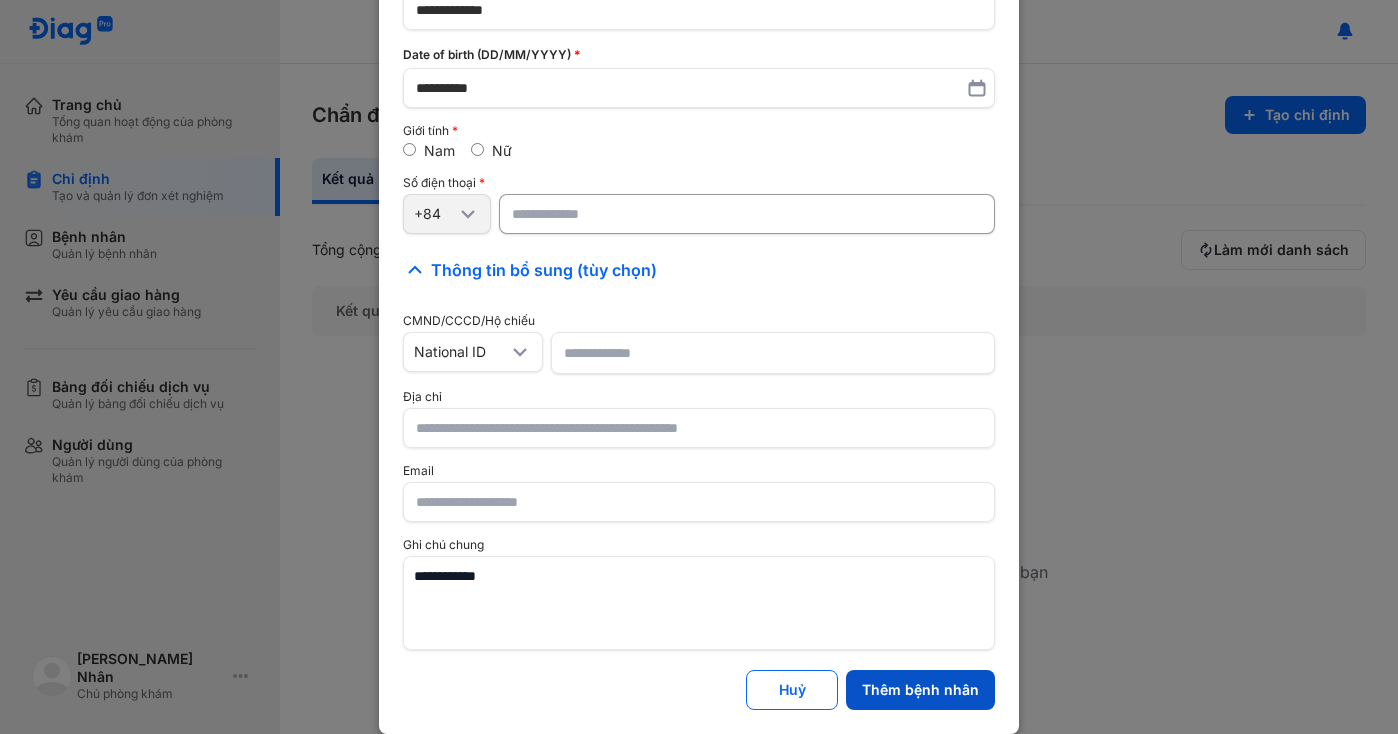 click on "Thêm bệnh nhân" at bounding box center [920, 690] 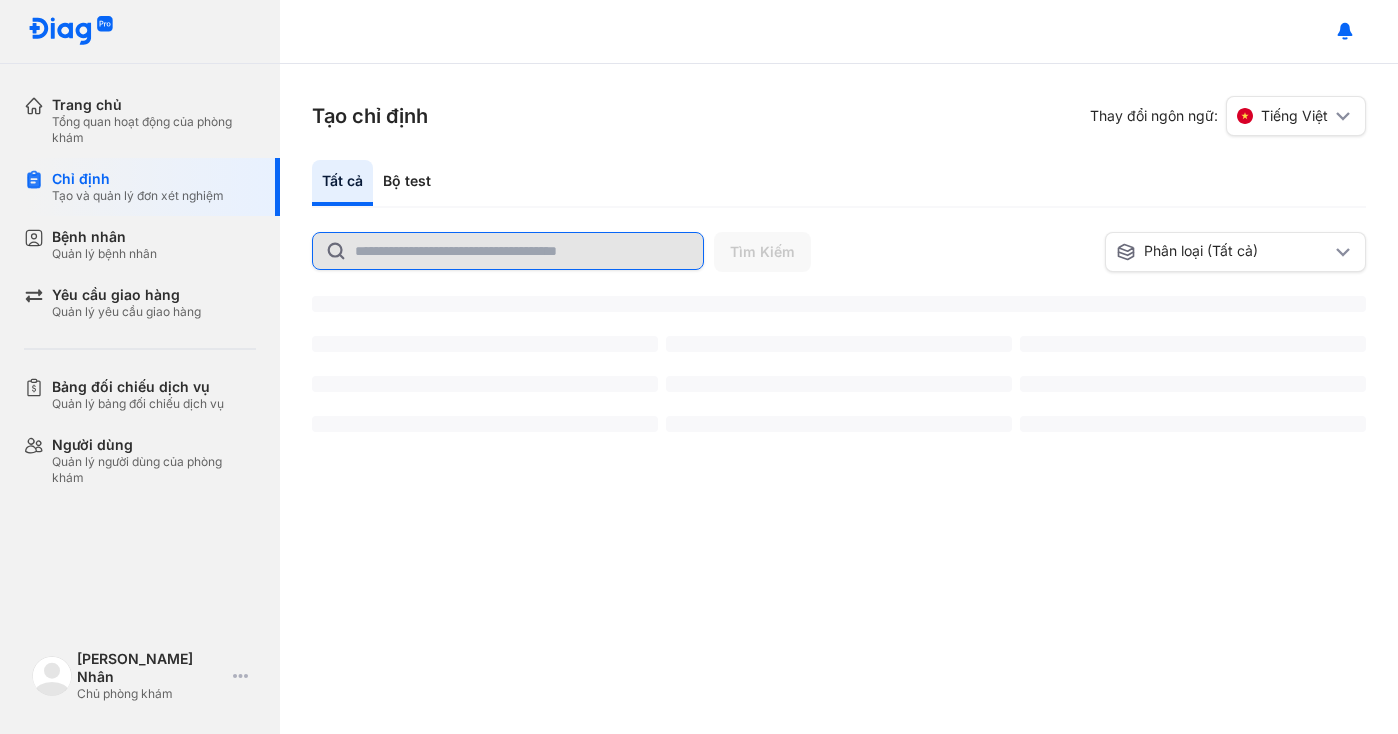 click 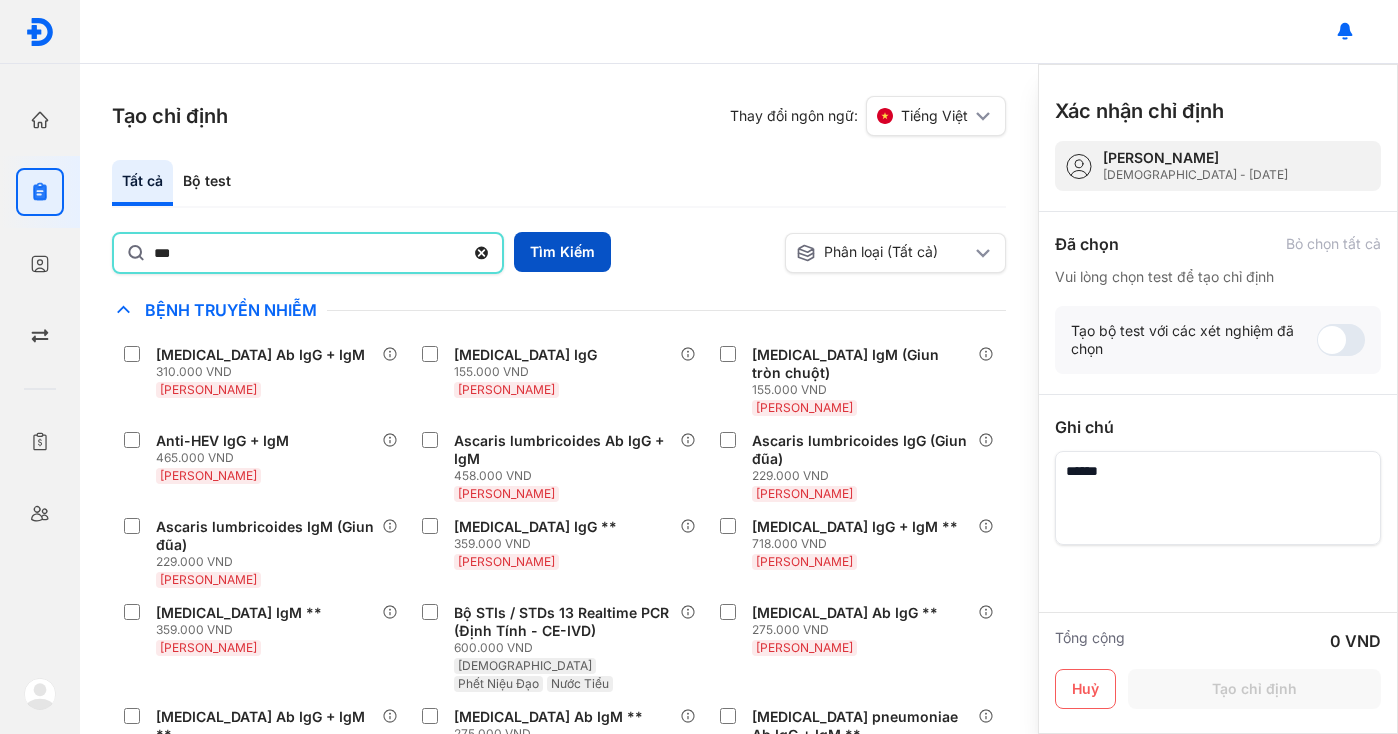 click on "Tìm Kiếm" at bounding box center (562, 252) 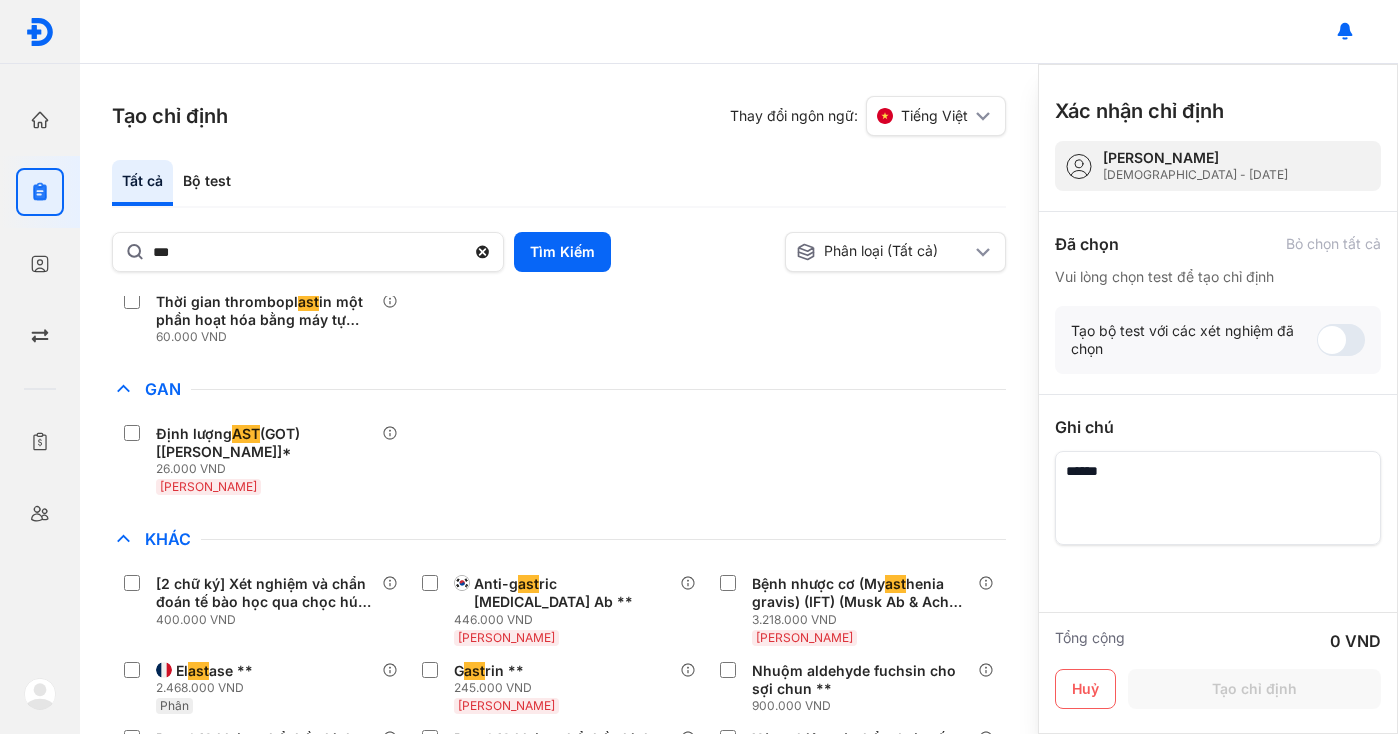 scroll, scrollTop: 340, scrollLeft: 0, axis: vertical 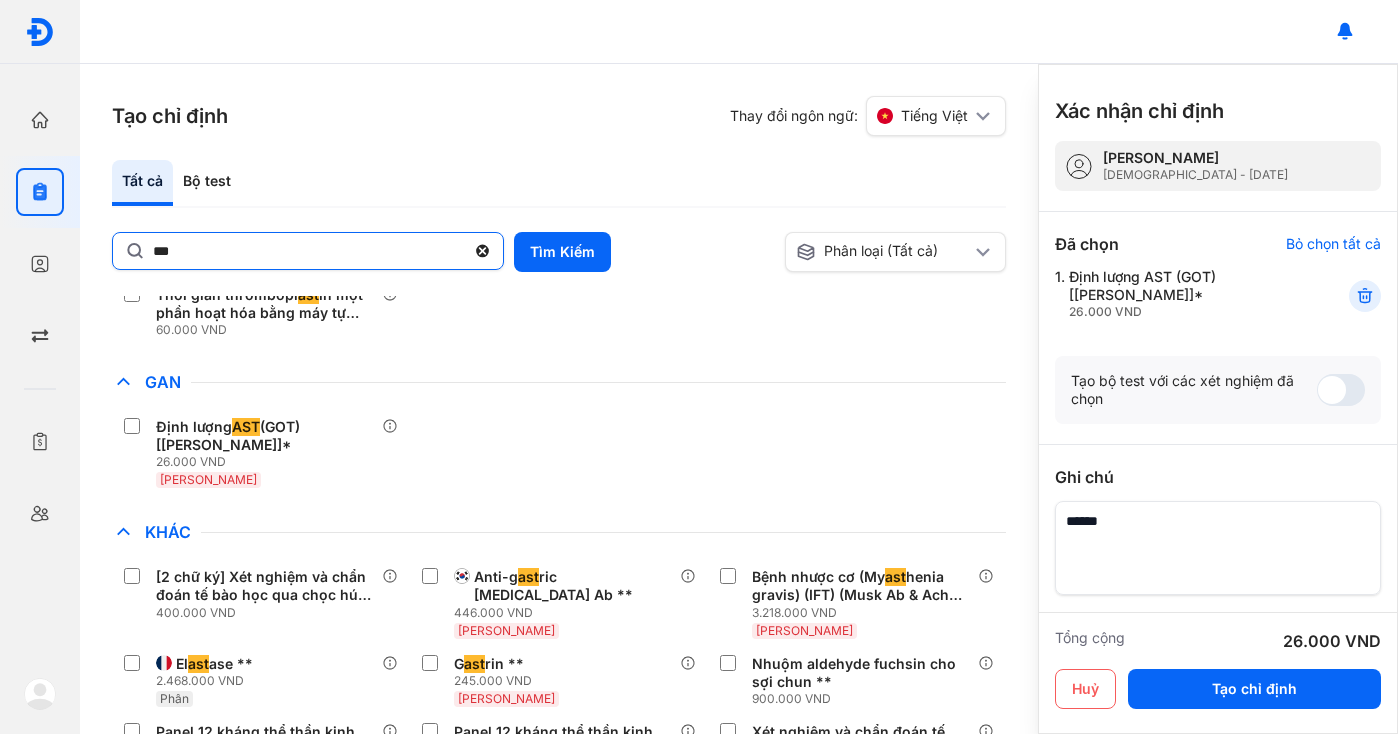 click on "***" 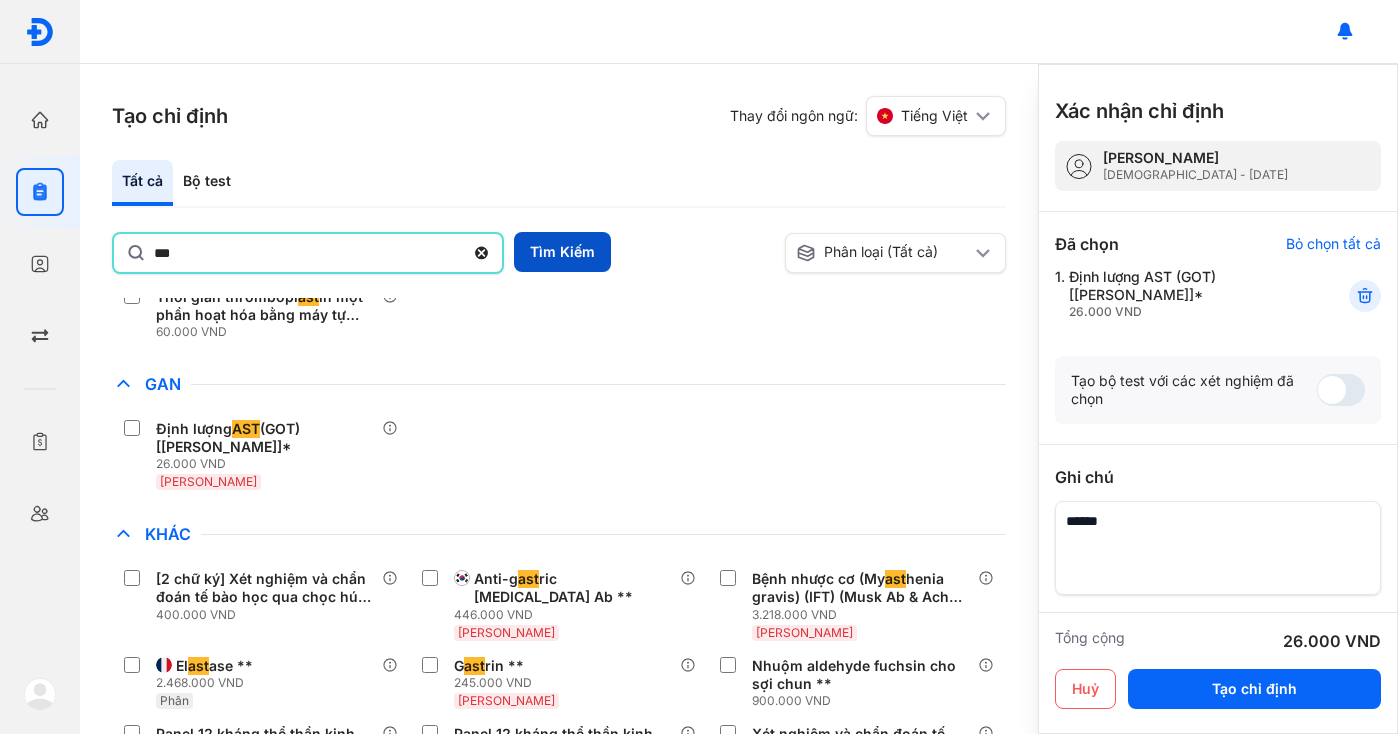 click on "Tìm Kiếm" at bounding box center [562, 252] 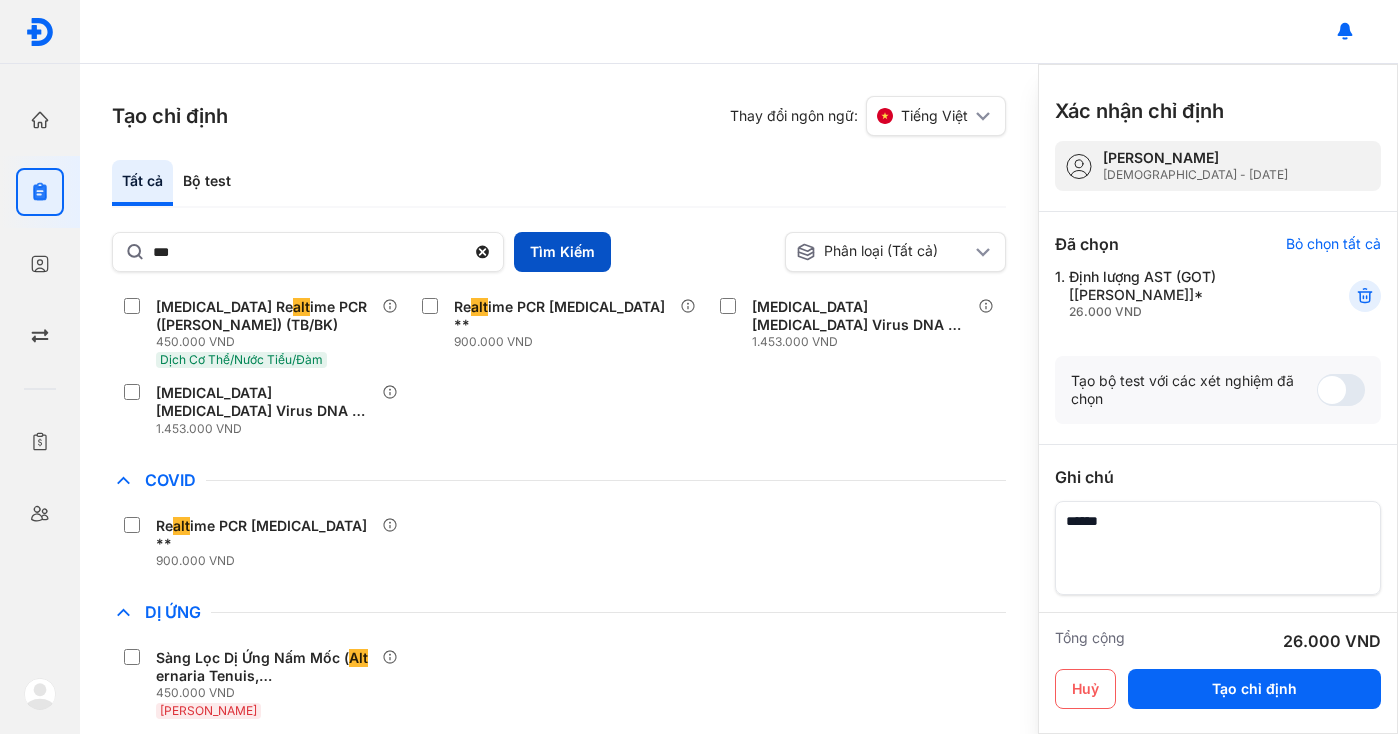 scroll, scrollTop: 684, scrollLeft: 0, axis: vertical 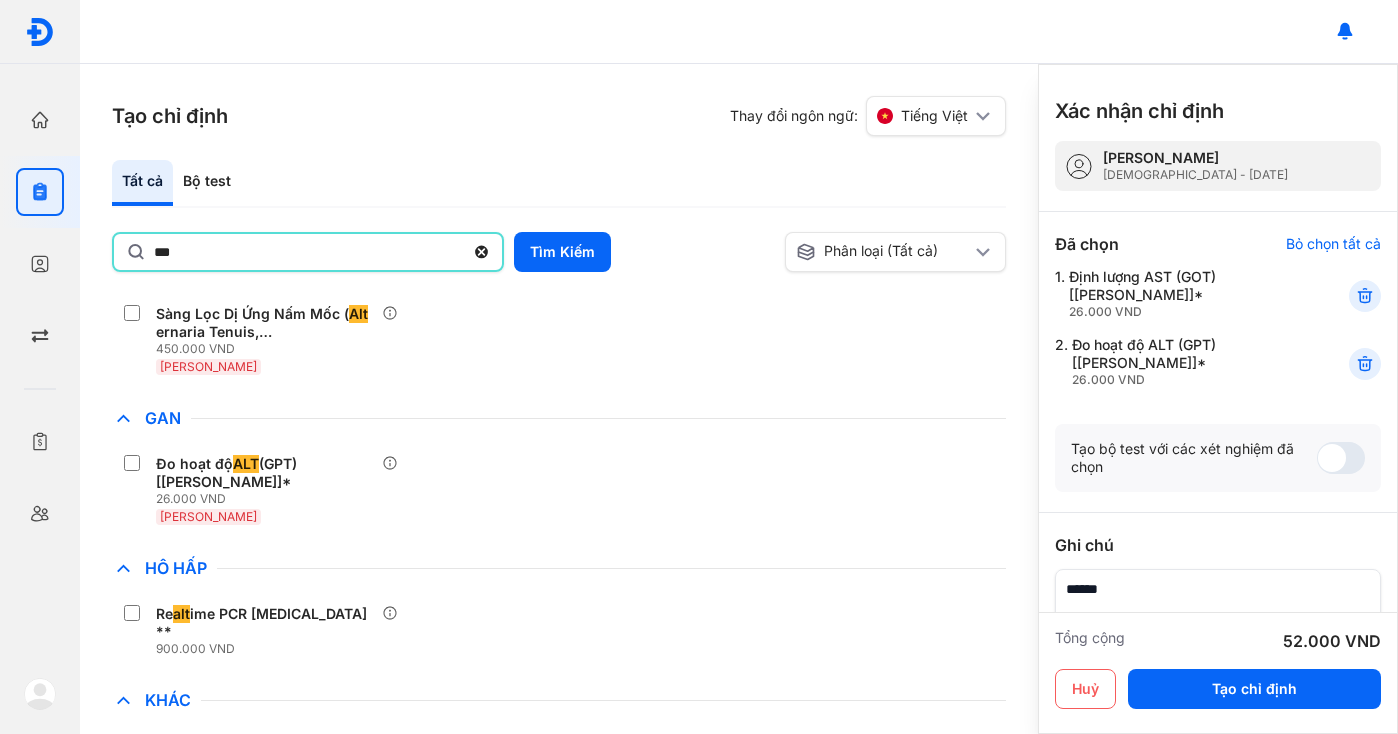 click on "***" 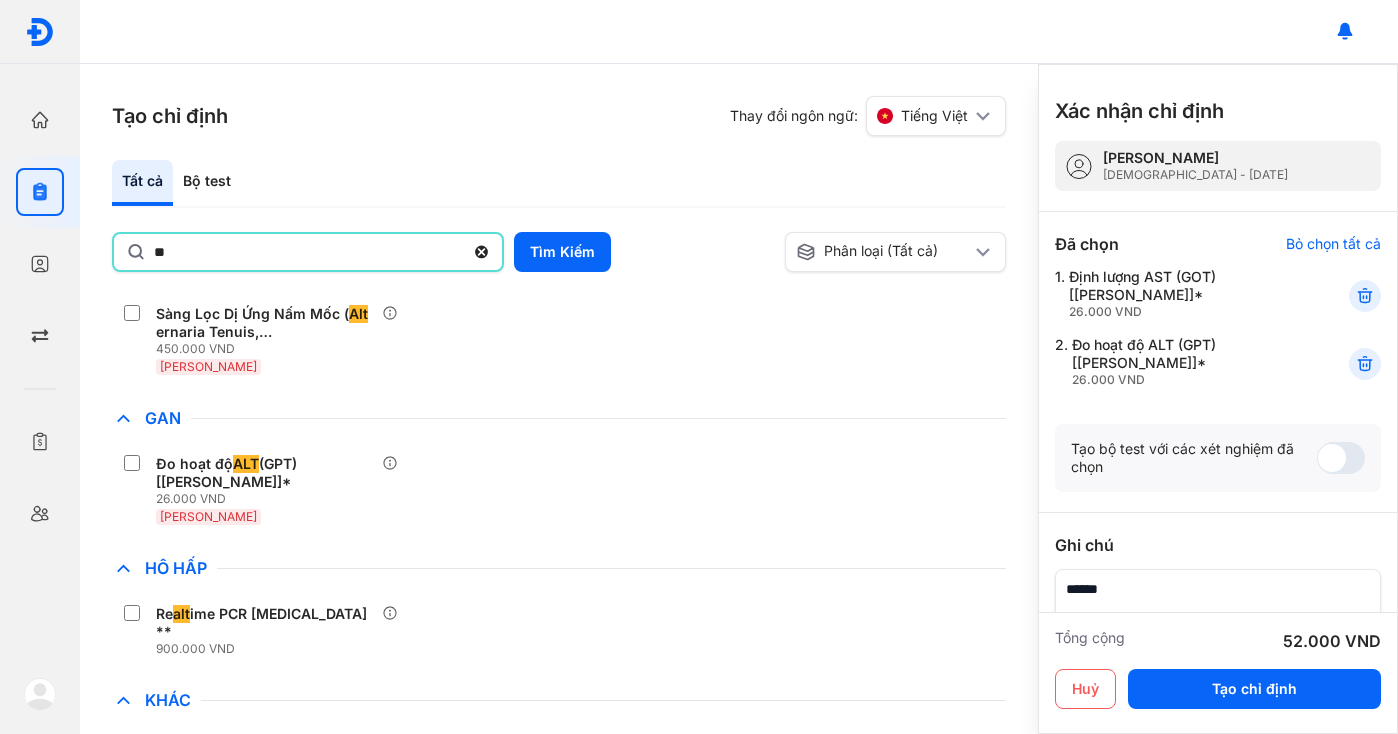 type on "*" 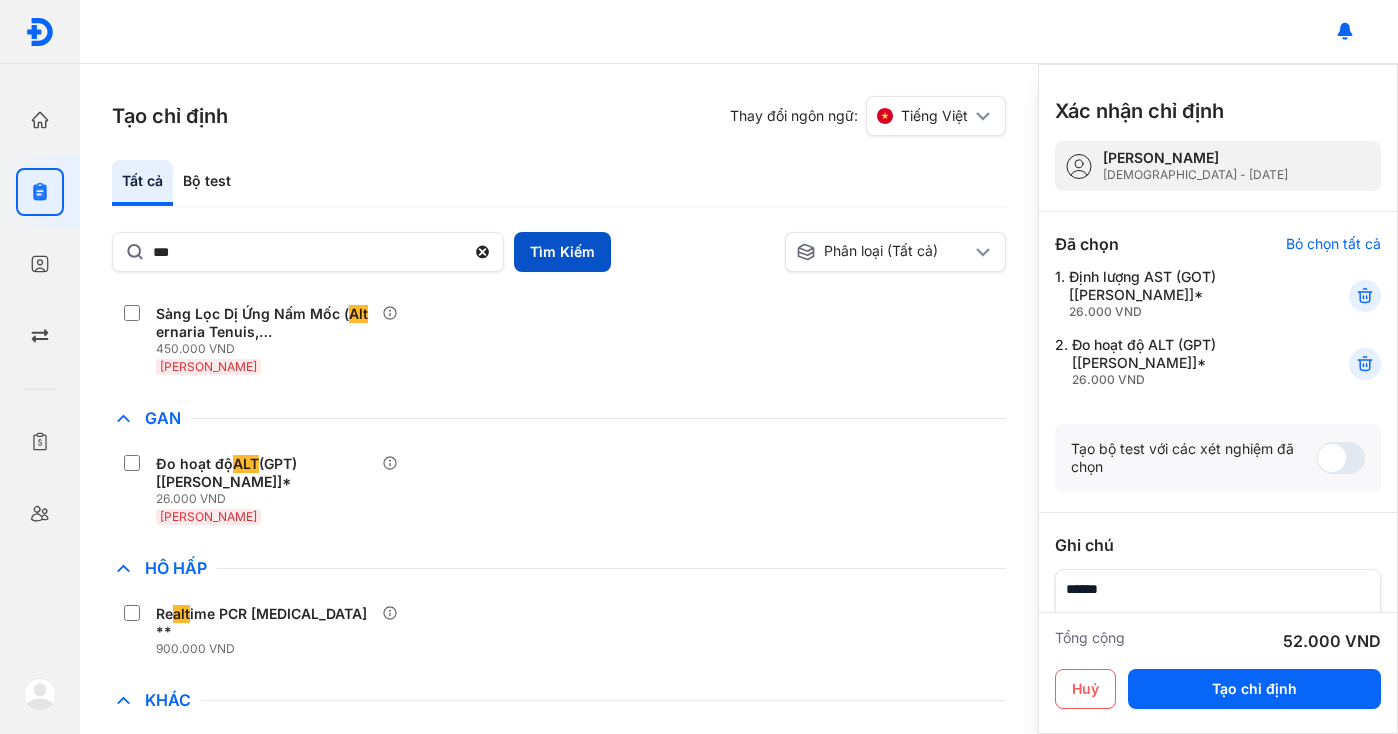 click on "Tìm Kiếm" at bounding box center [562, 252] 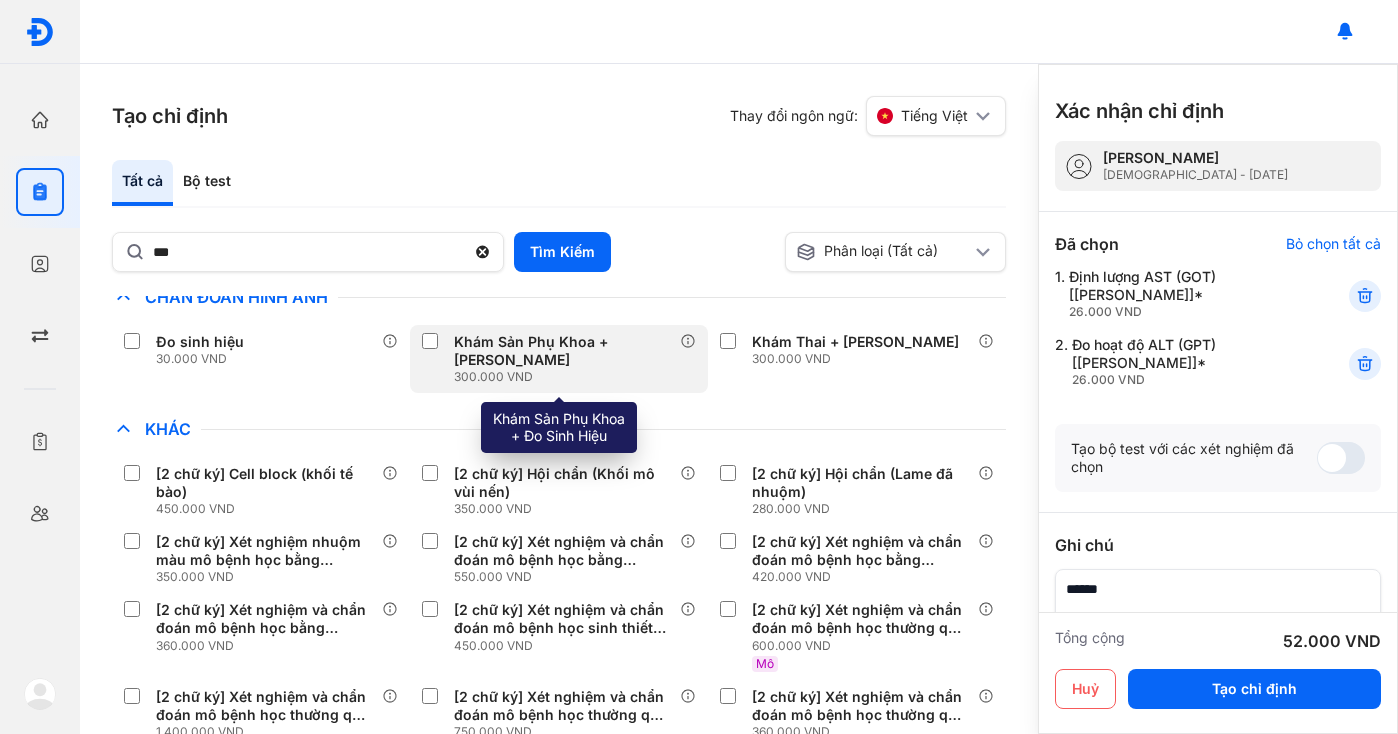 scroll, scrollTop: 0, scrollLeft: 0, axis: both 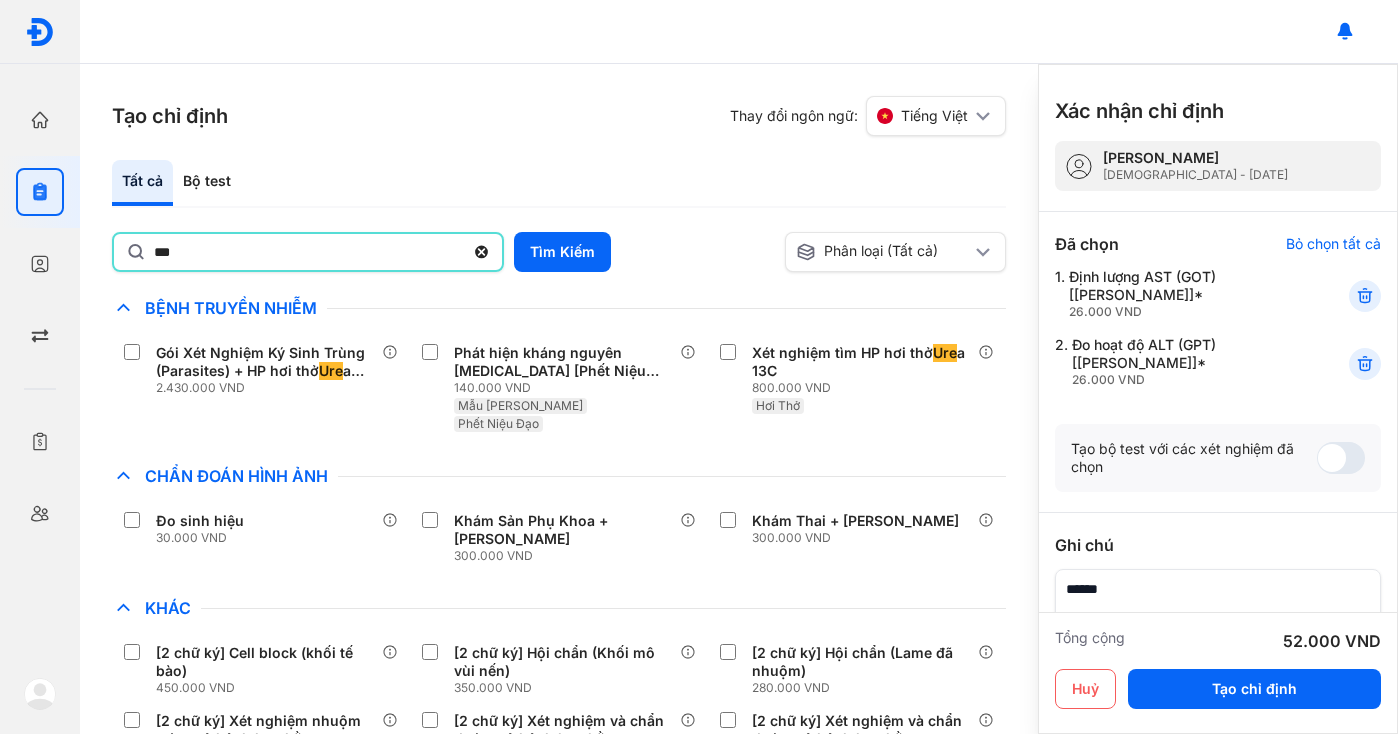 click on "***" 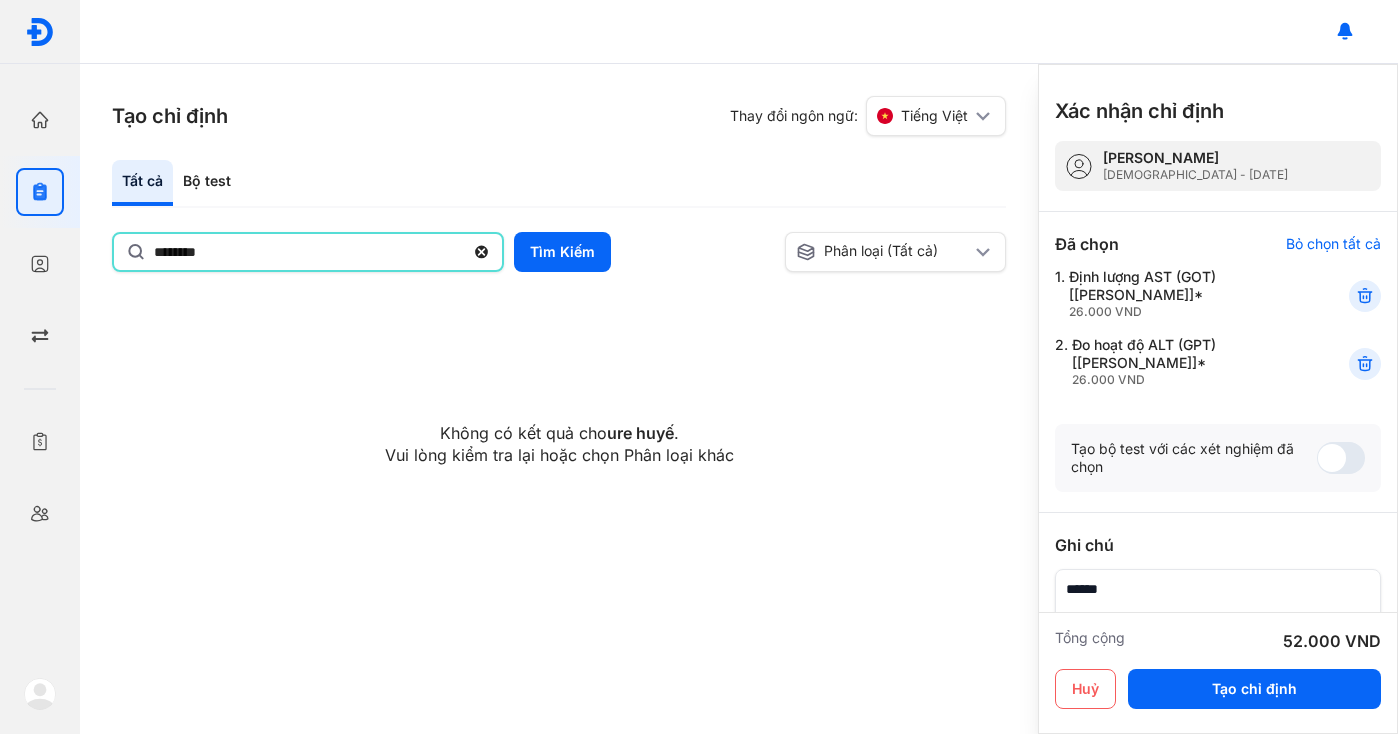 click on "********" 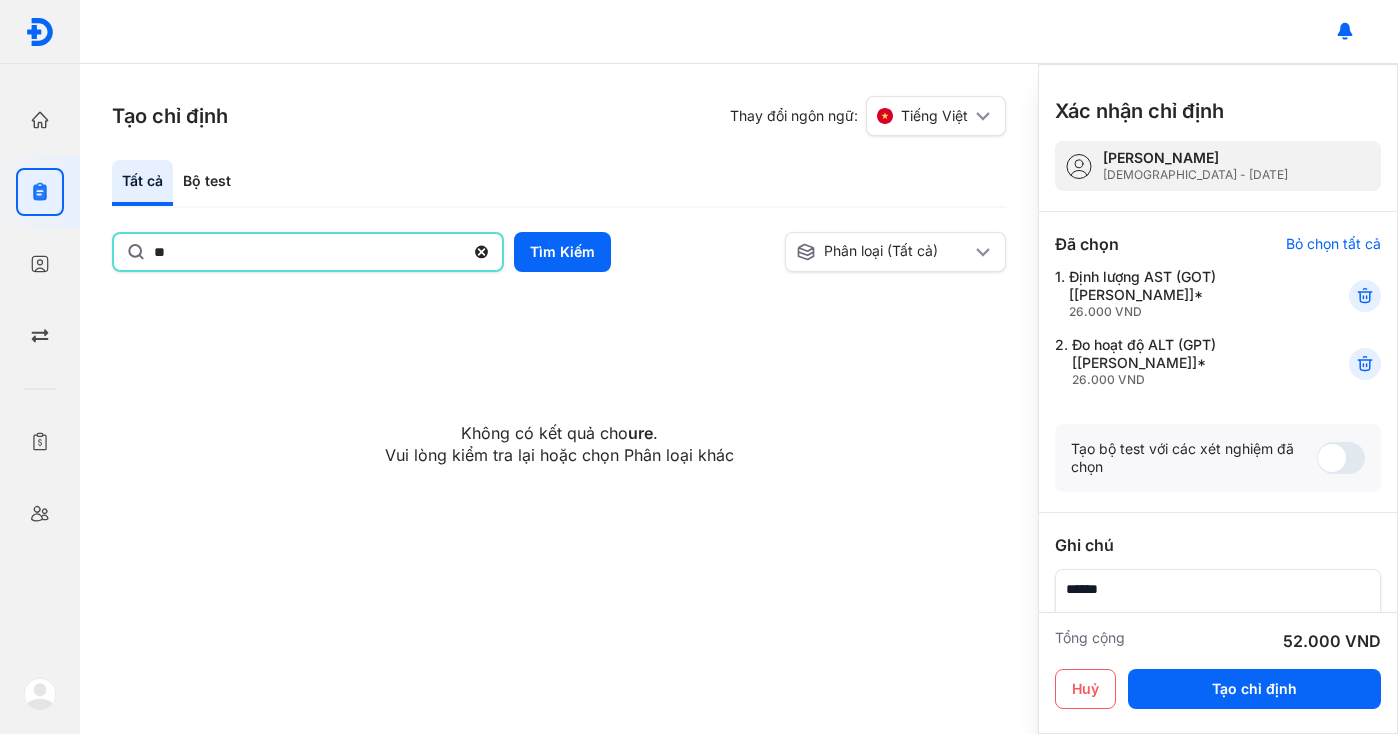 type on "*" 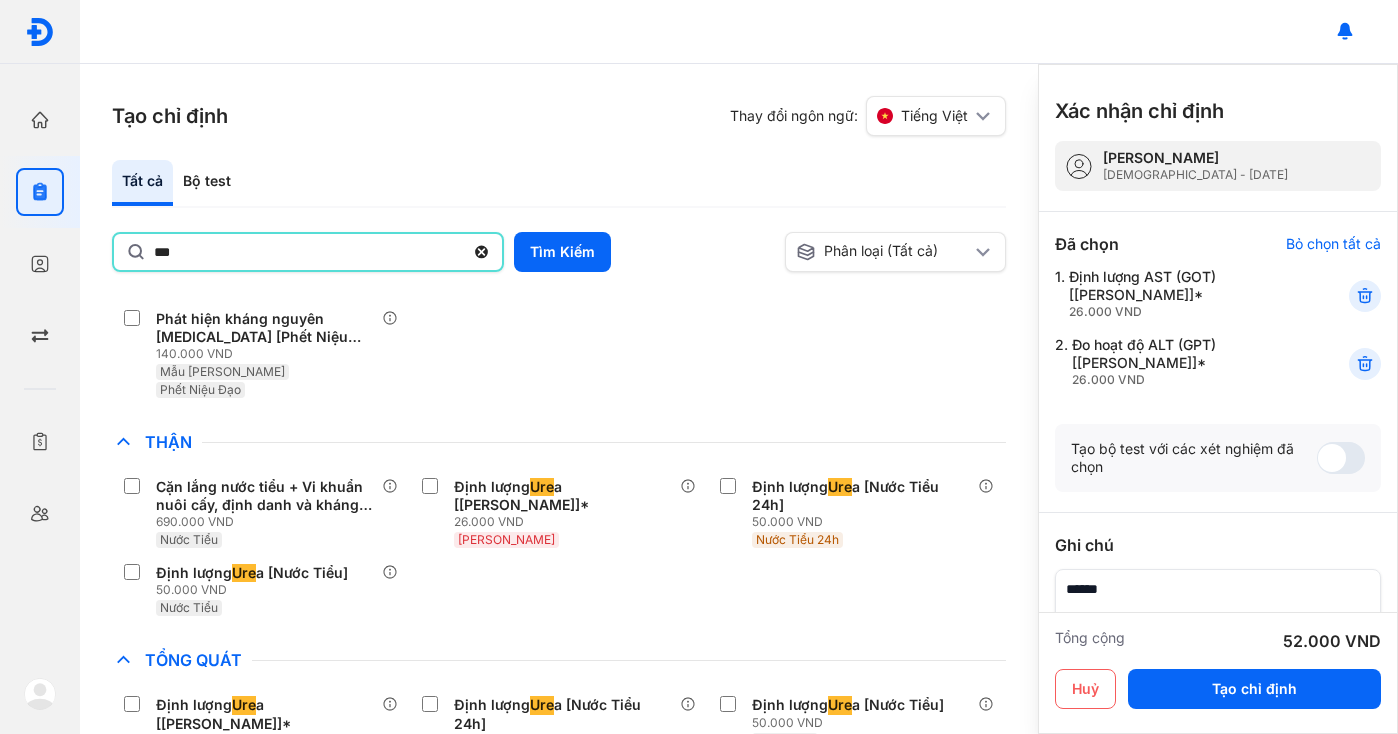 scroll, scrollTop: 1302, scrollLeft: 0, axis: vertical 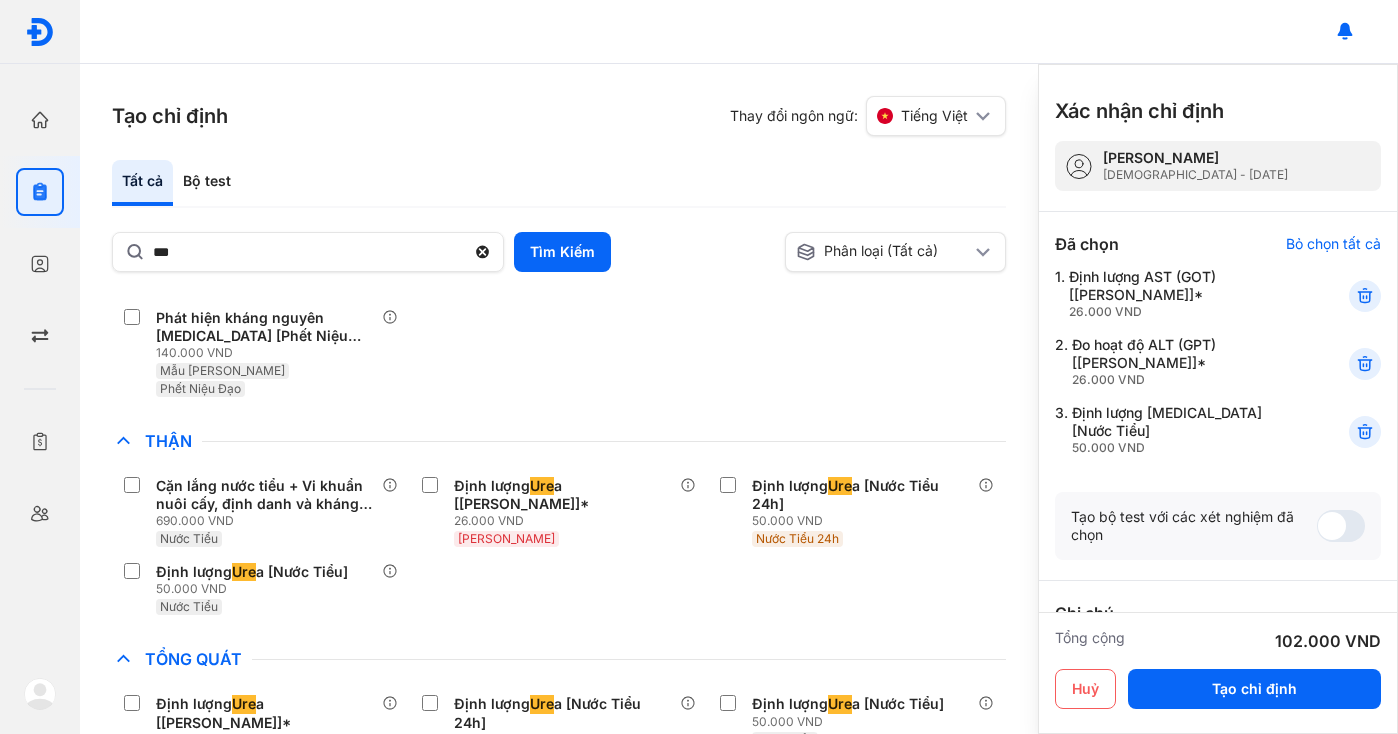 click on "Thận" at bounding box center (168, 441) 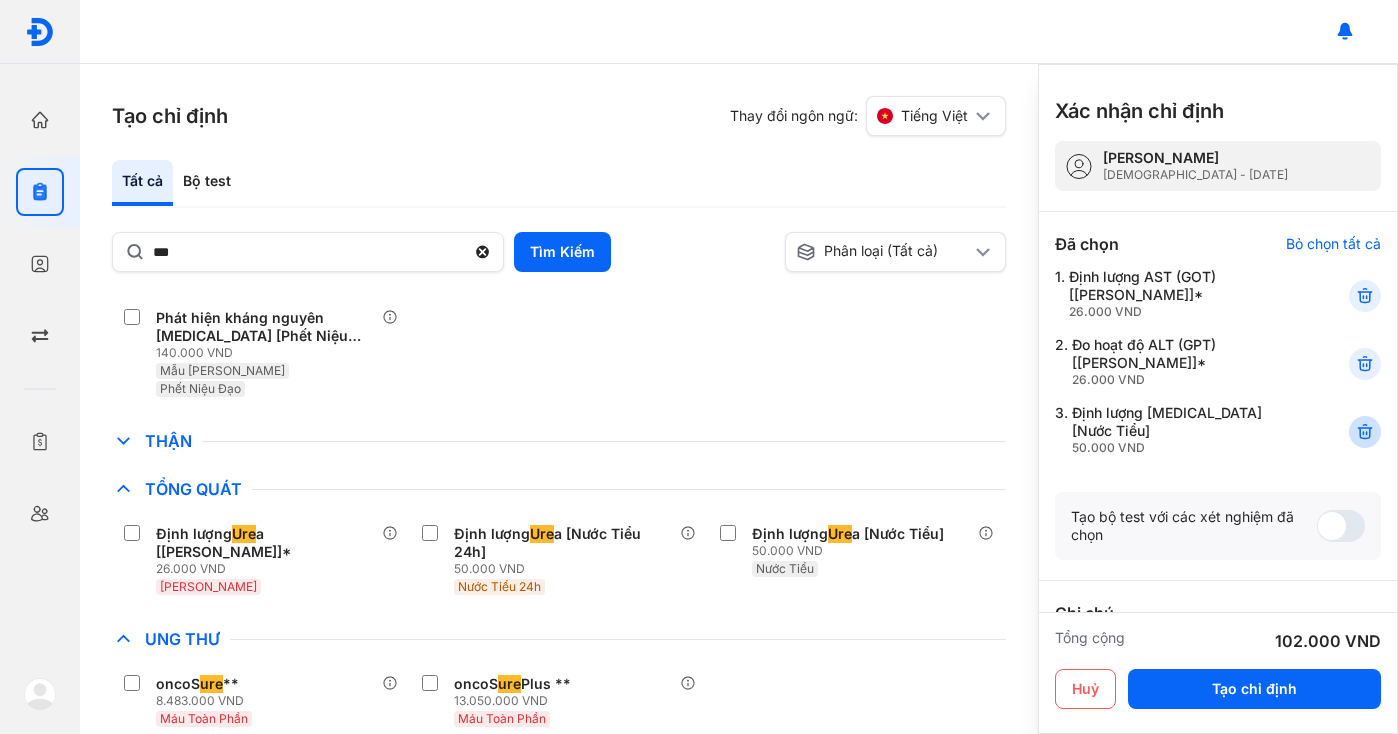click 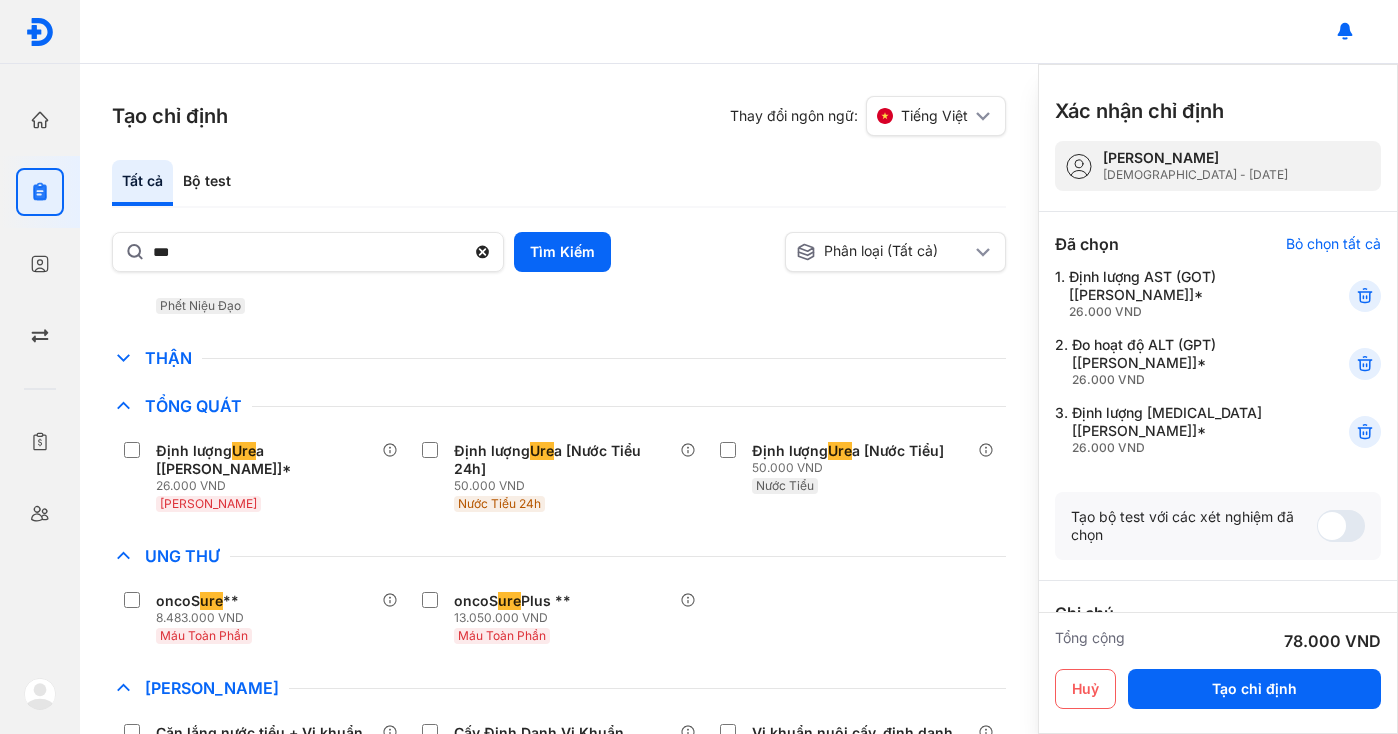 scroll, scrollTop: 1390, scrollLeft: 0, axis: vertical 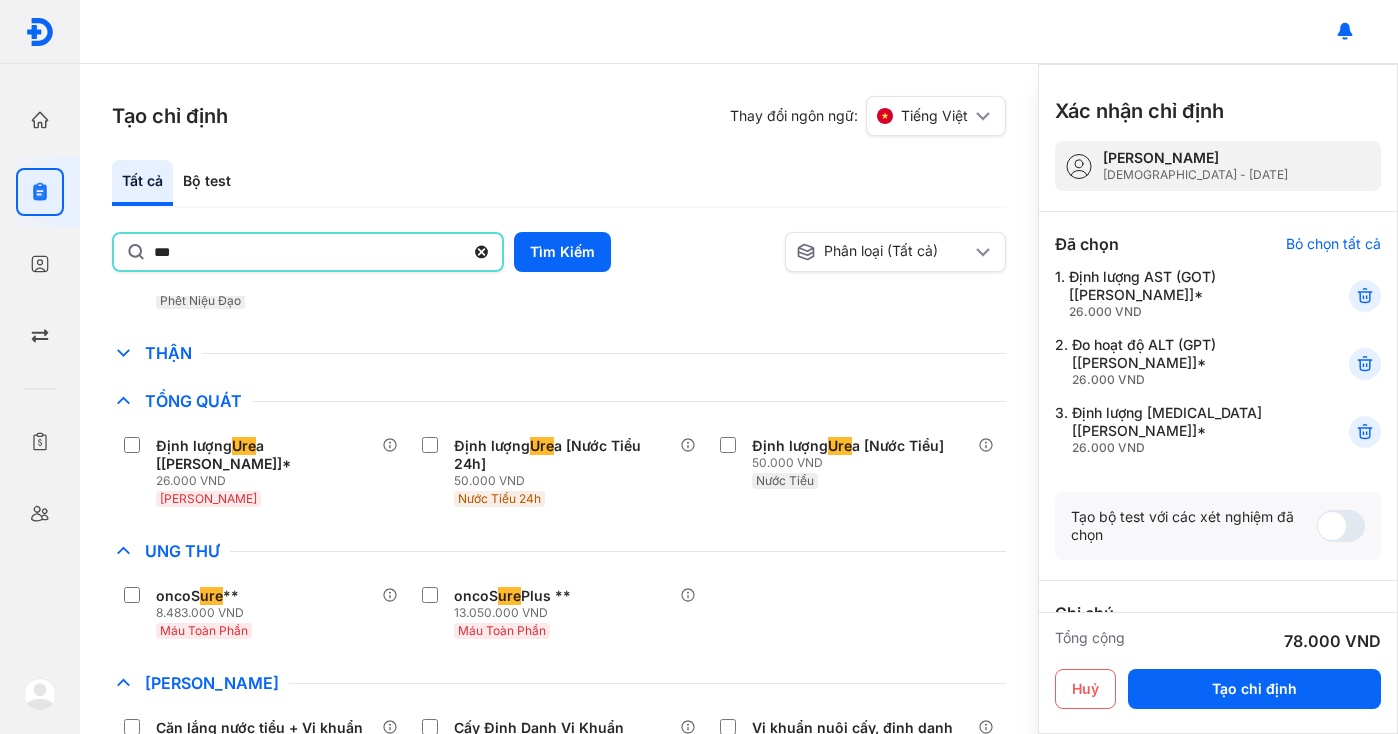click on "***" 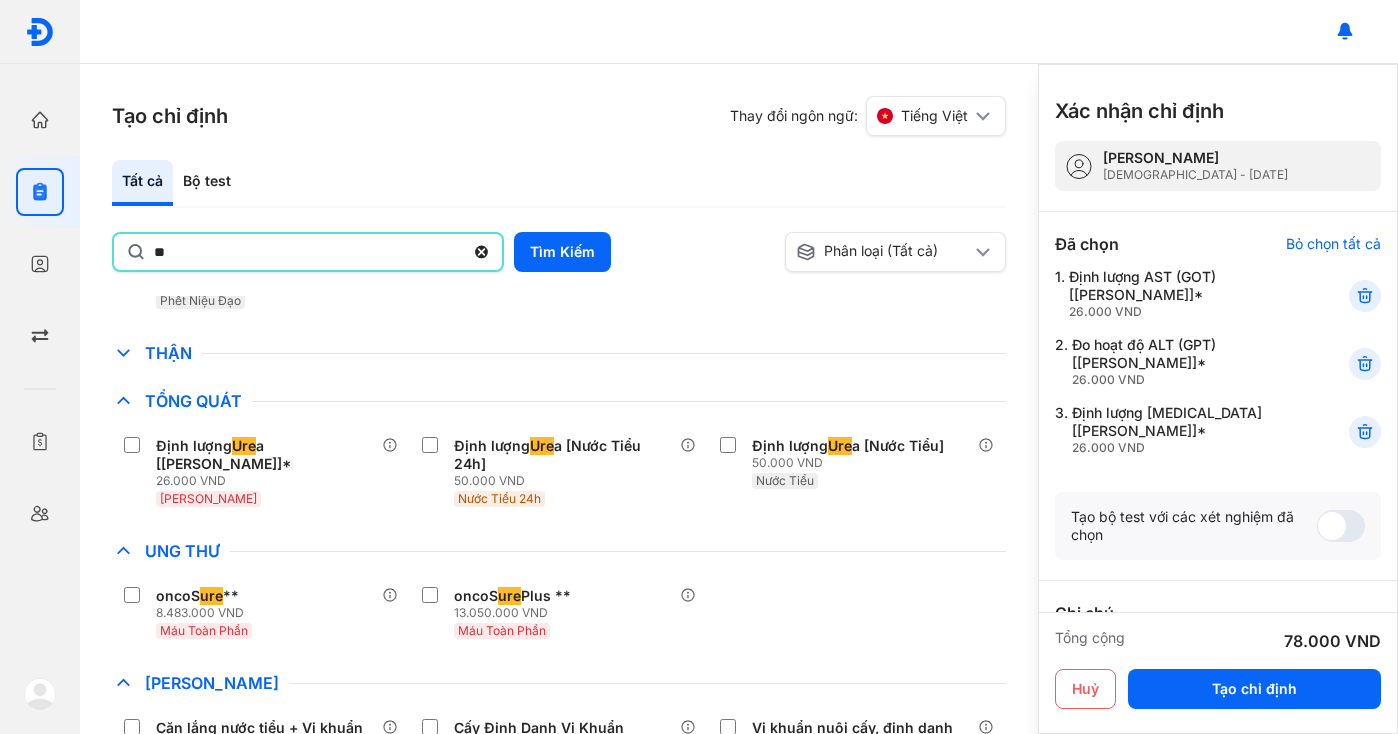 type on "*" 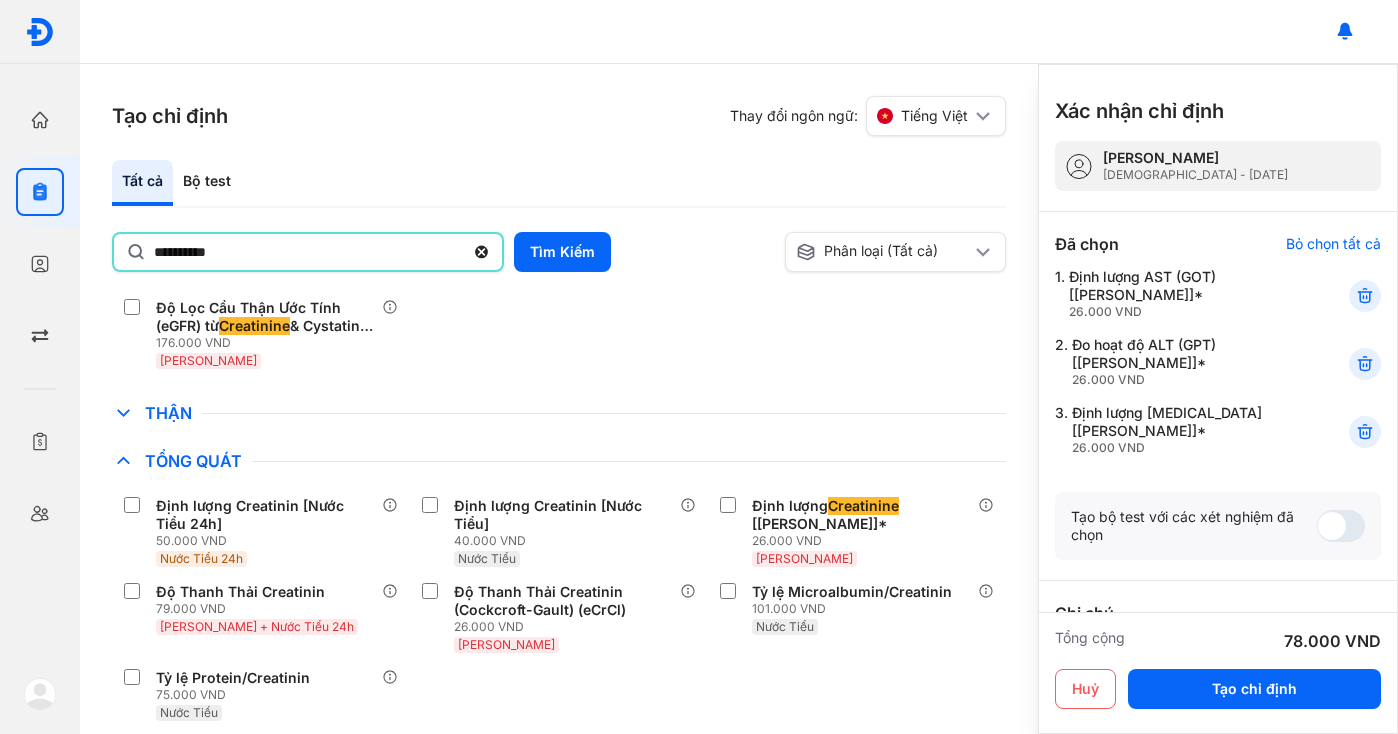 scroll, scrollTop: 53, scrollLeft: 0, axis: vertical 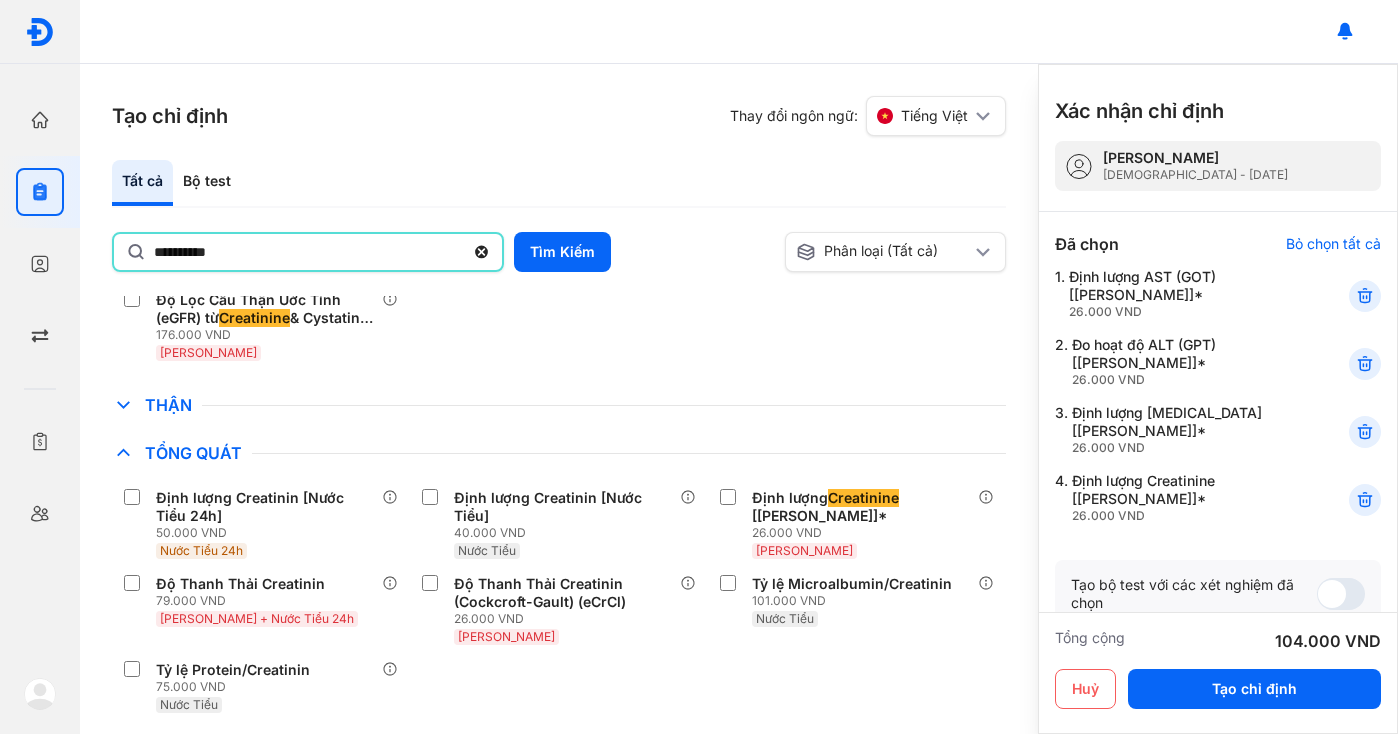 click on "**********" 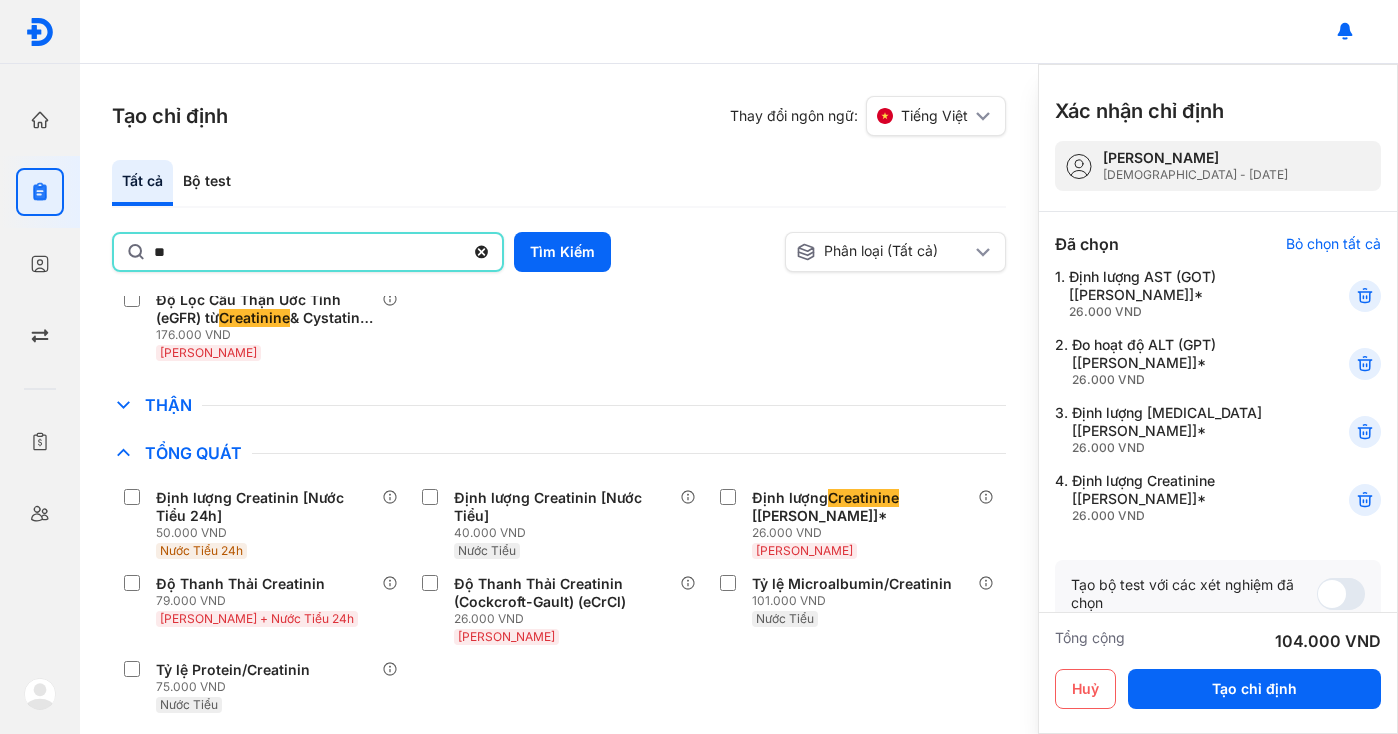 type on "*" 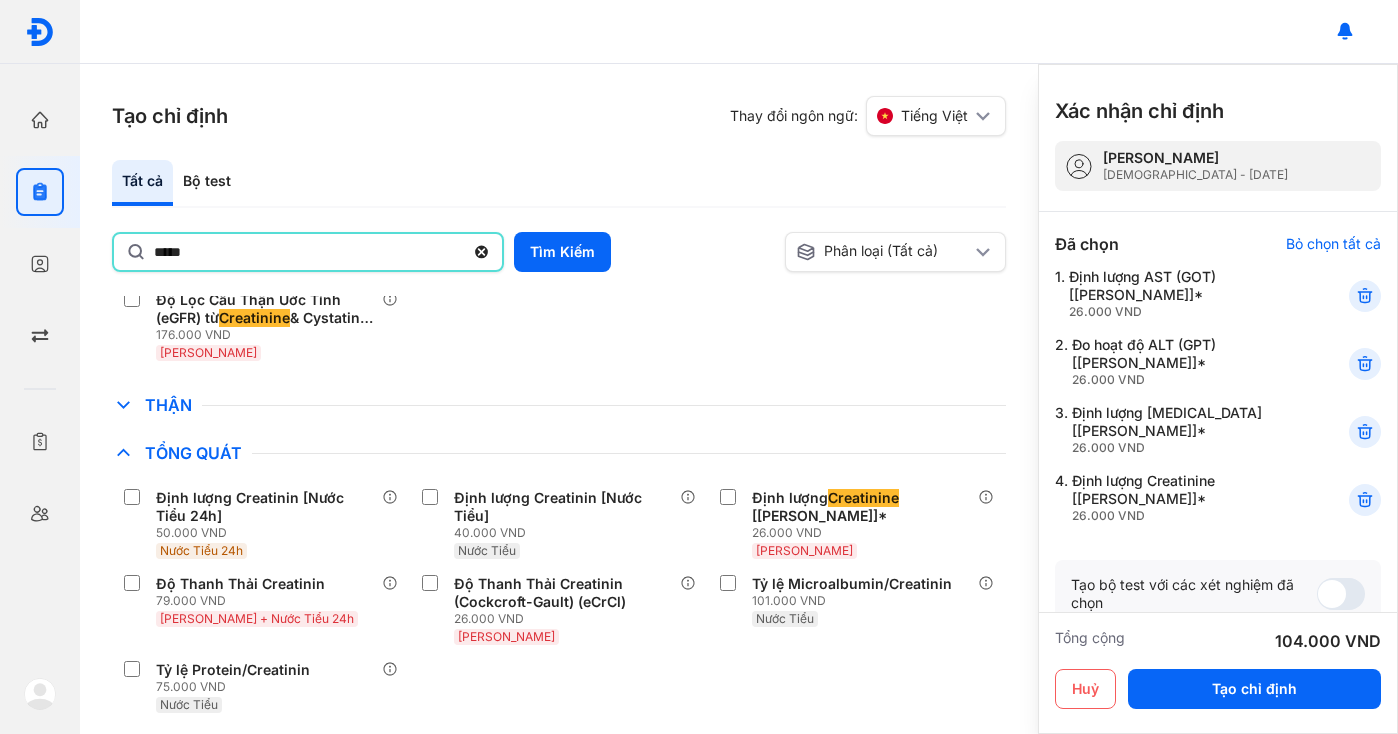 scroll, scrollTop: 0, scrollLeft: 0, axis: both 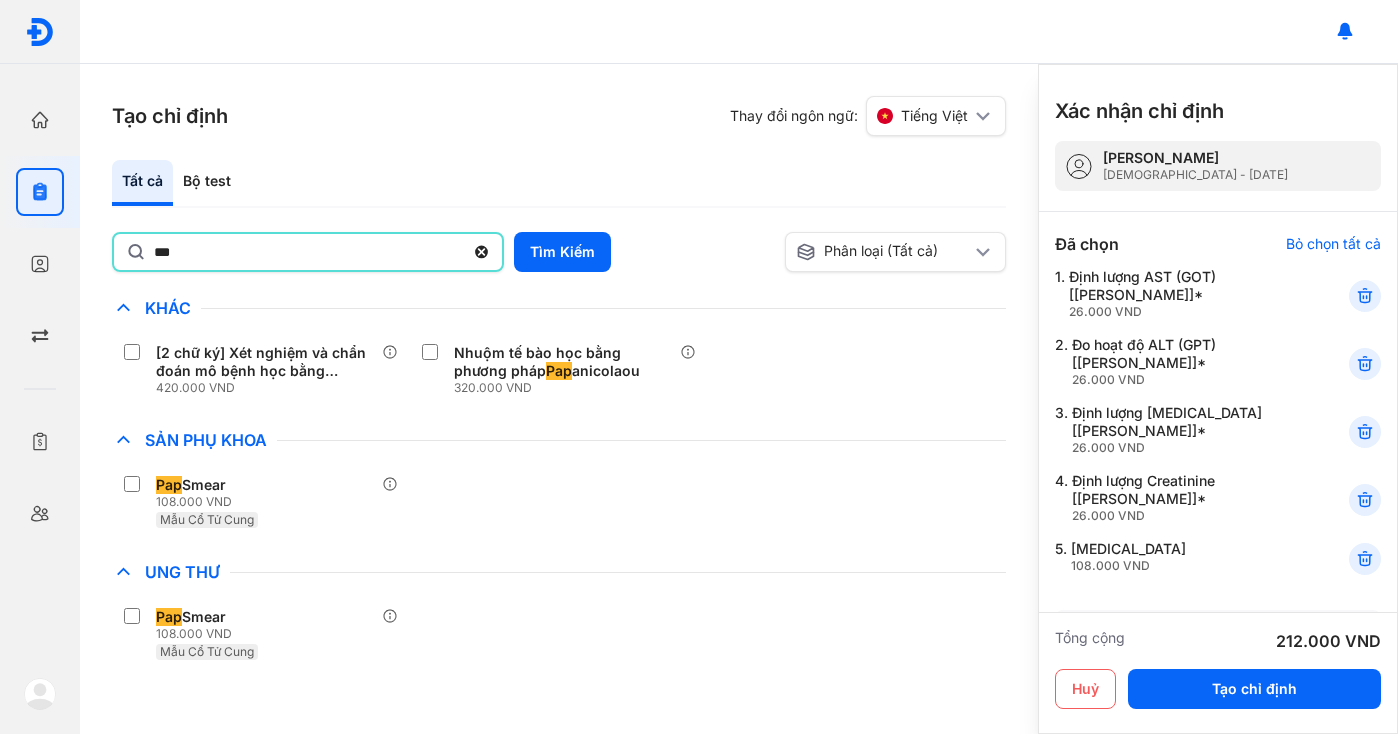 click on "***" 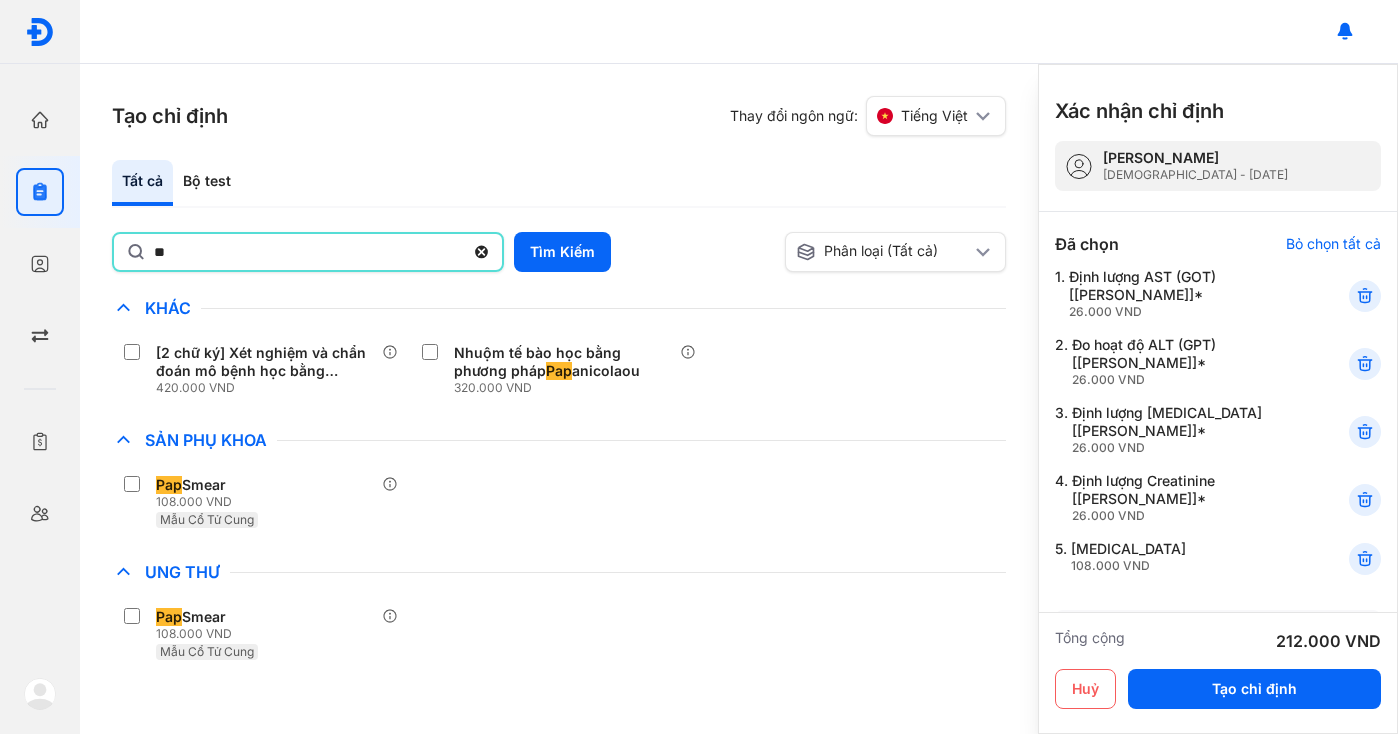 type on "*" 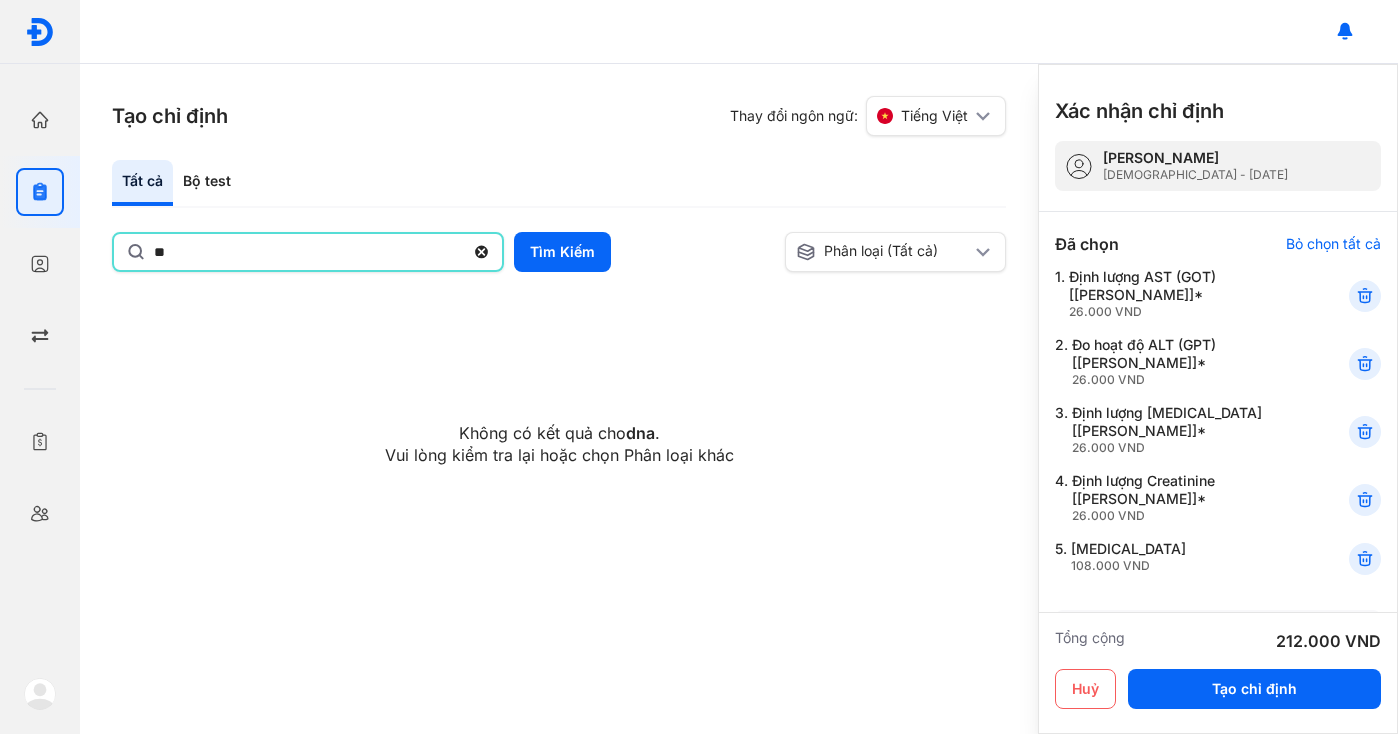type on "*" 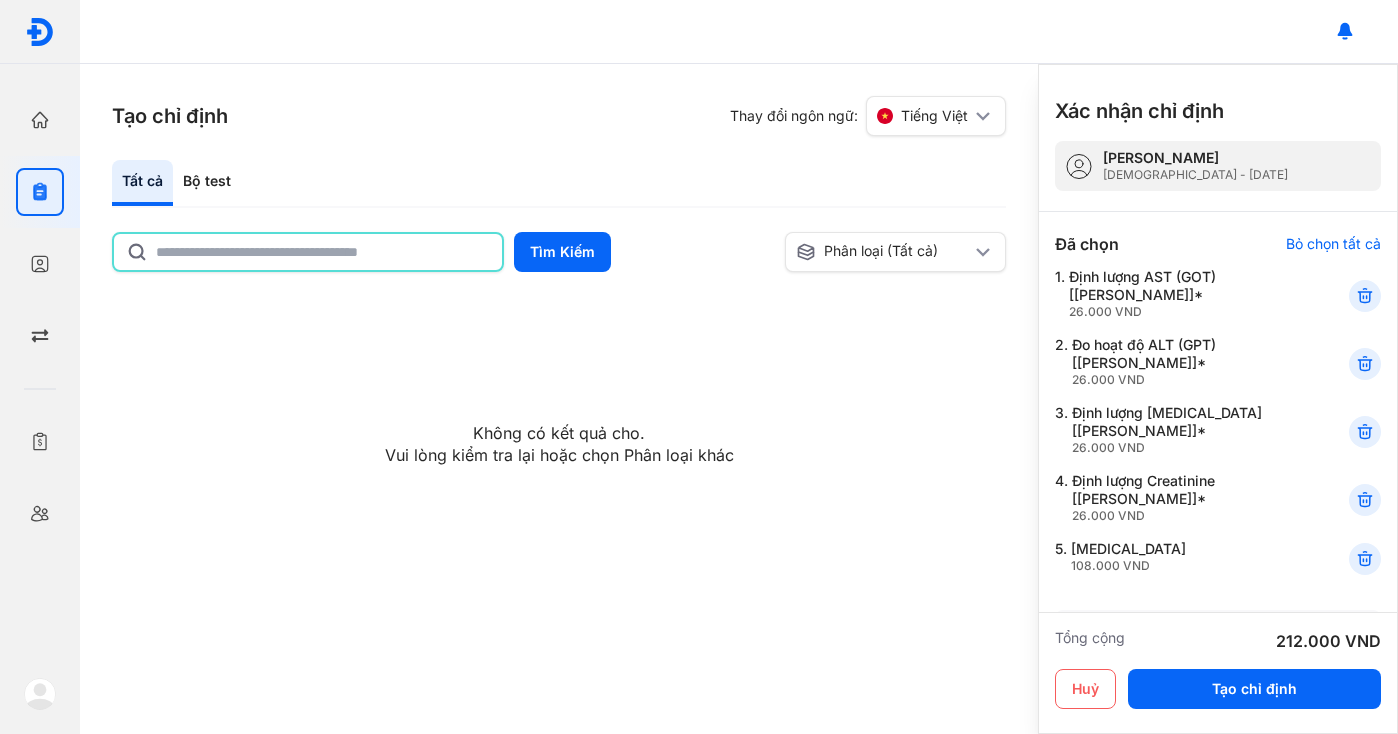 type on "*" 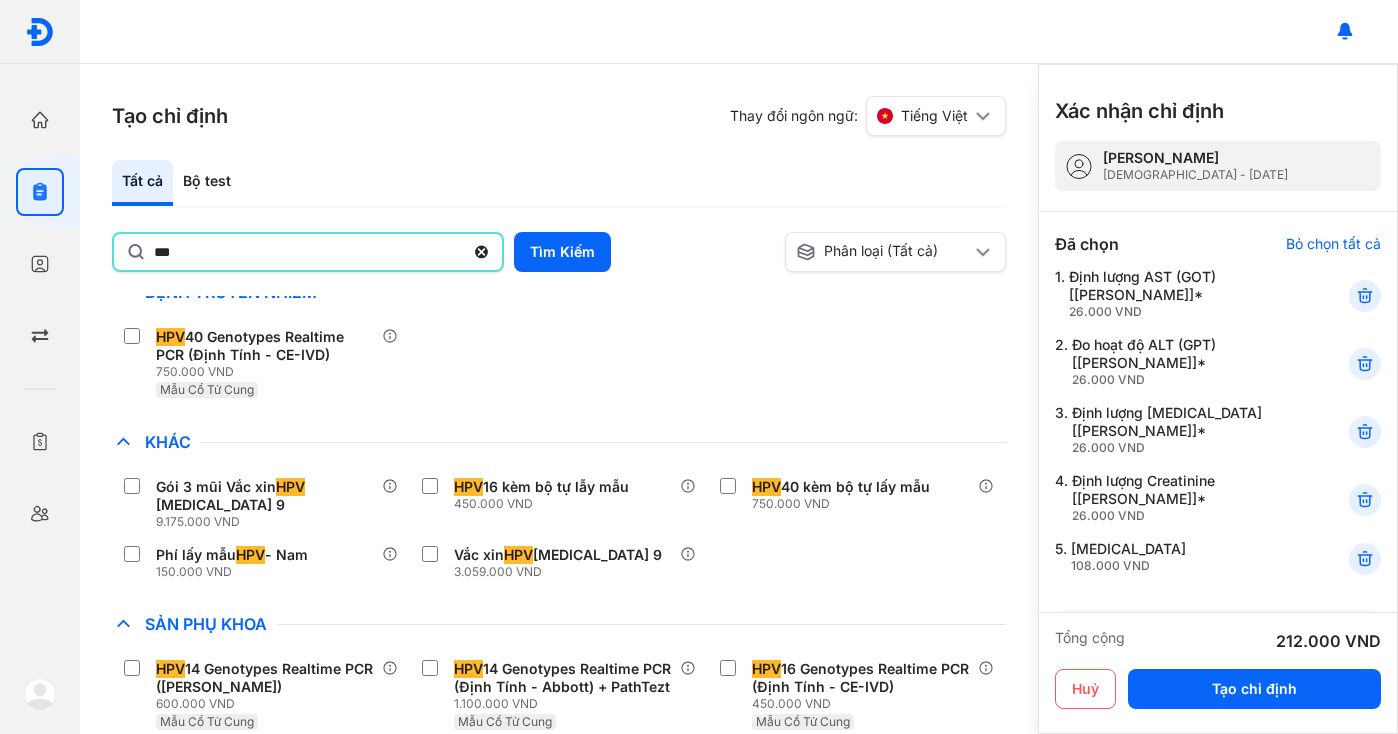 scroll, scrollTop: 0, scrollLeft: 0, axis: both 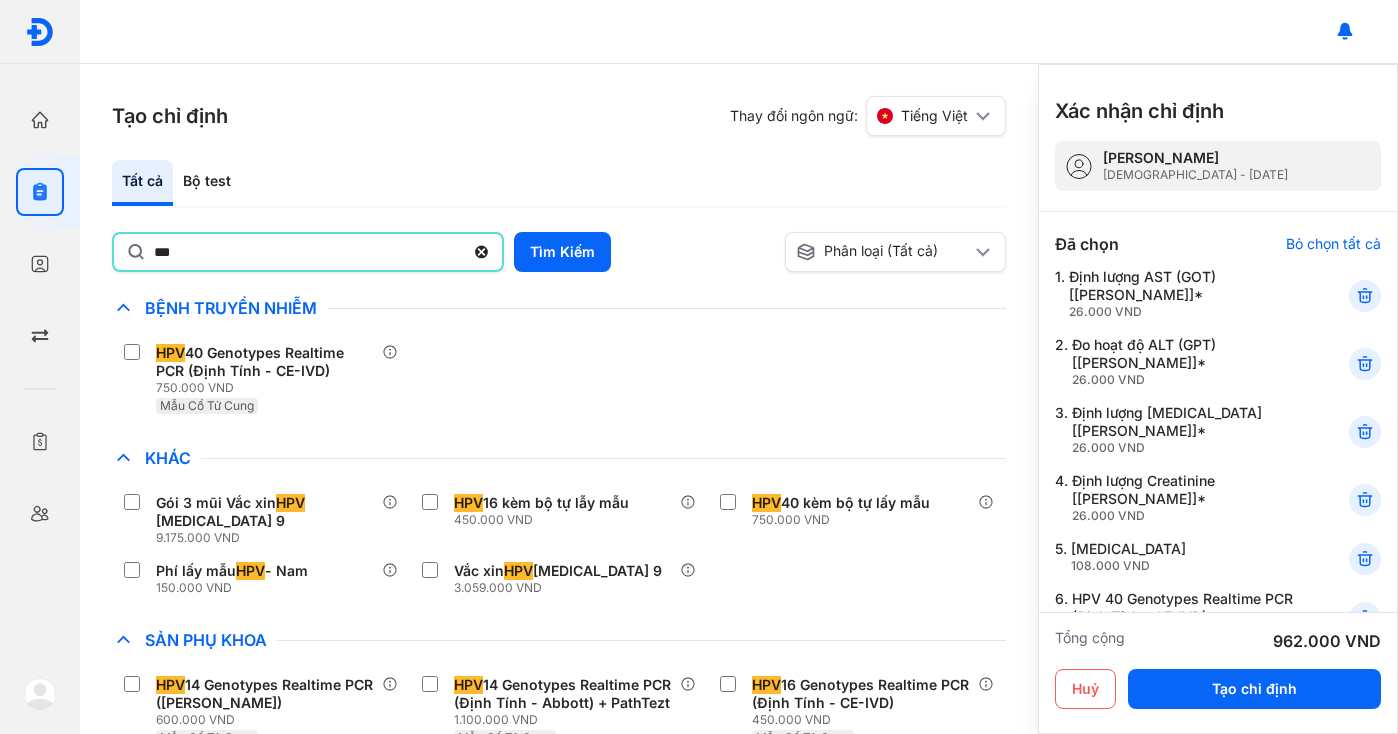 click on "***" 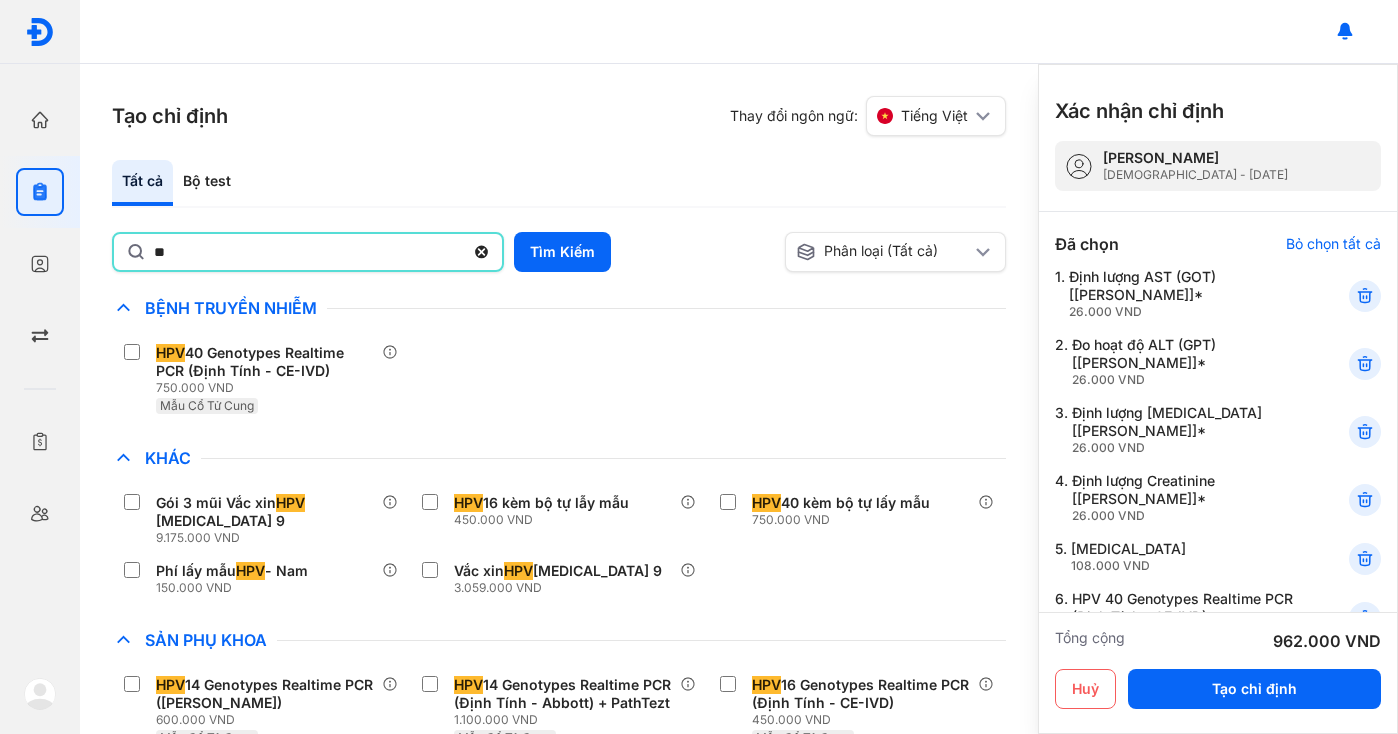 type on "*" 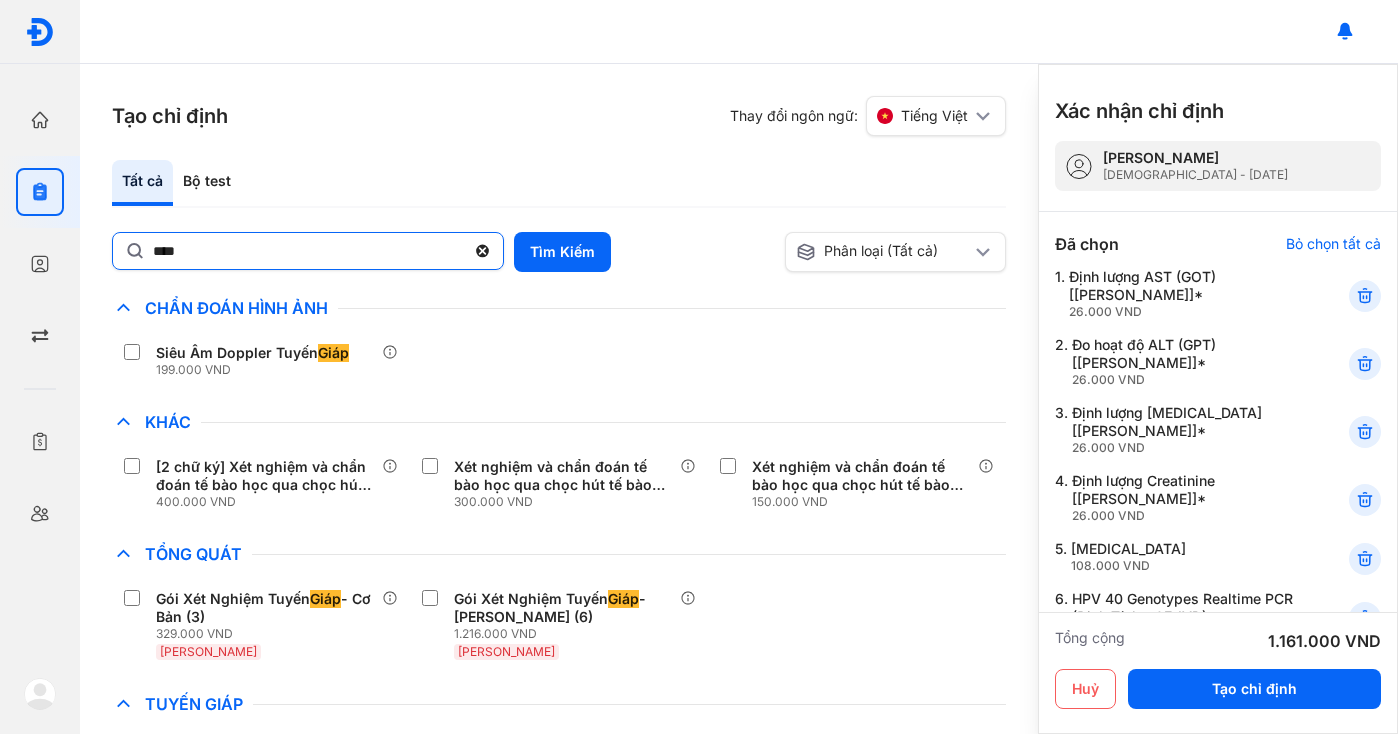 click on "****" 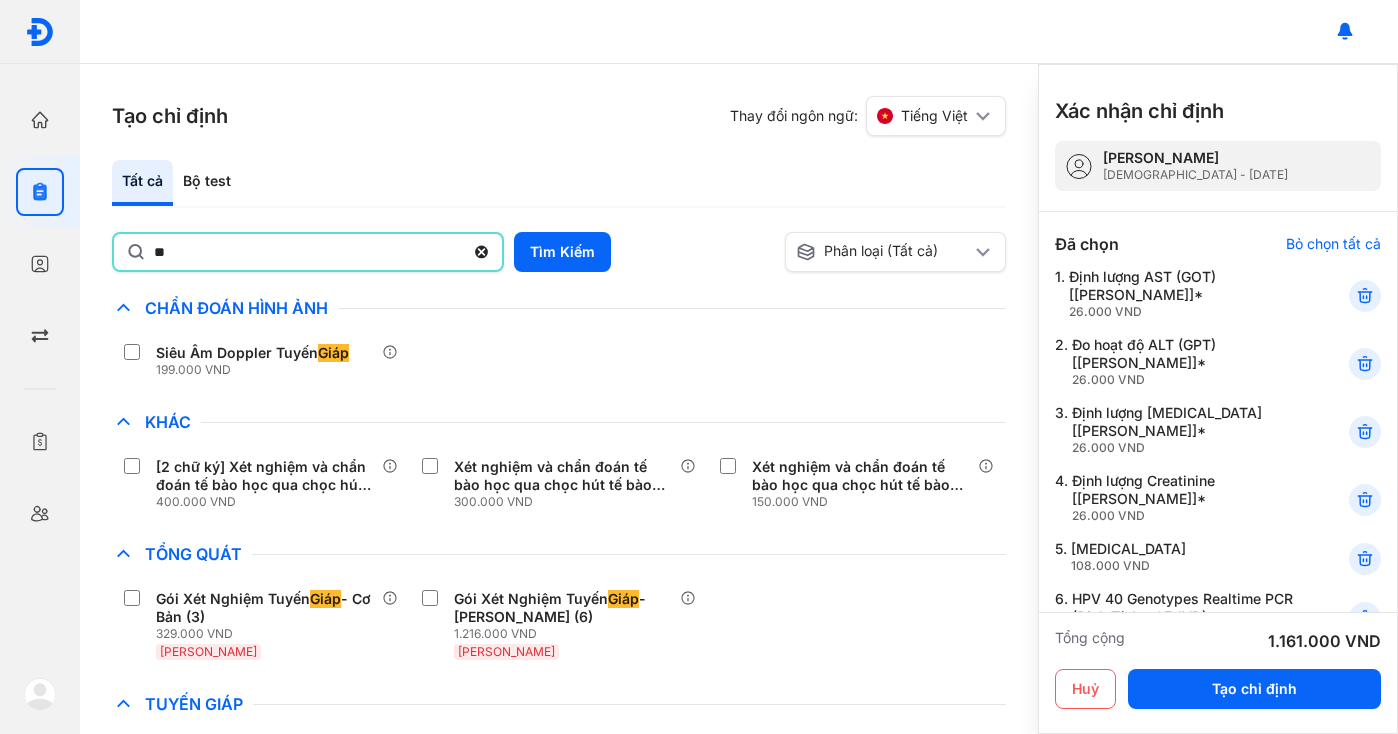type on "*" 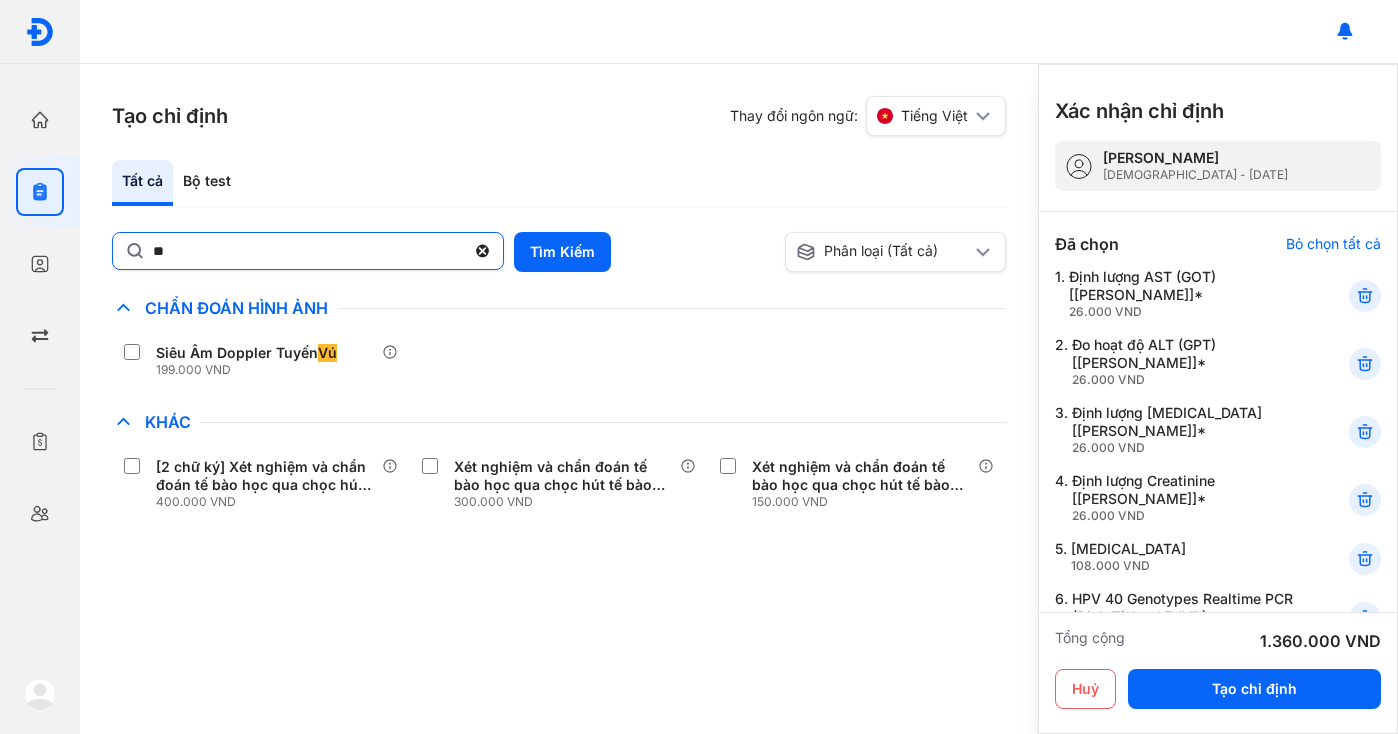 click on "**" 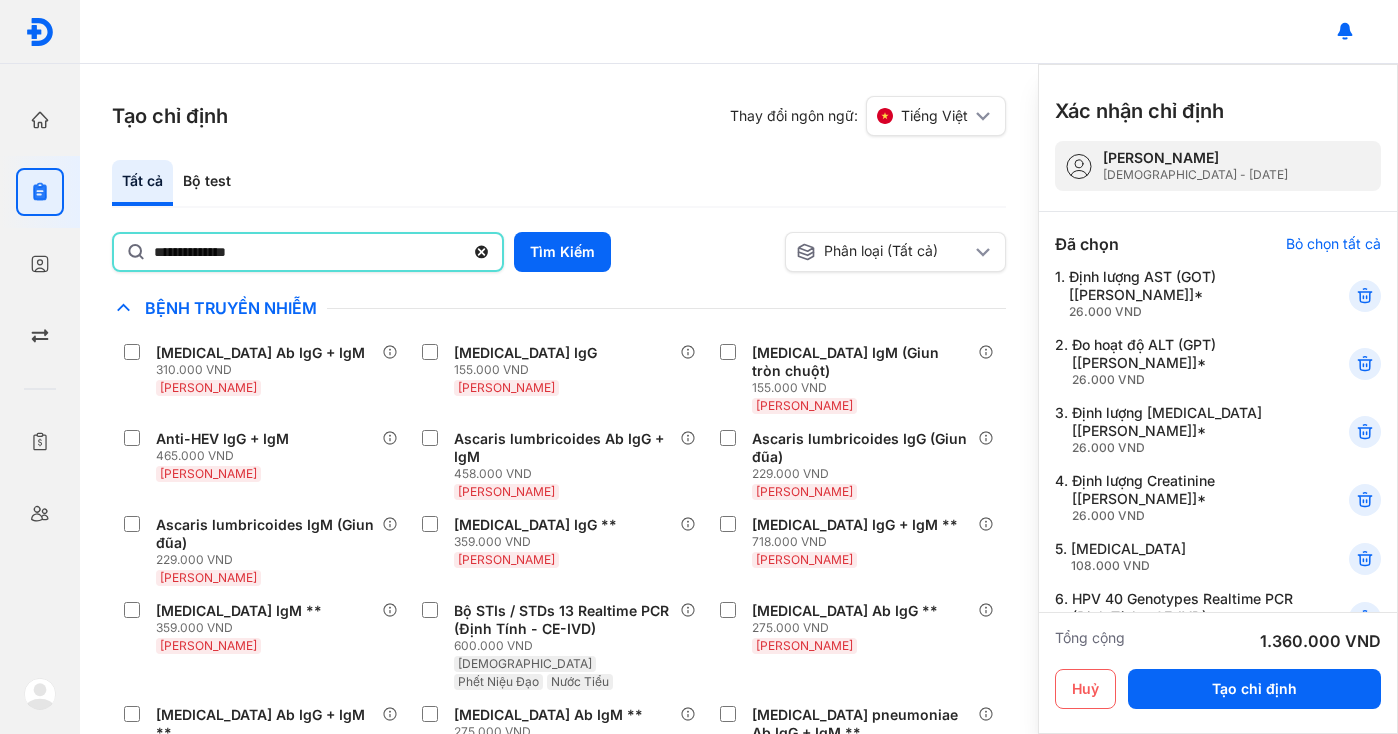 type on "**********" 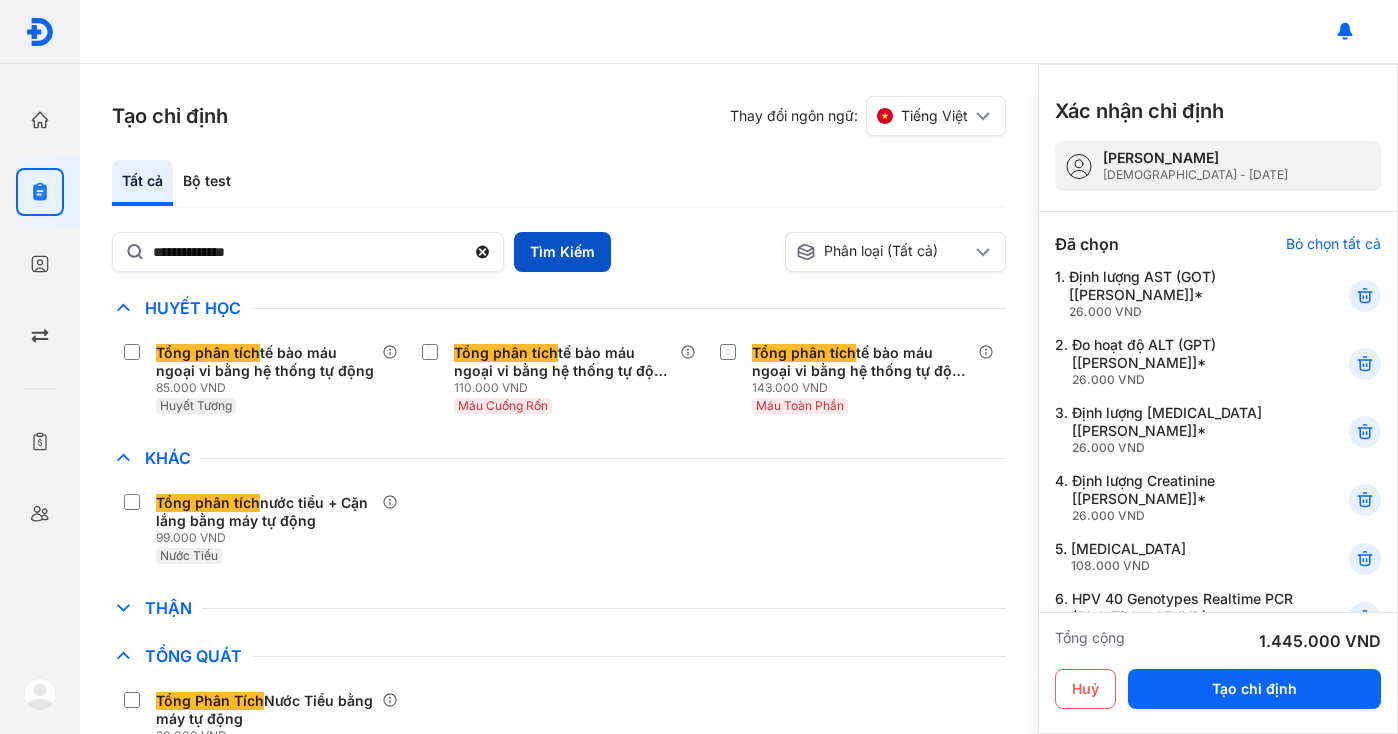 click on "Tìm Kiếm" at bounding box center [562, 252] 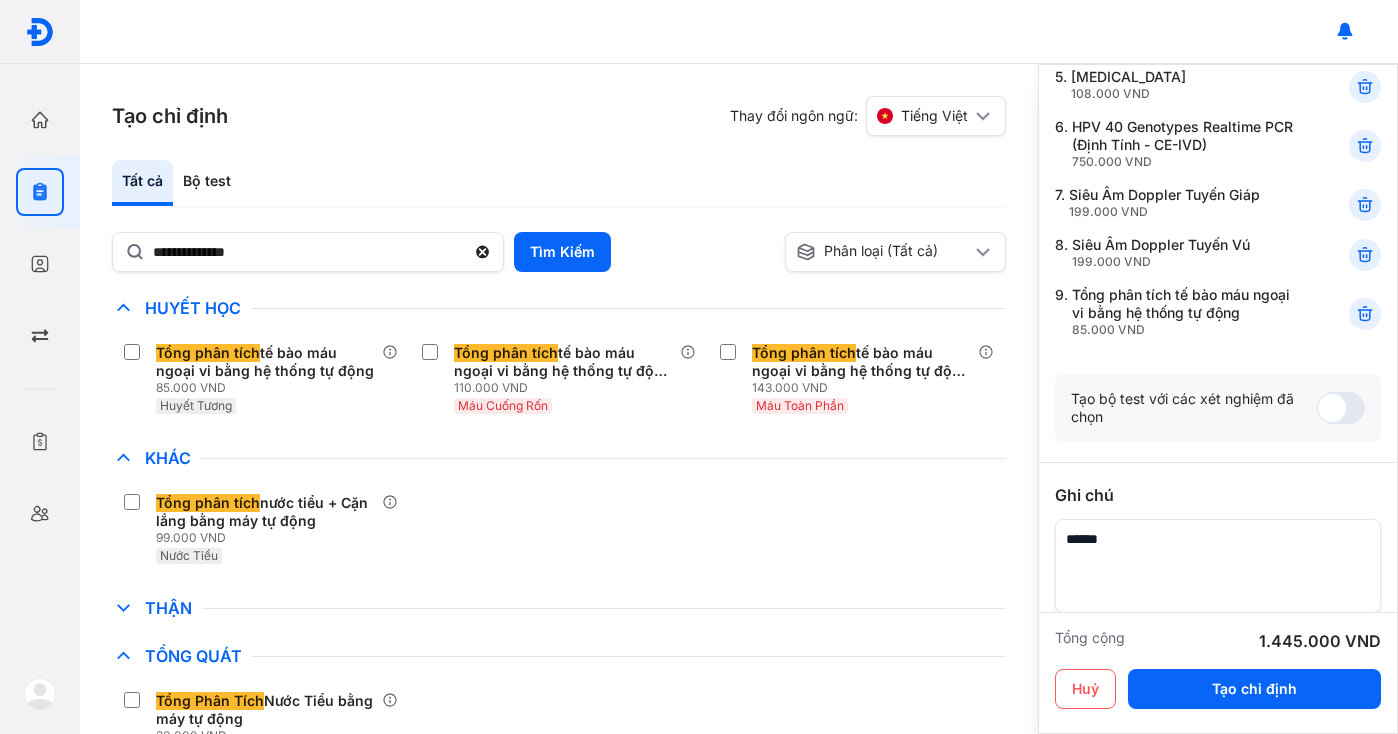 scroll, scrollTop: 574, scrollLeft: 0, axis: vertical 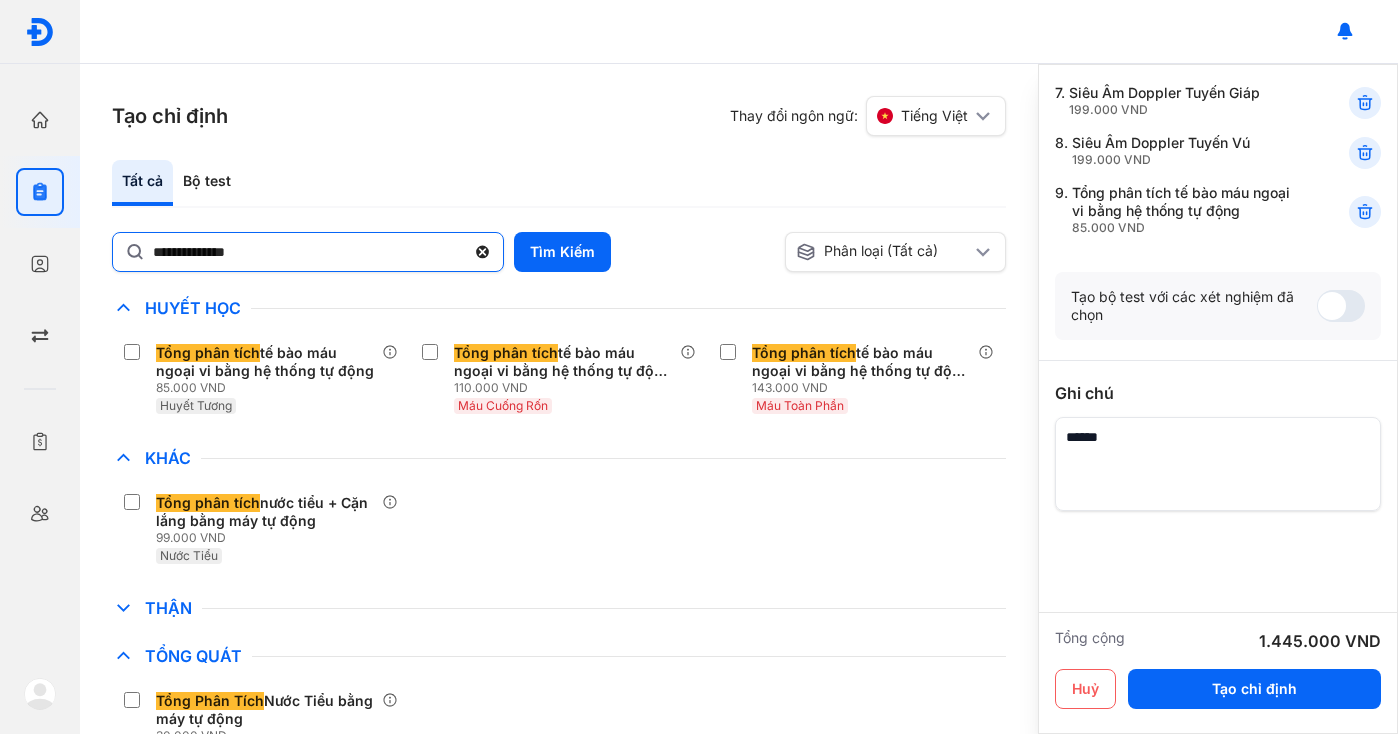 click 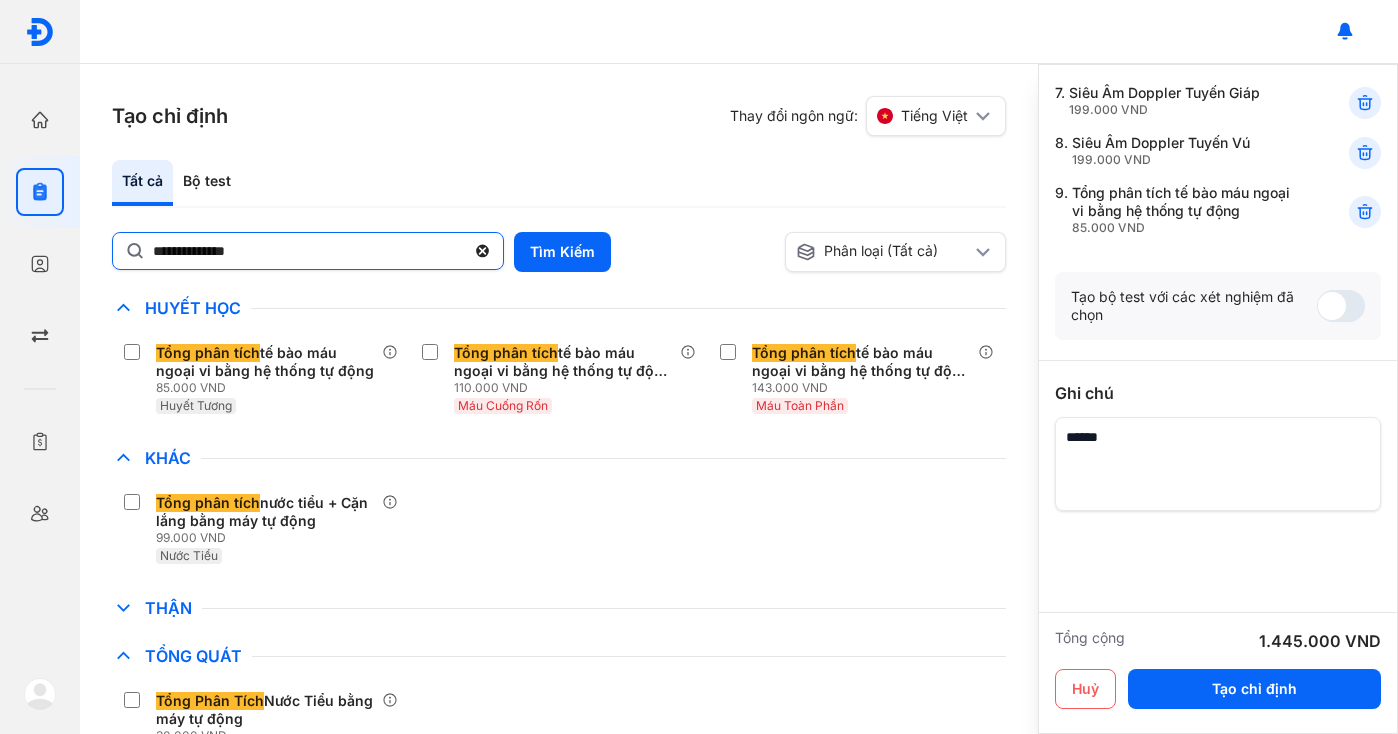 click on "**********" 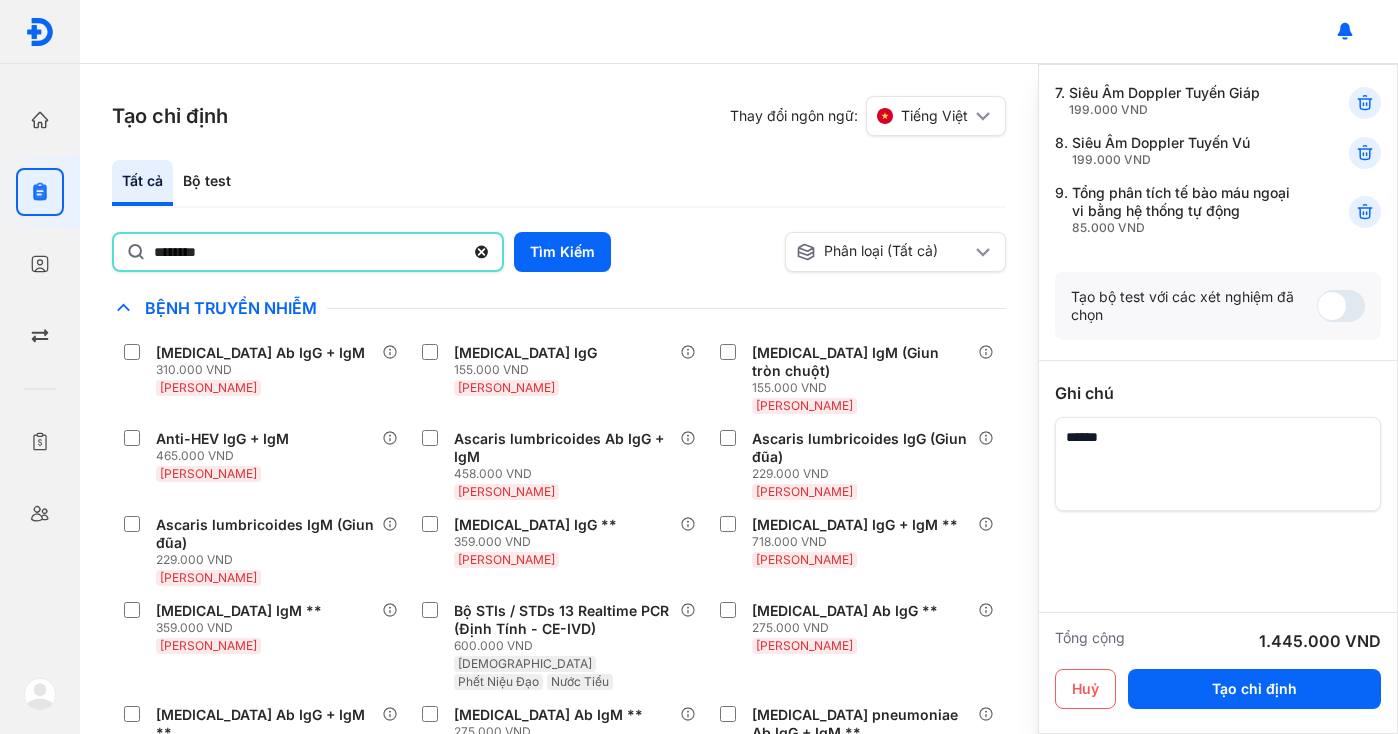 type on "*******" 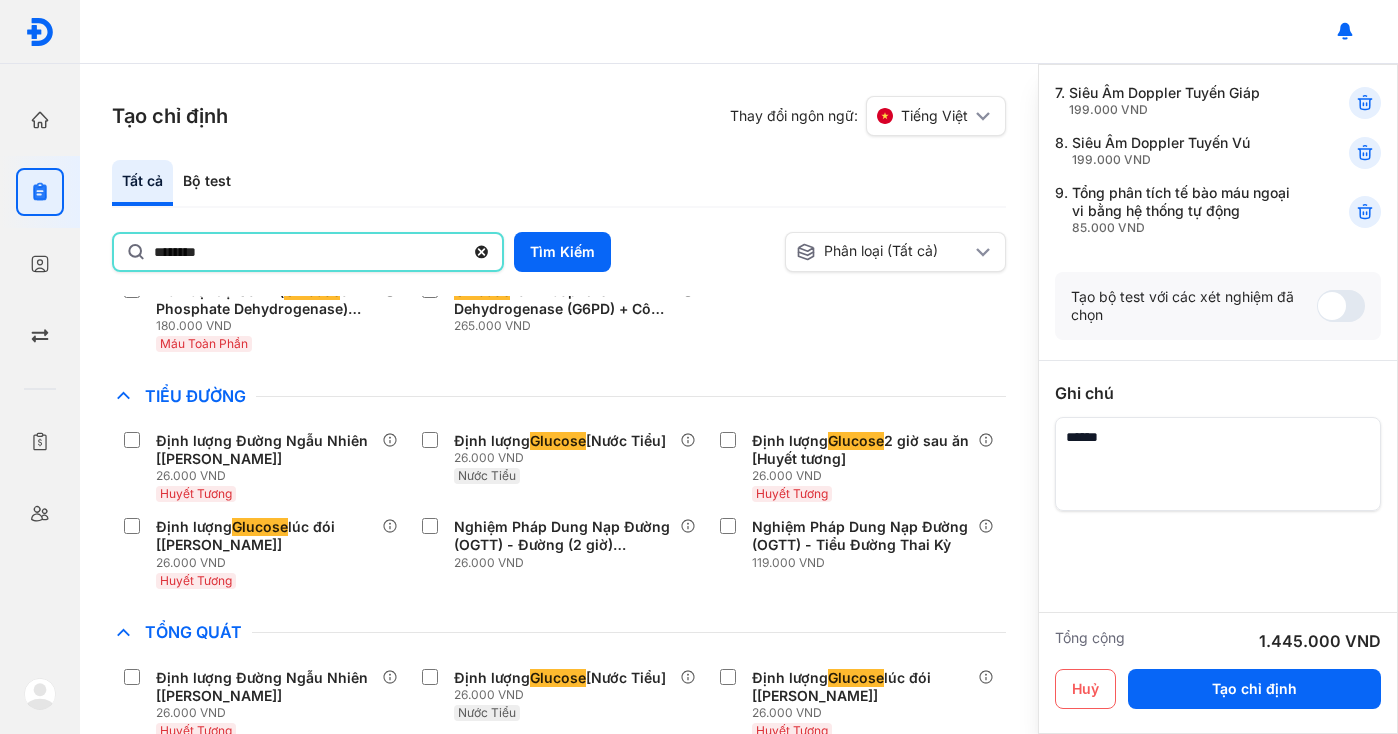 scroll, scrollTop: 368, scrollLeft: 0, axis: vertical 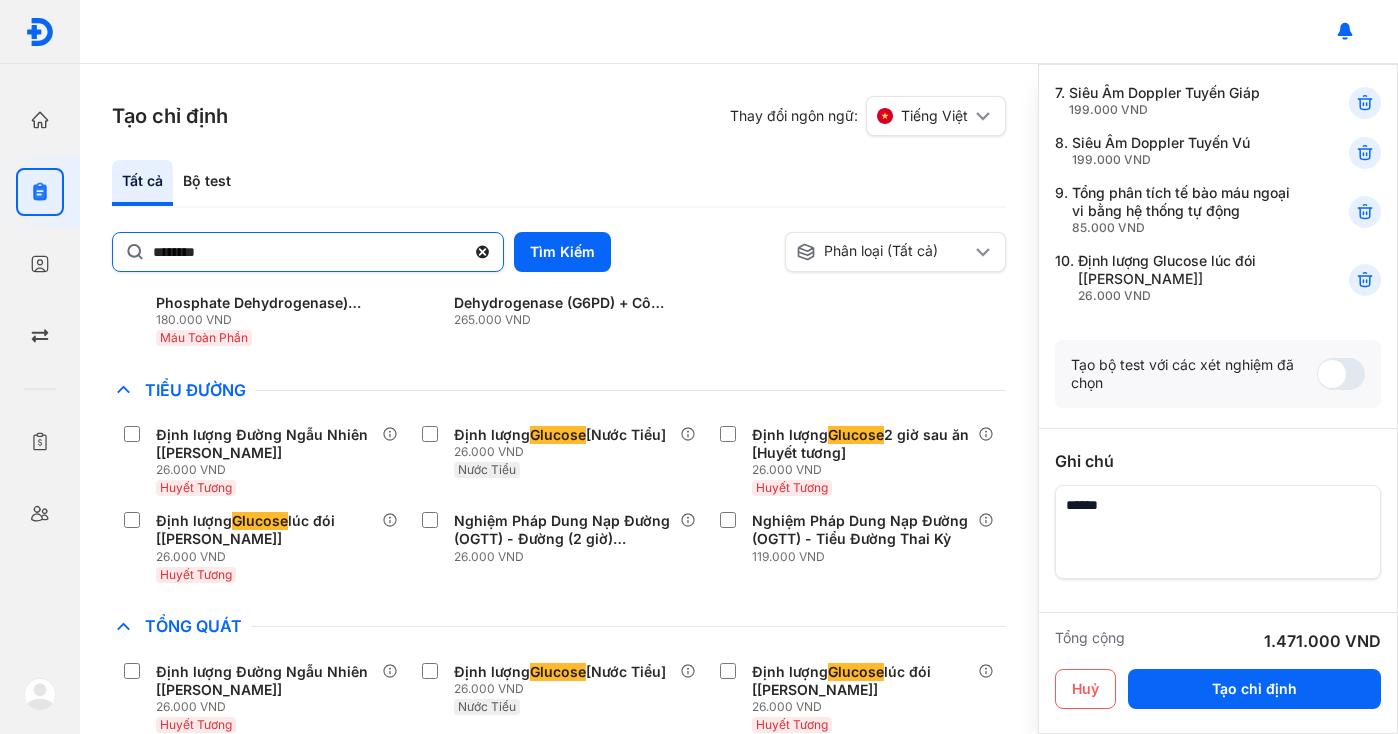 click 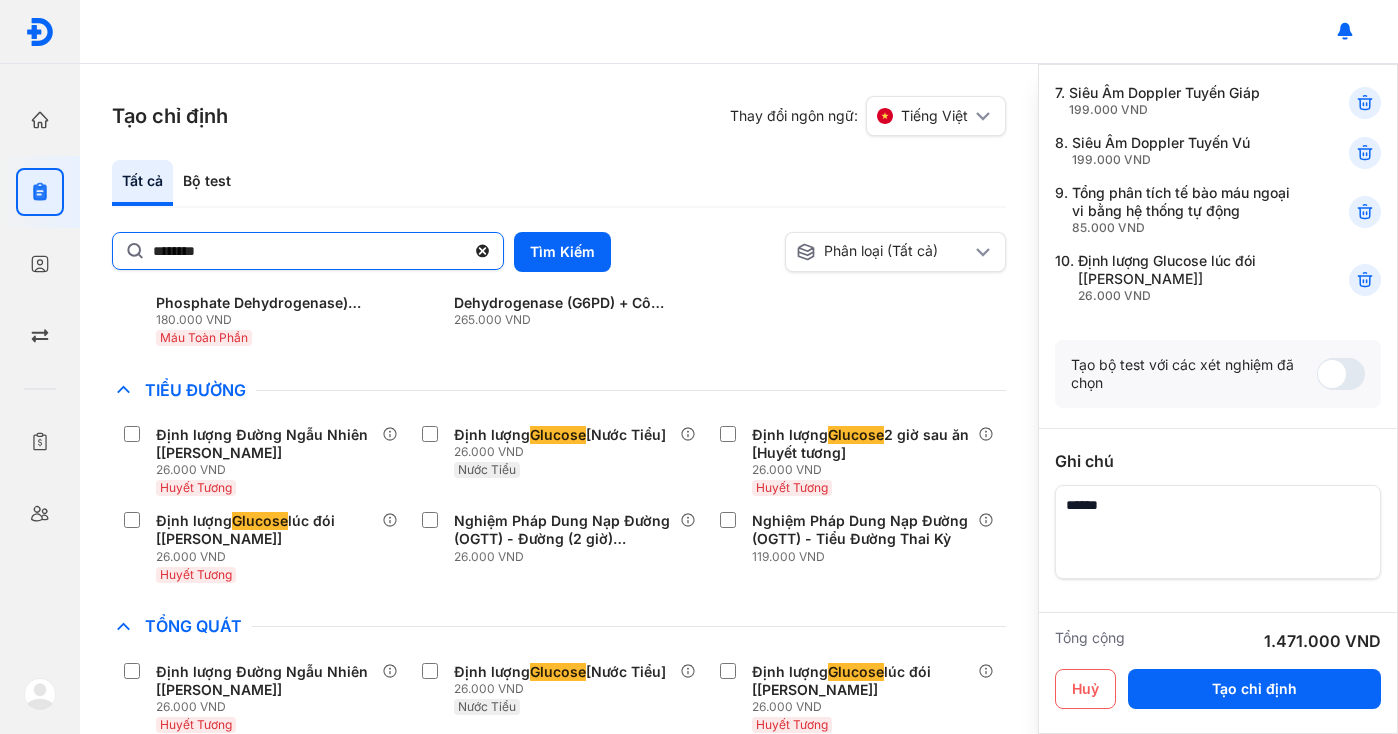 click on "*******" 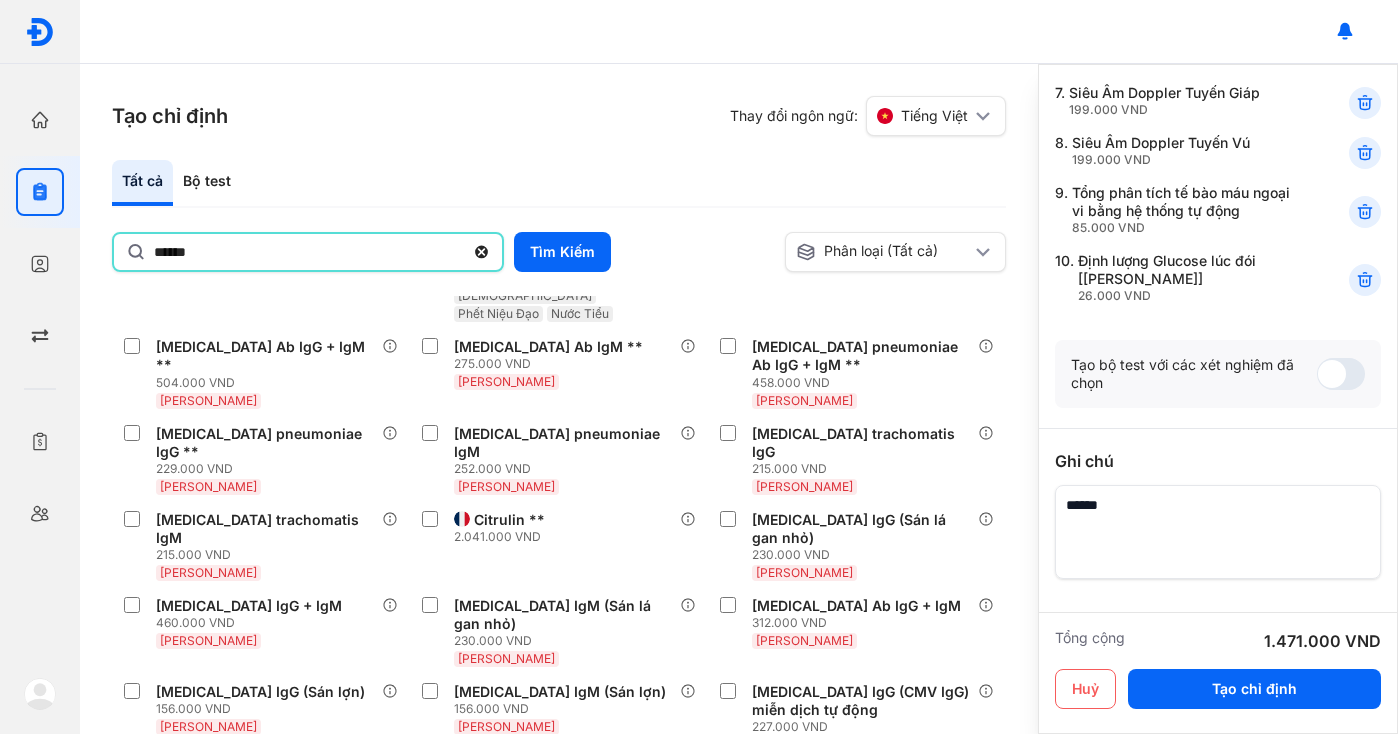 type on "******" 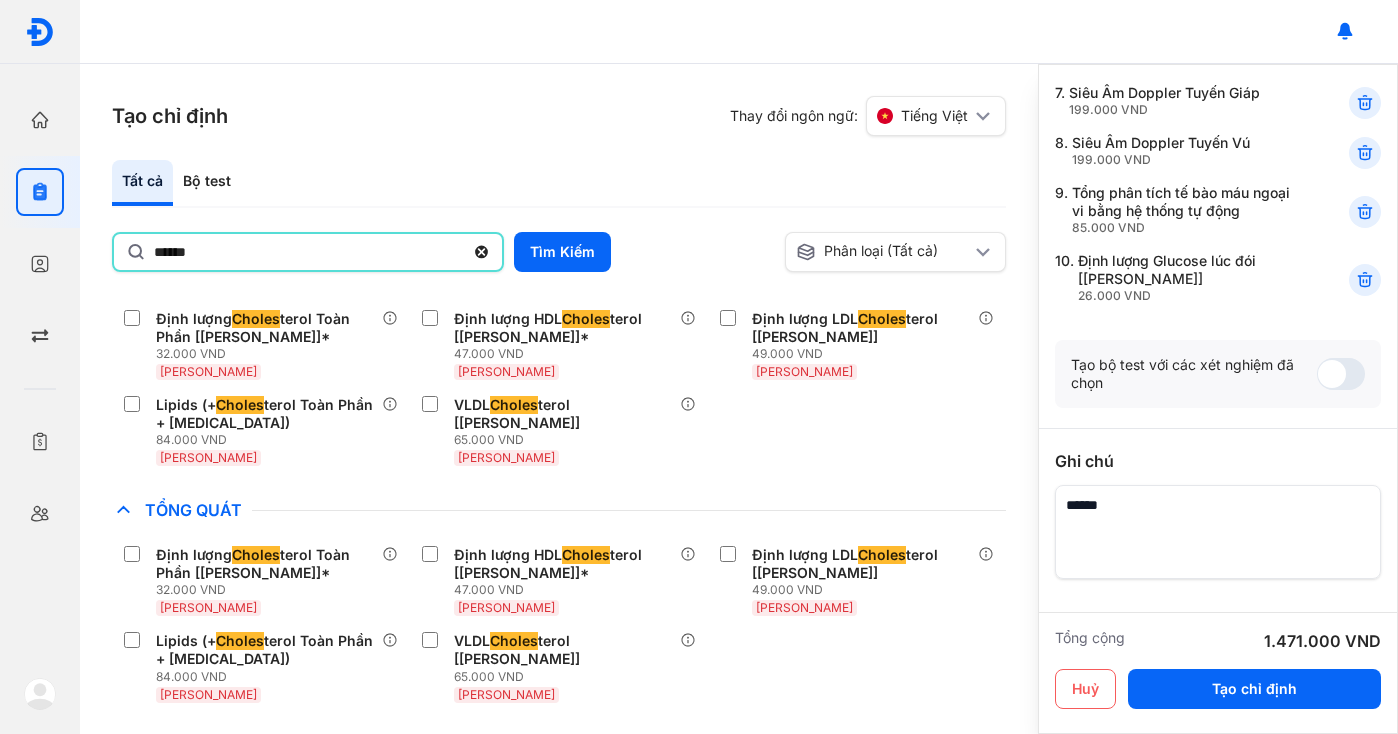 scroll, scrollTop: 184, scrollLeft: 0, axis: vertical 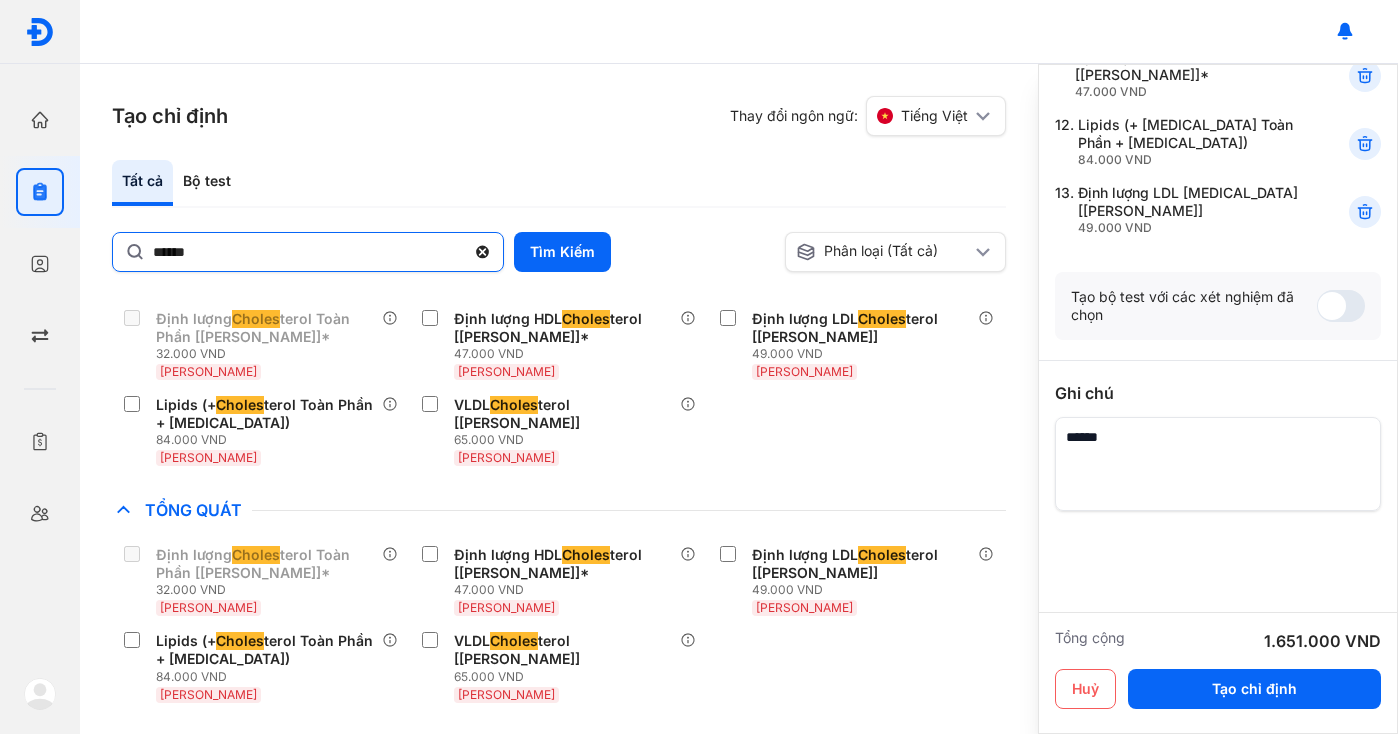 click 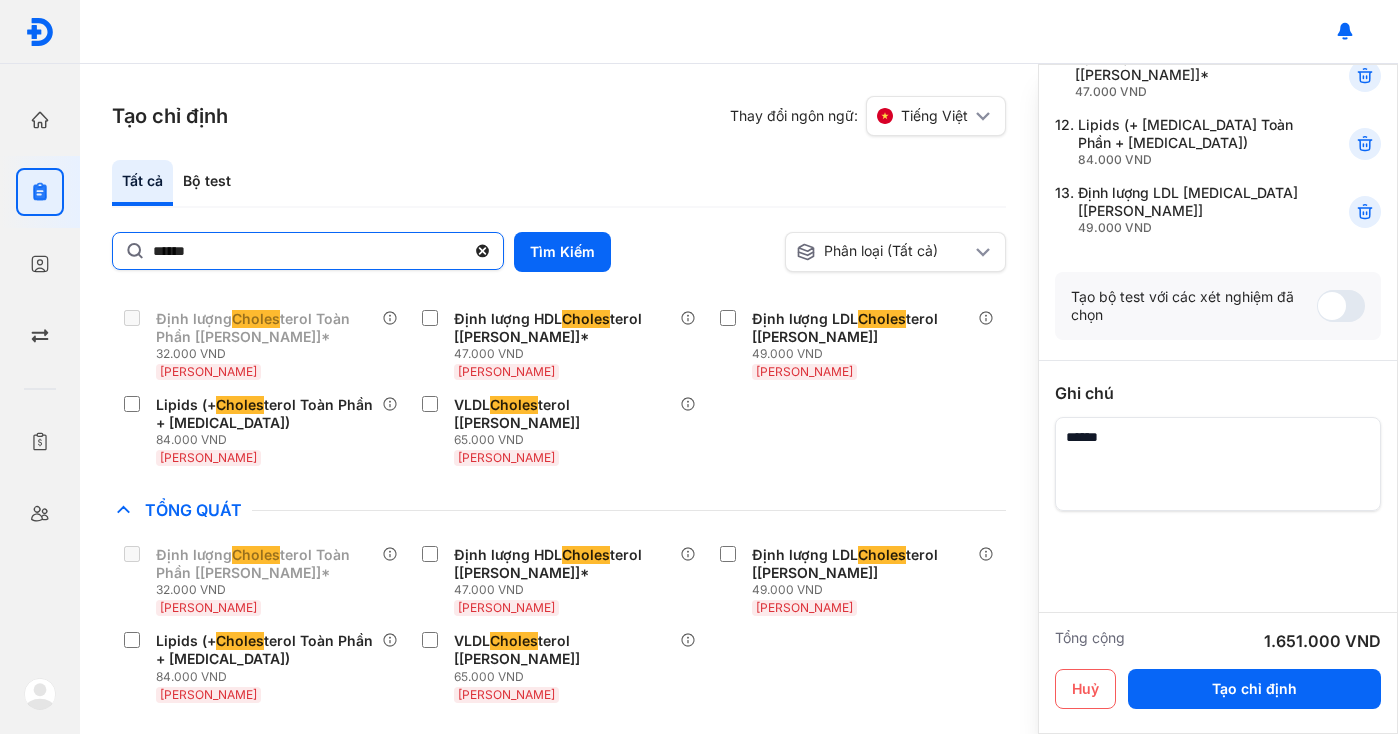 click on "******" 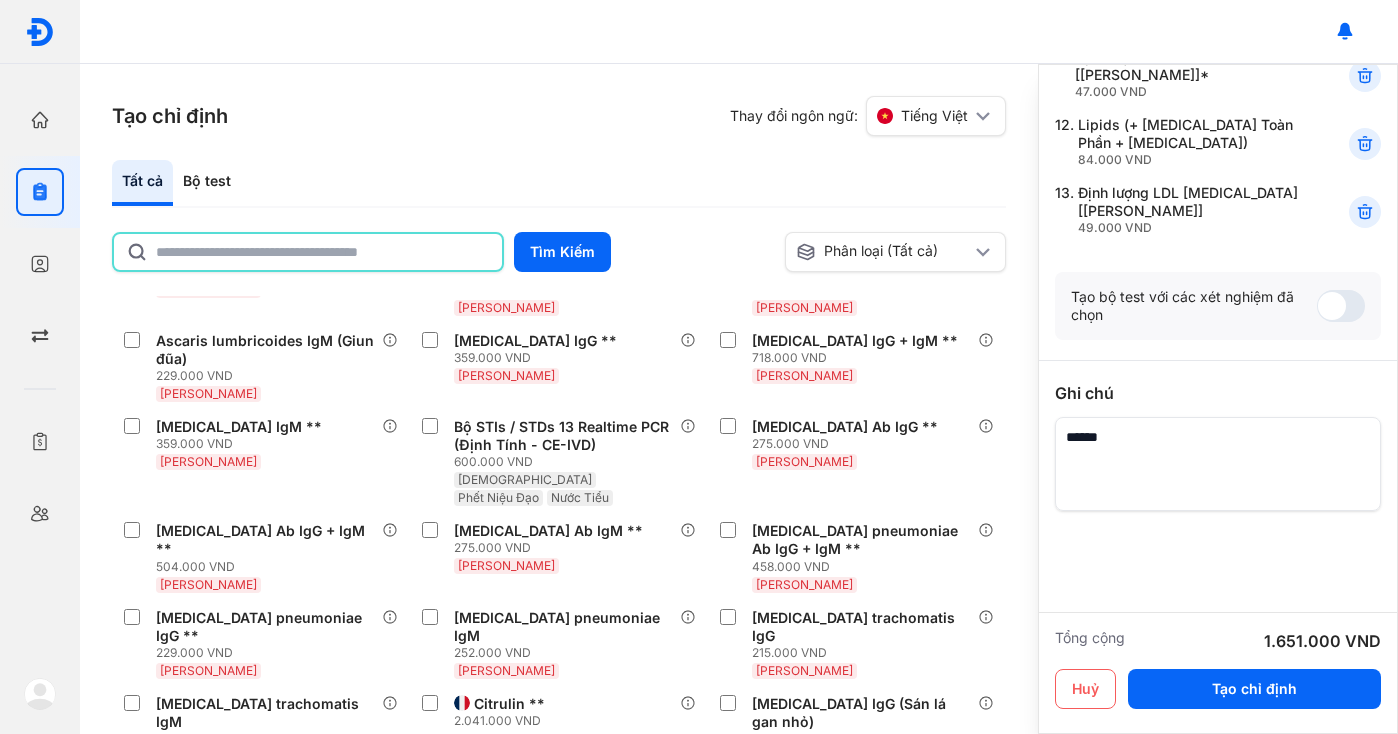 click 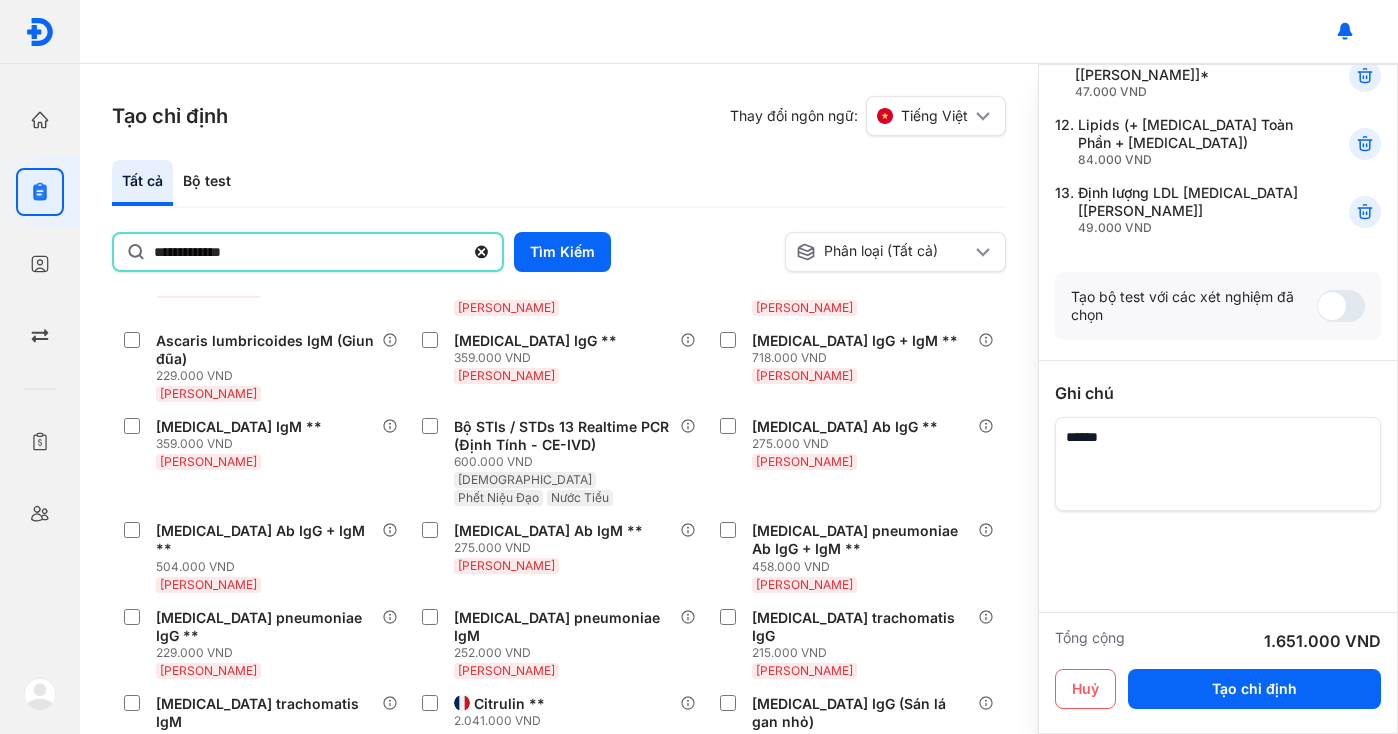 scroll, scrollTop: 0, scrollLeft: 0, axis: both 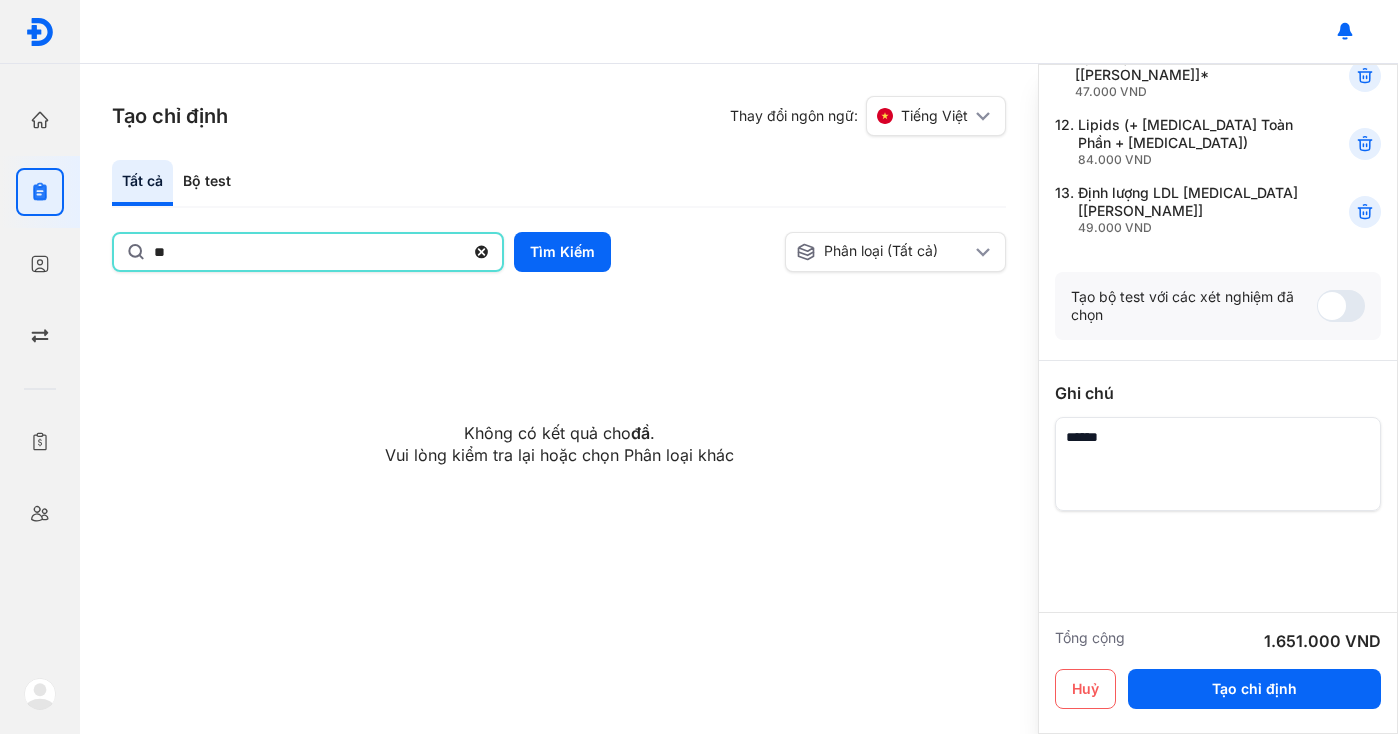 type on "*" 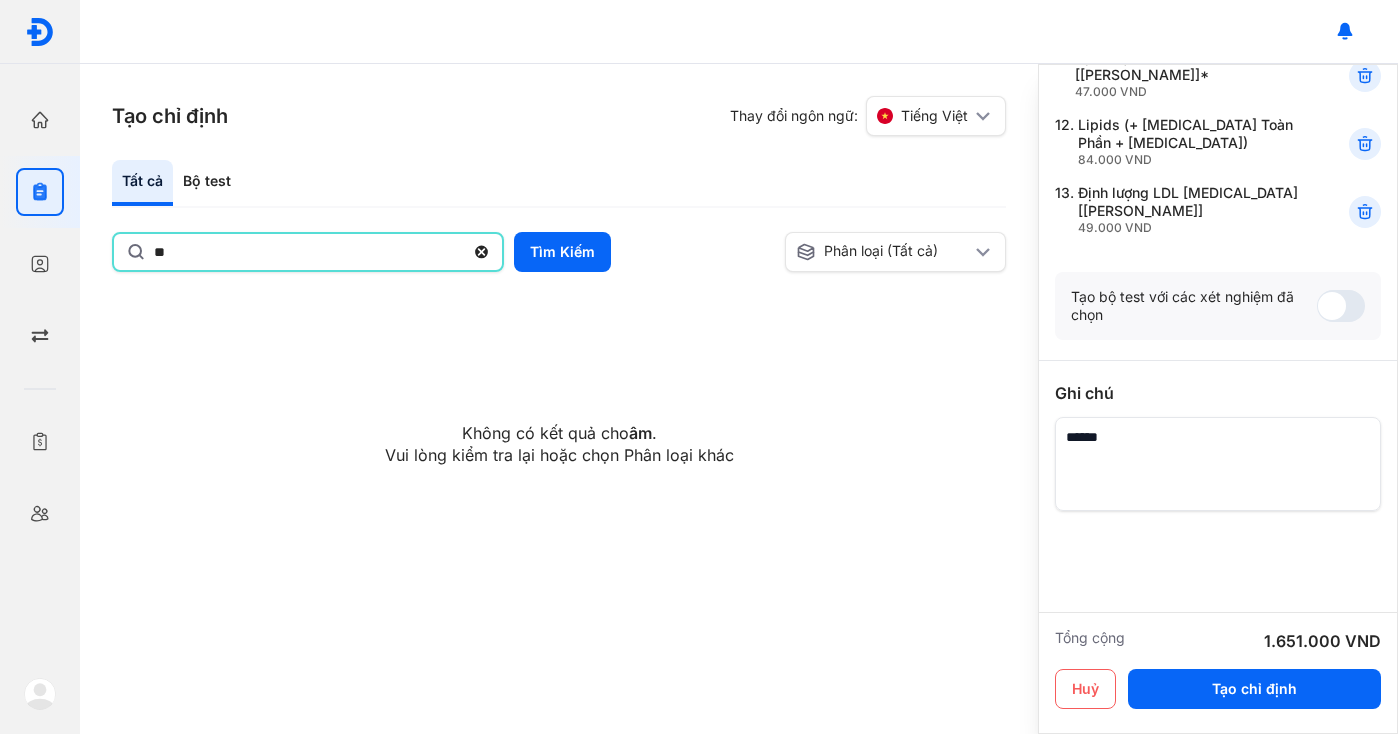type on "*" 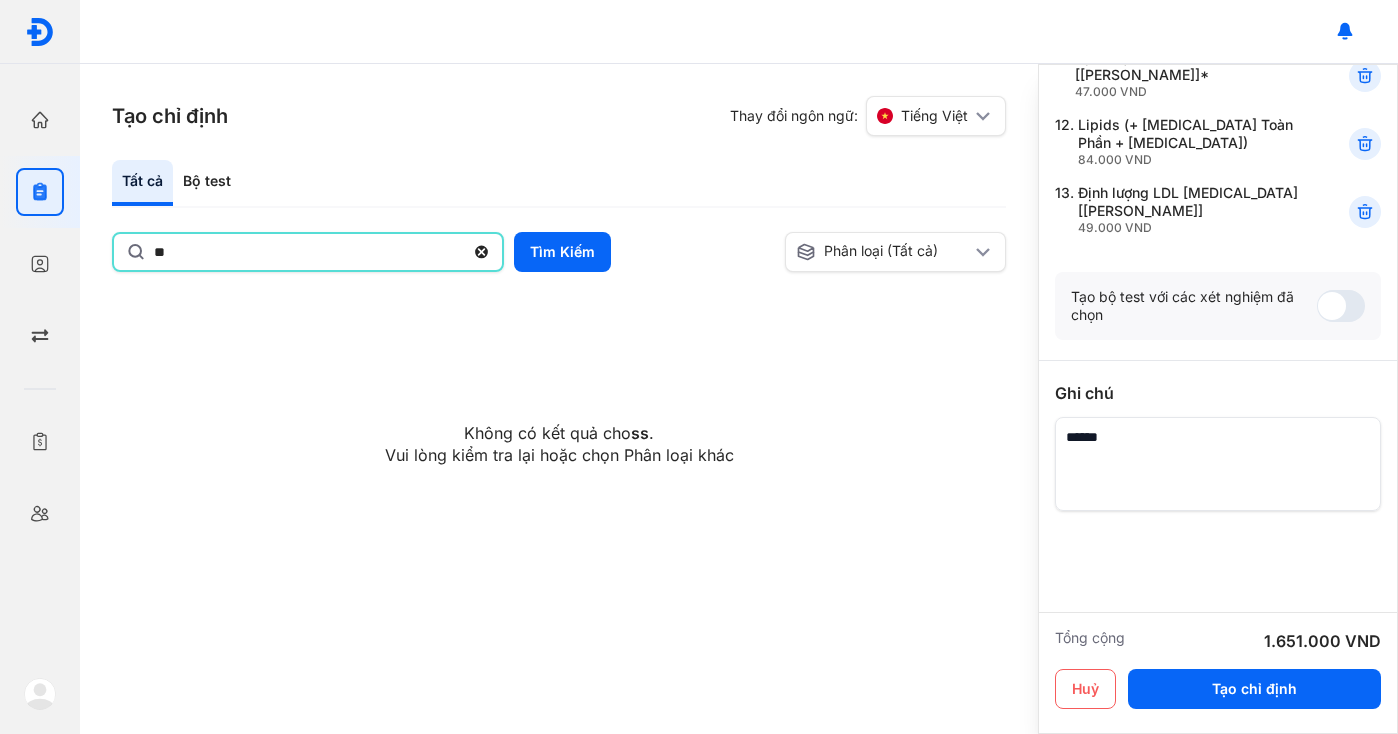 type on "*" 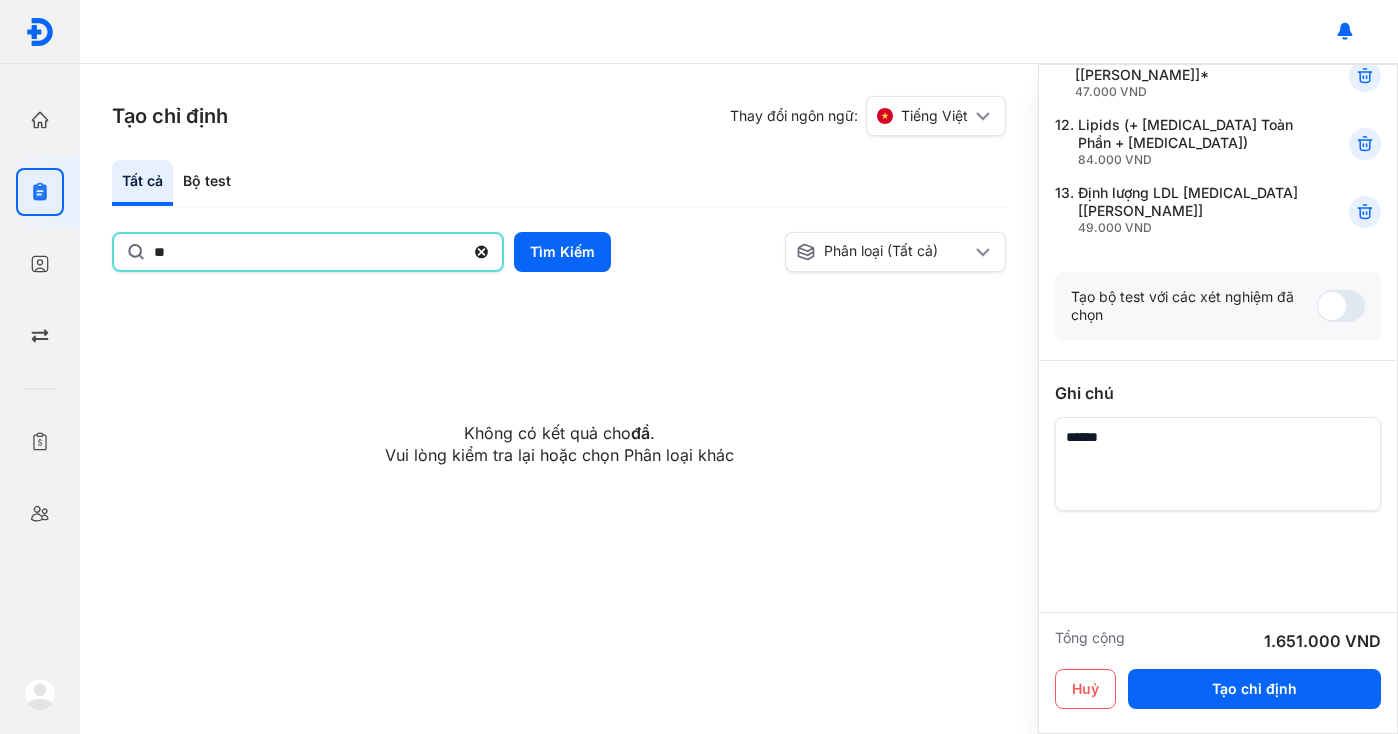 type on "*" 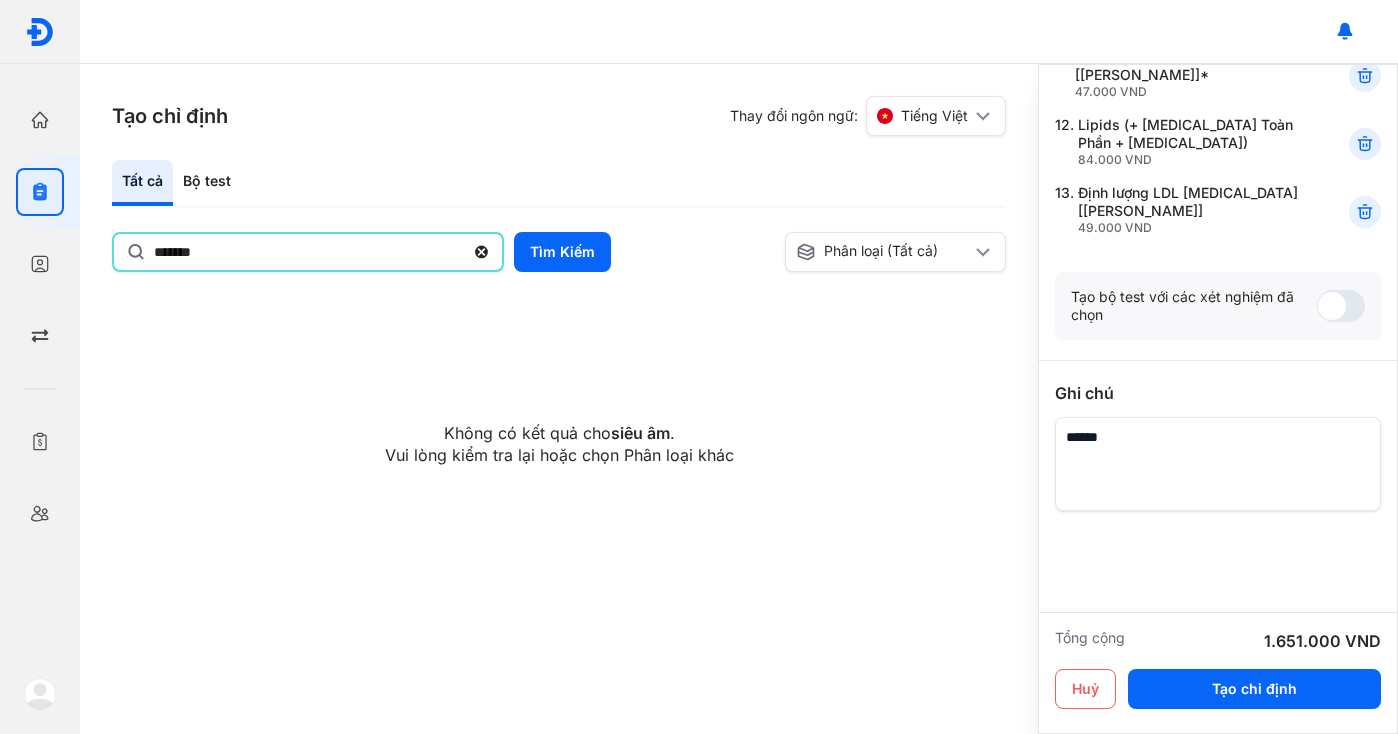 type on "*******" 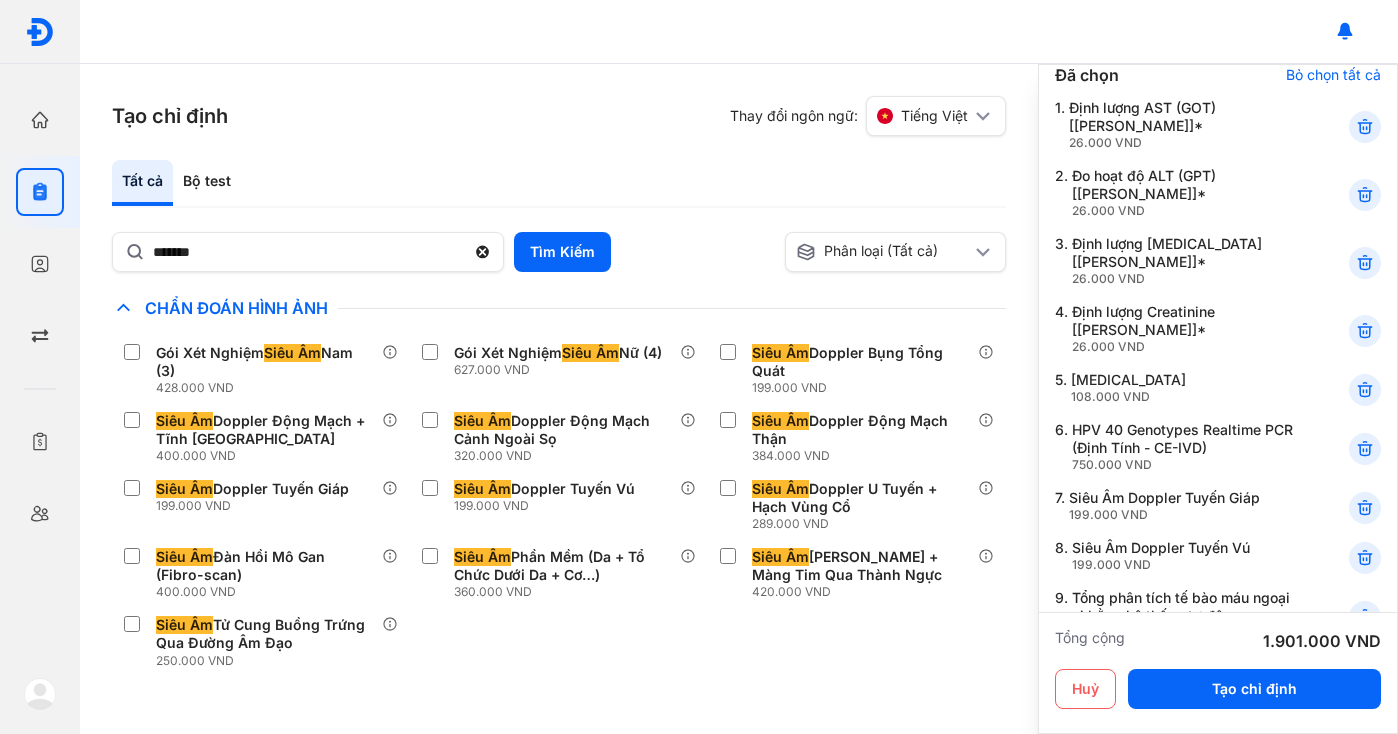 scroll, scrollTop: 185, scrollLeft: 0, axis: vertical 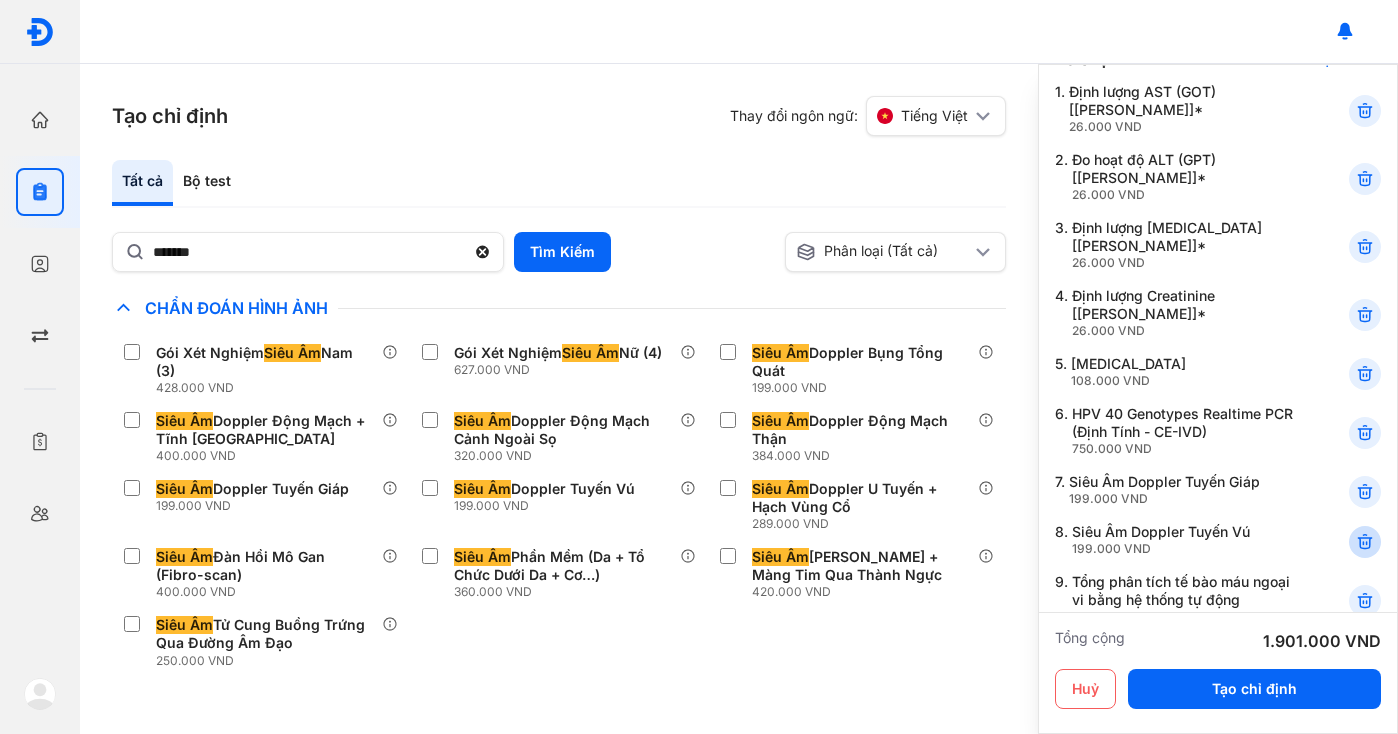 click 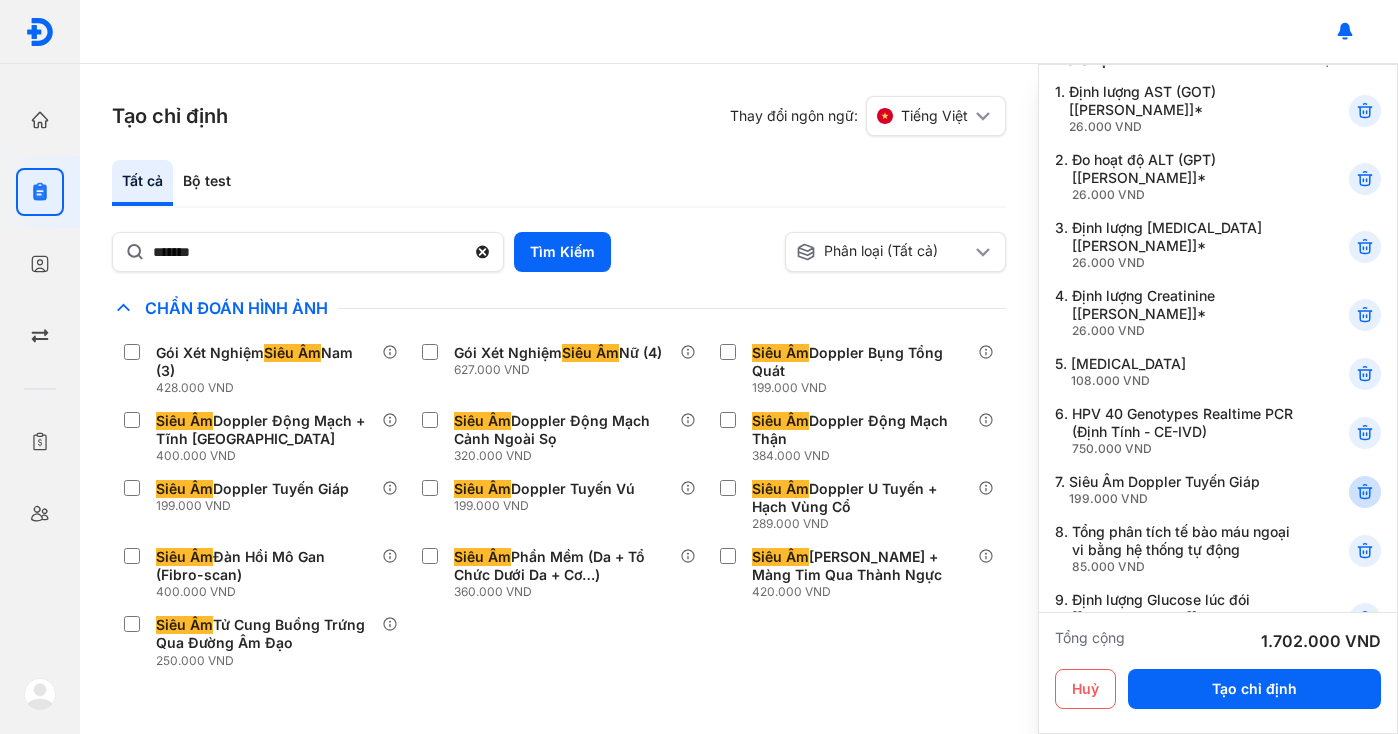click 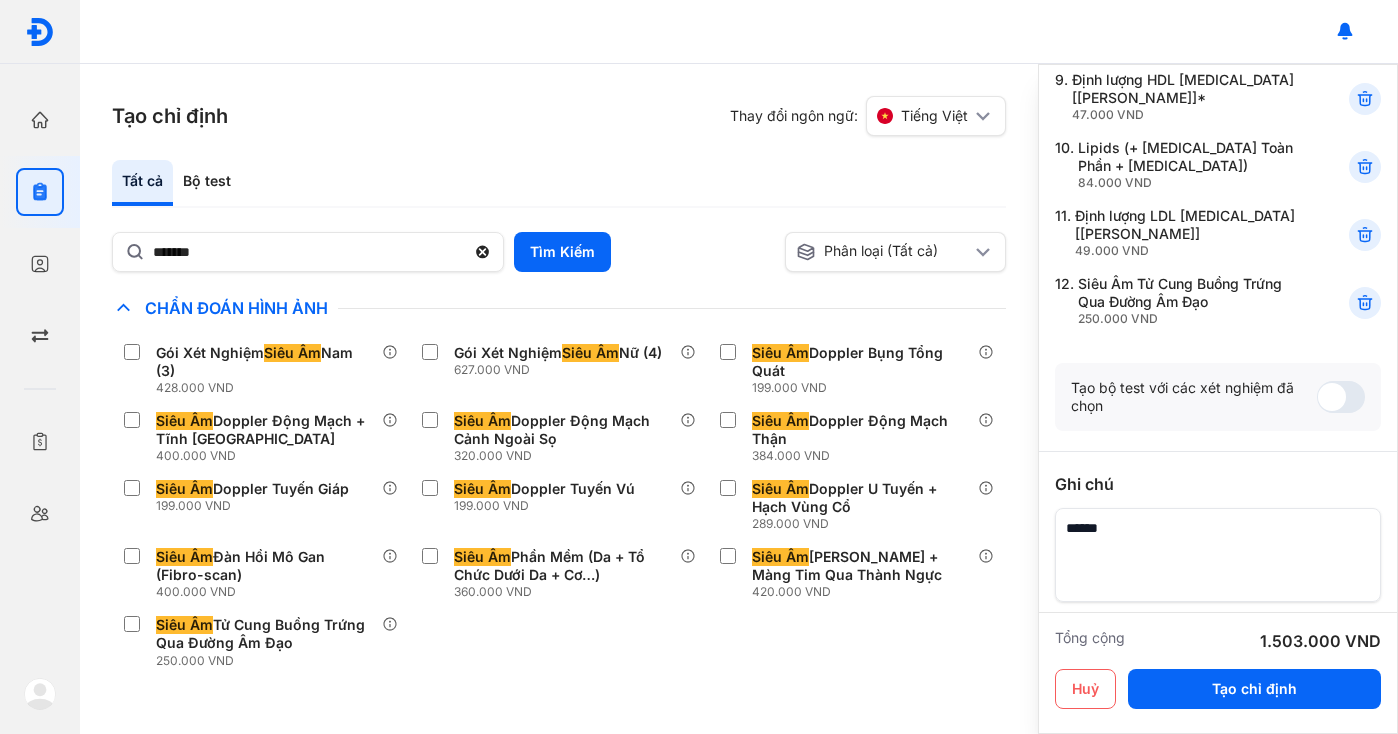 scroll, scrollTop: 814, scrollLeft: 0, axis: vertical 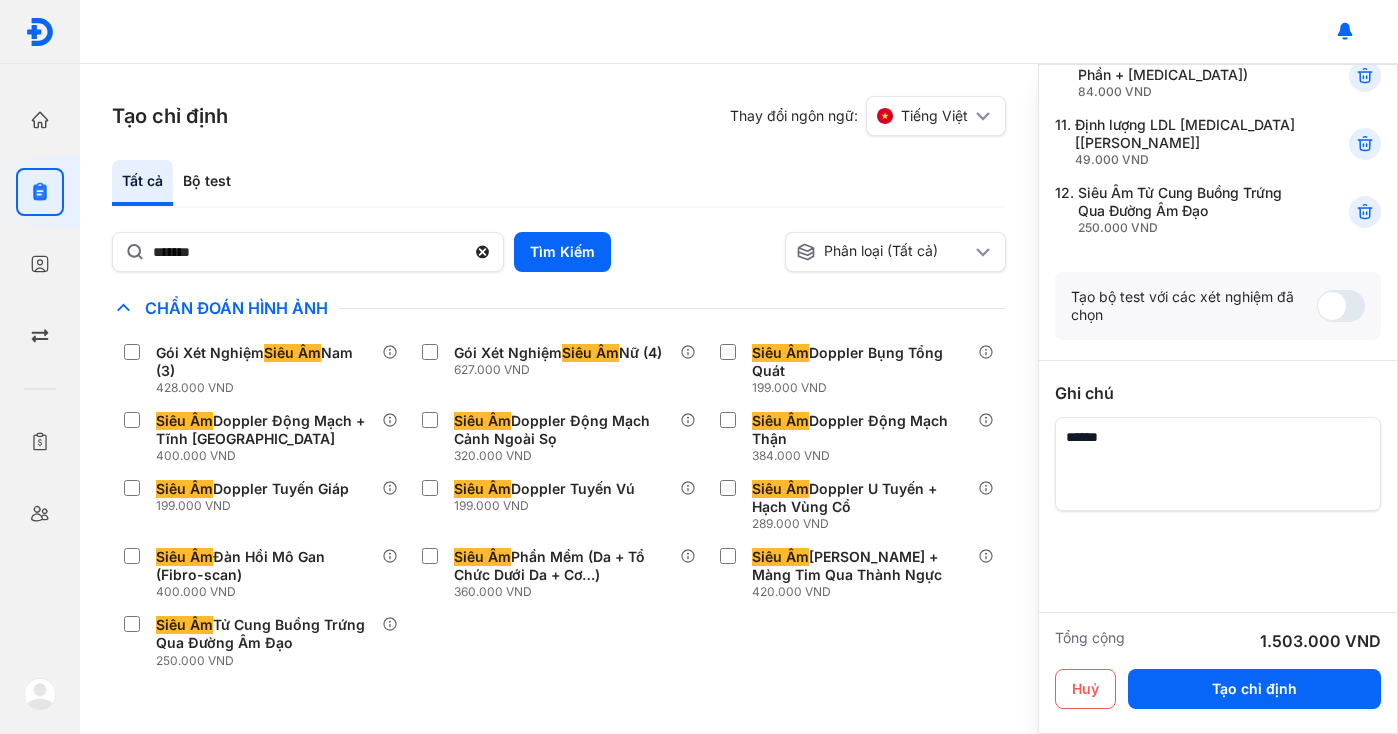 click at bounding box center [1341, 306] 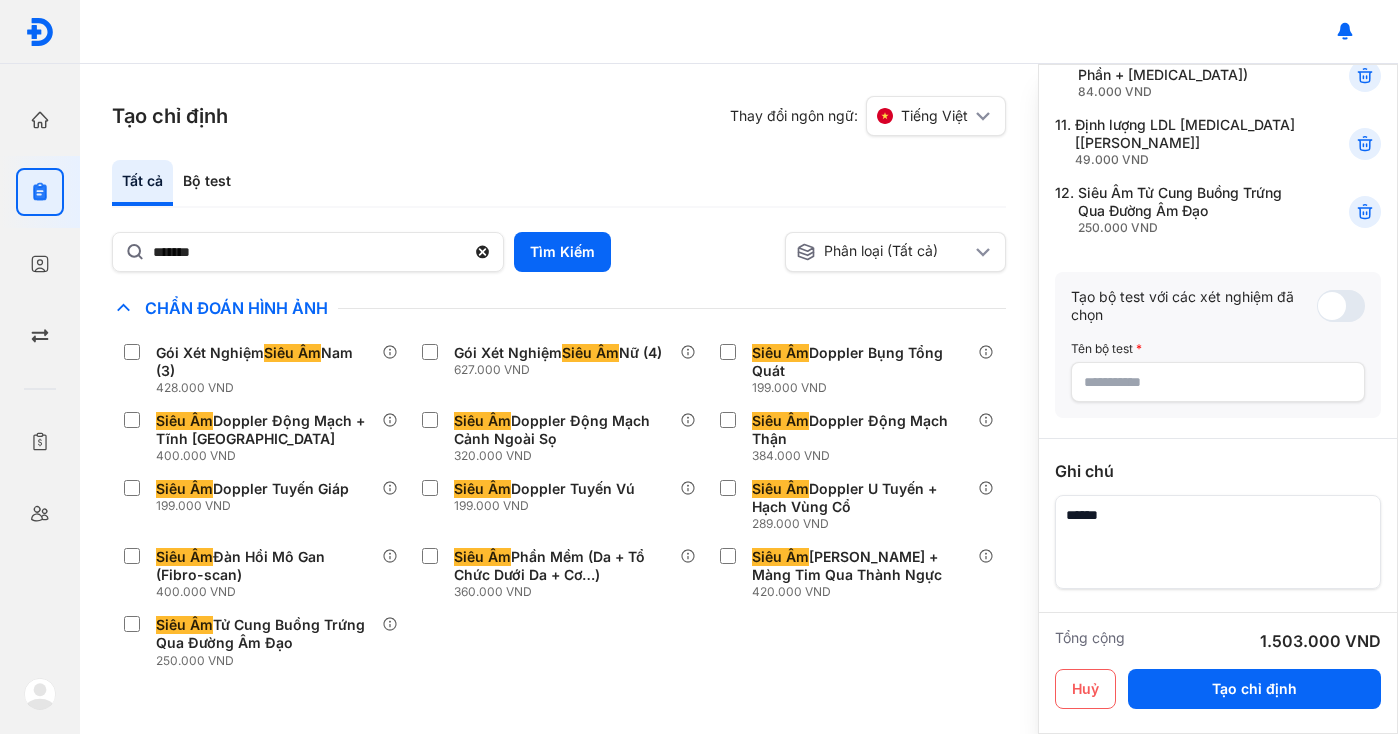 scroll, scrollTop: 368, scrollLeft: 0, axis: vertical 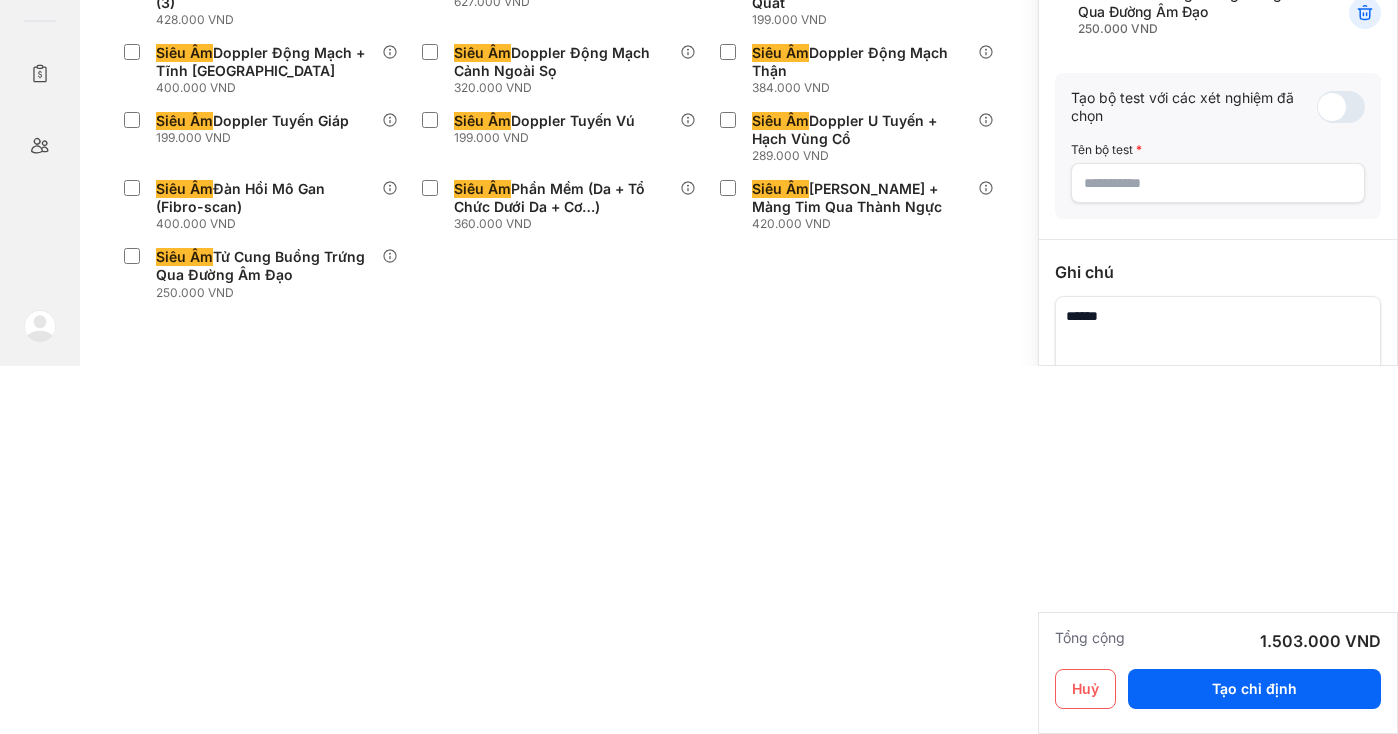 click at bounding box center (1341, 107) 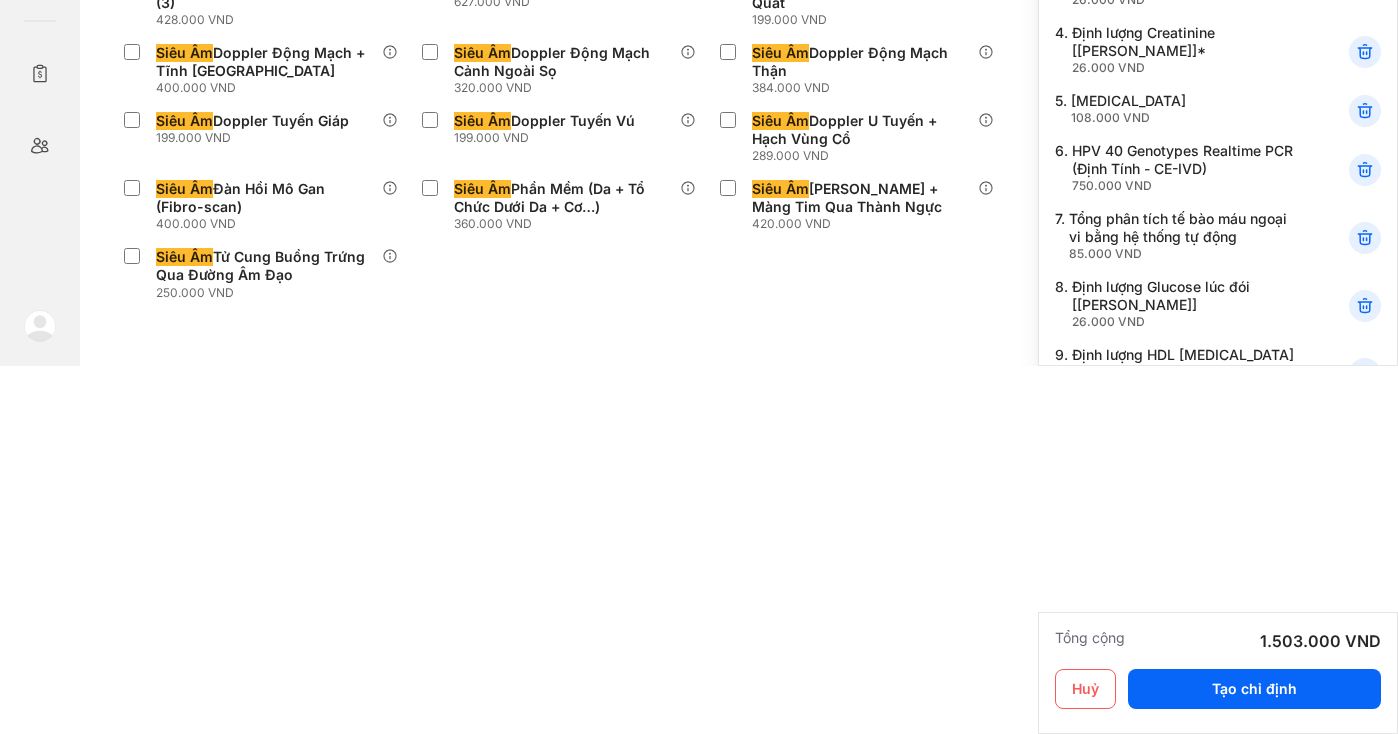 scroll, scrollTop: 0, scrollLeft: 0, axis: both 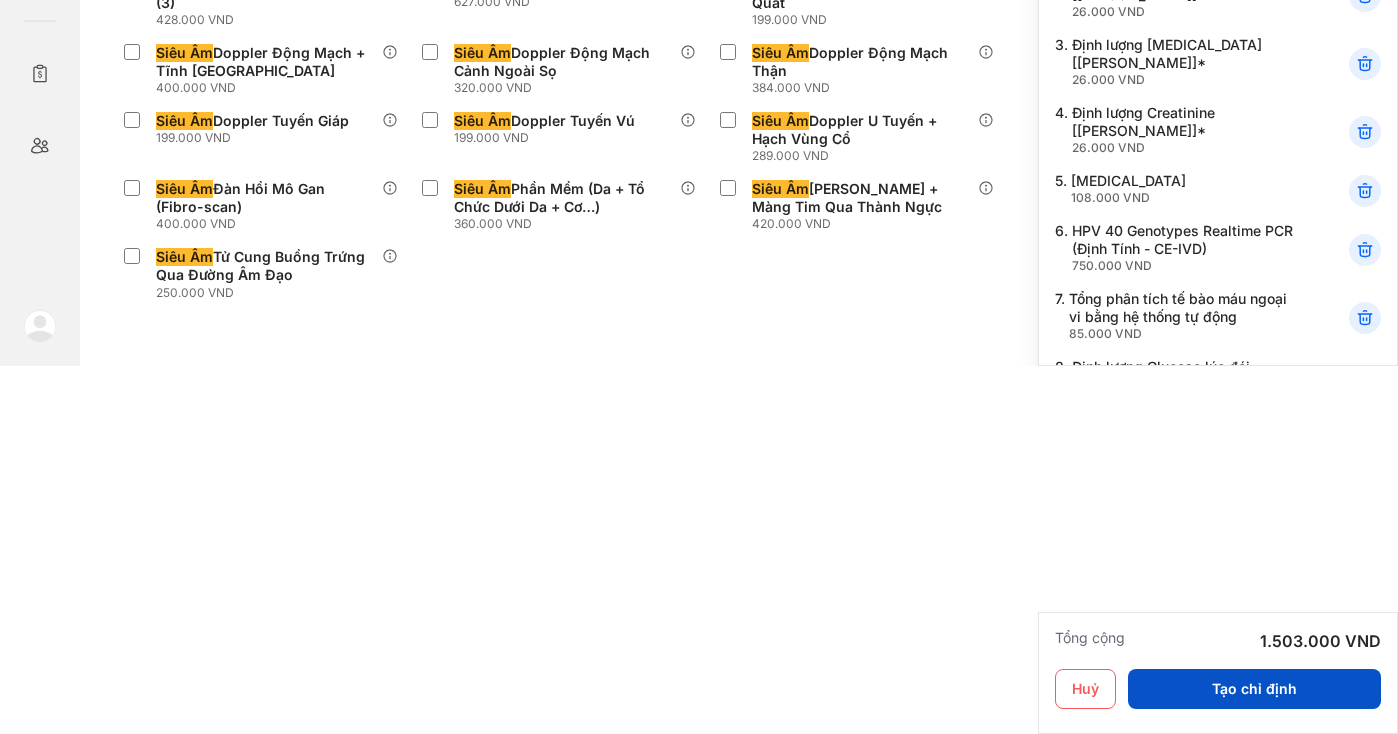 click on "Tạo chỉ định" at bounding box center (1254, 689) 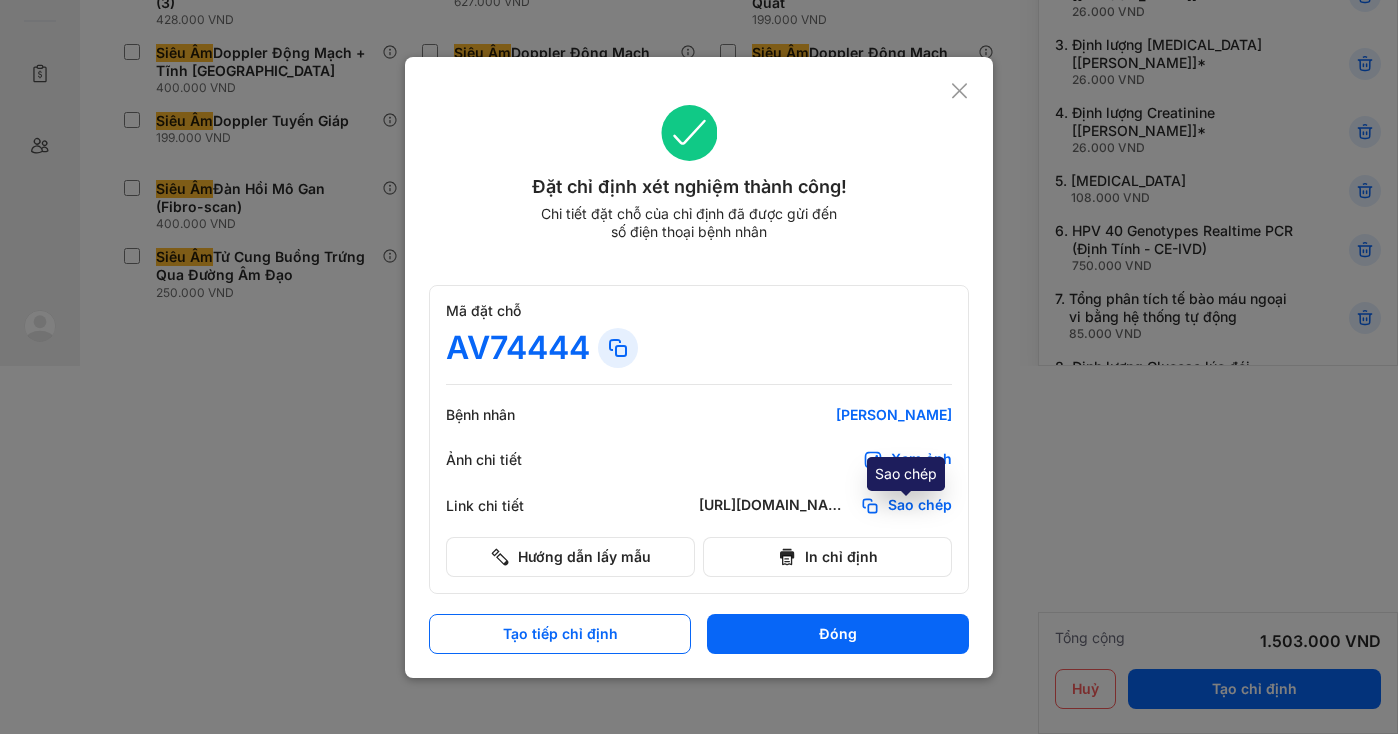 click 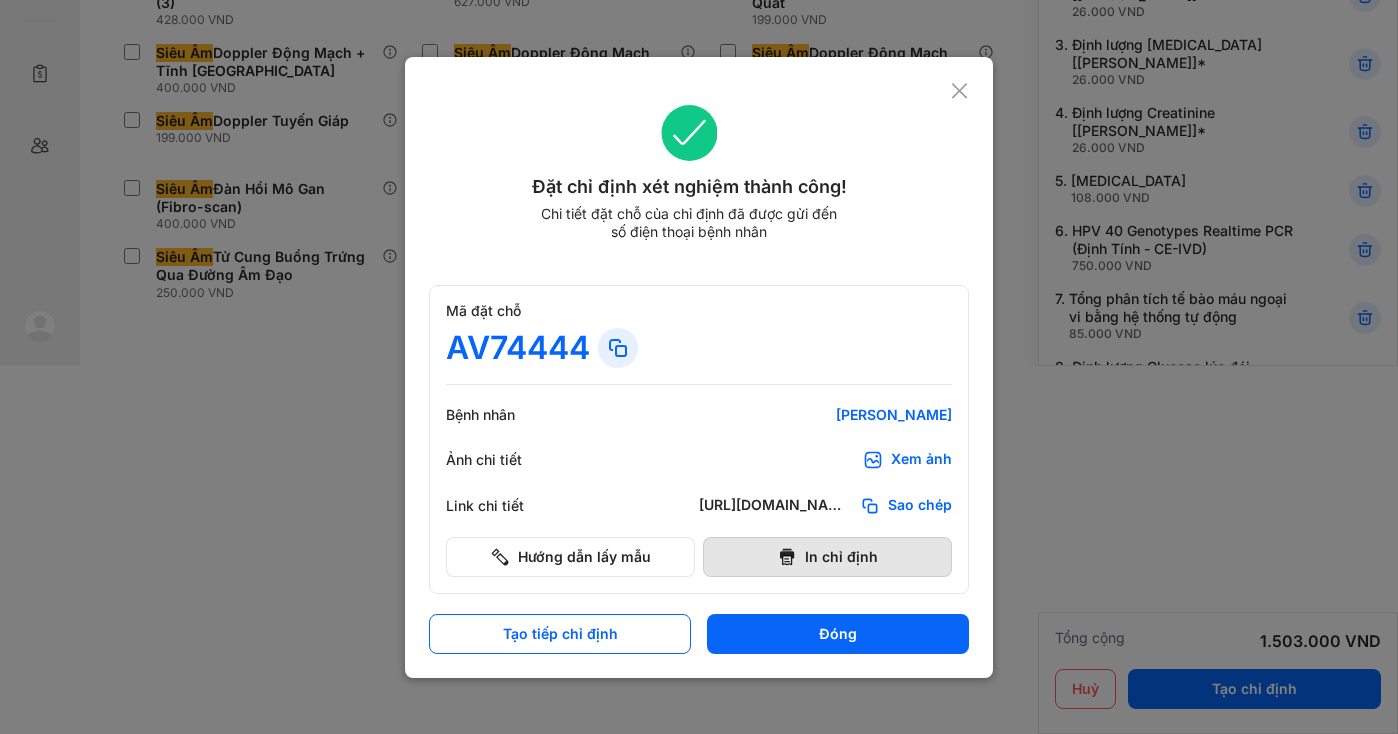 click 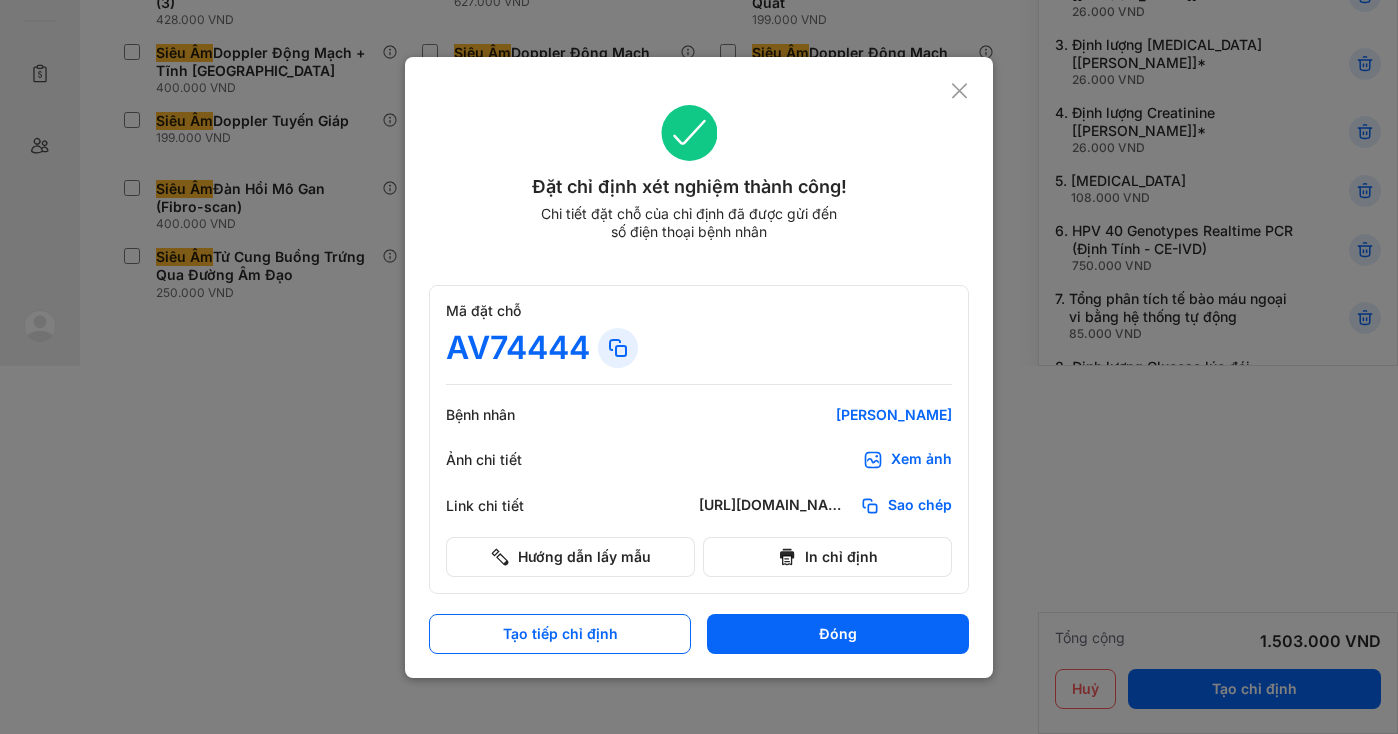 type 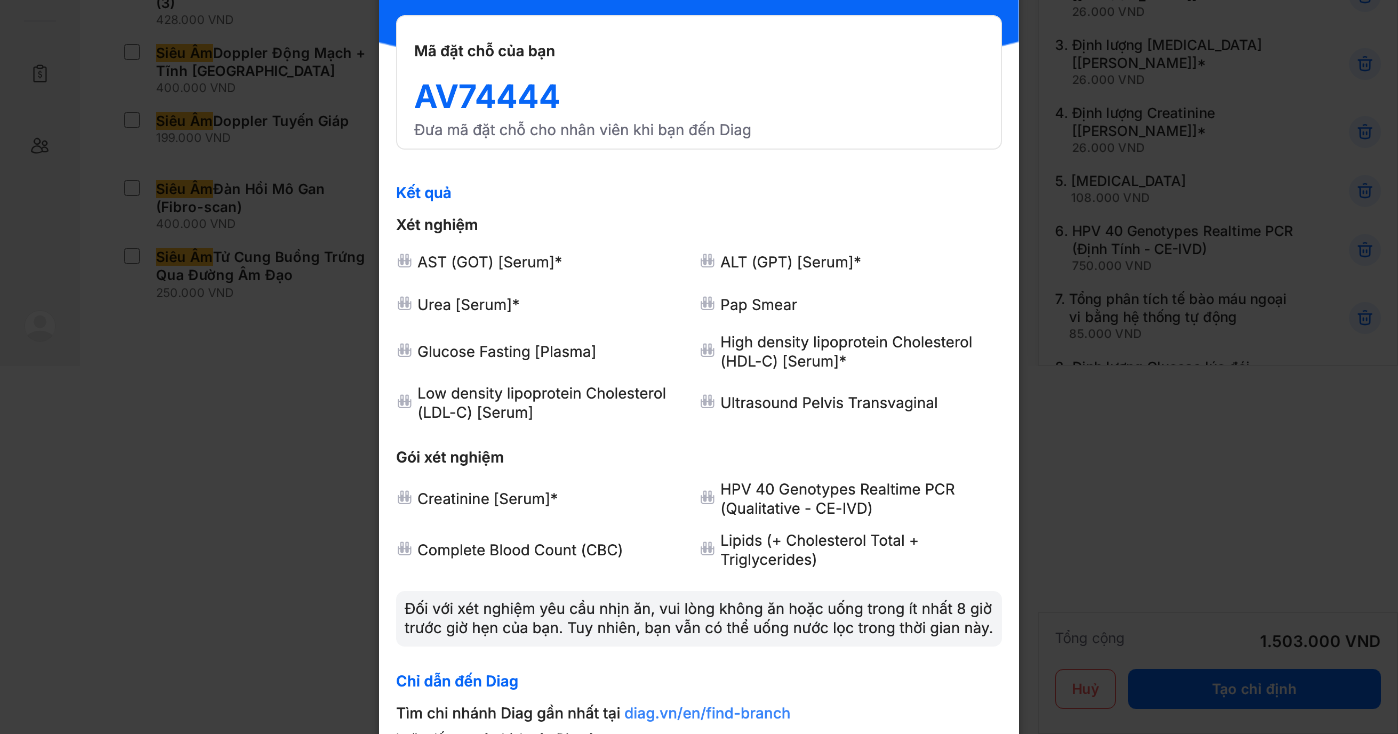scroll, scrollTop: 0, scrollLeft: 0, axis: both 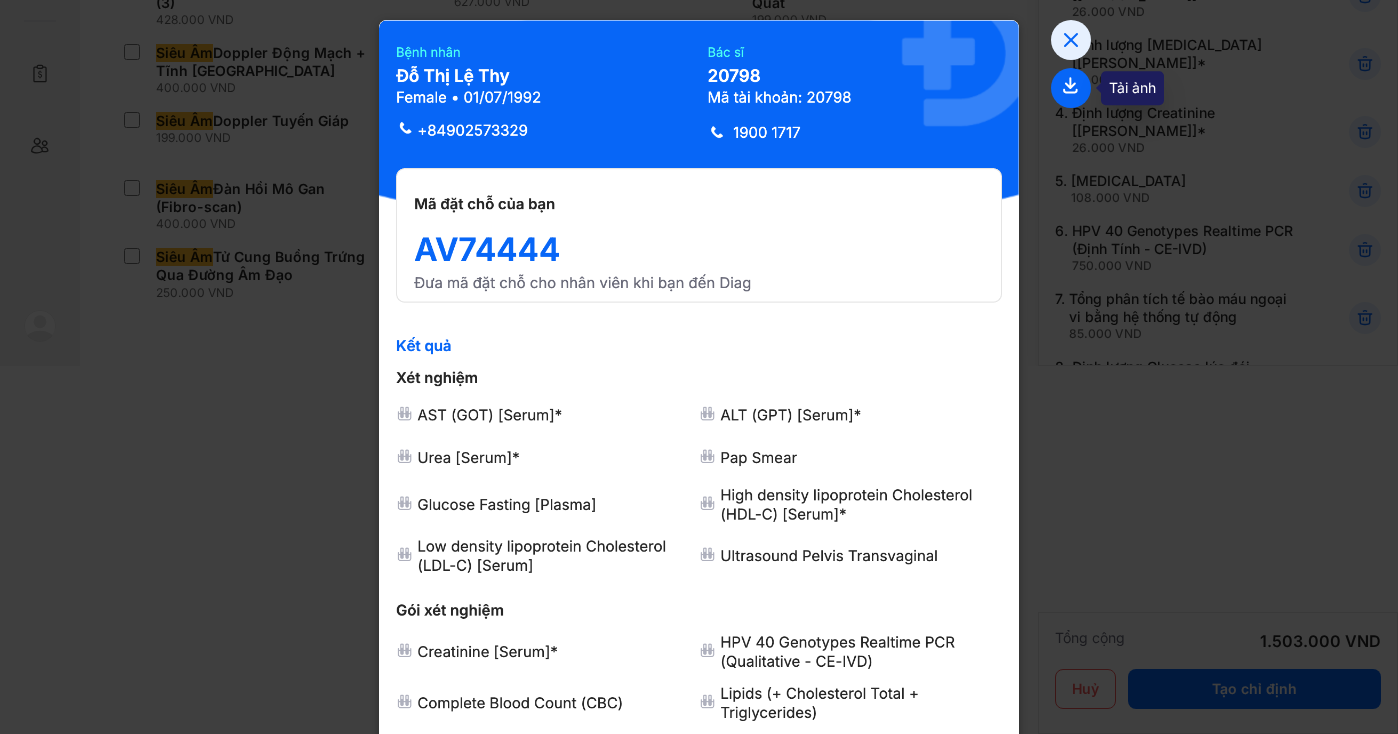click 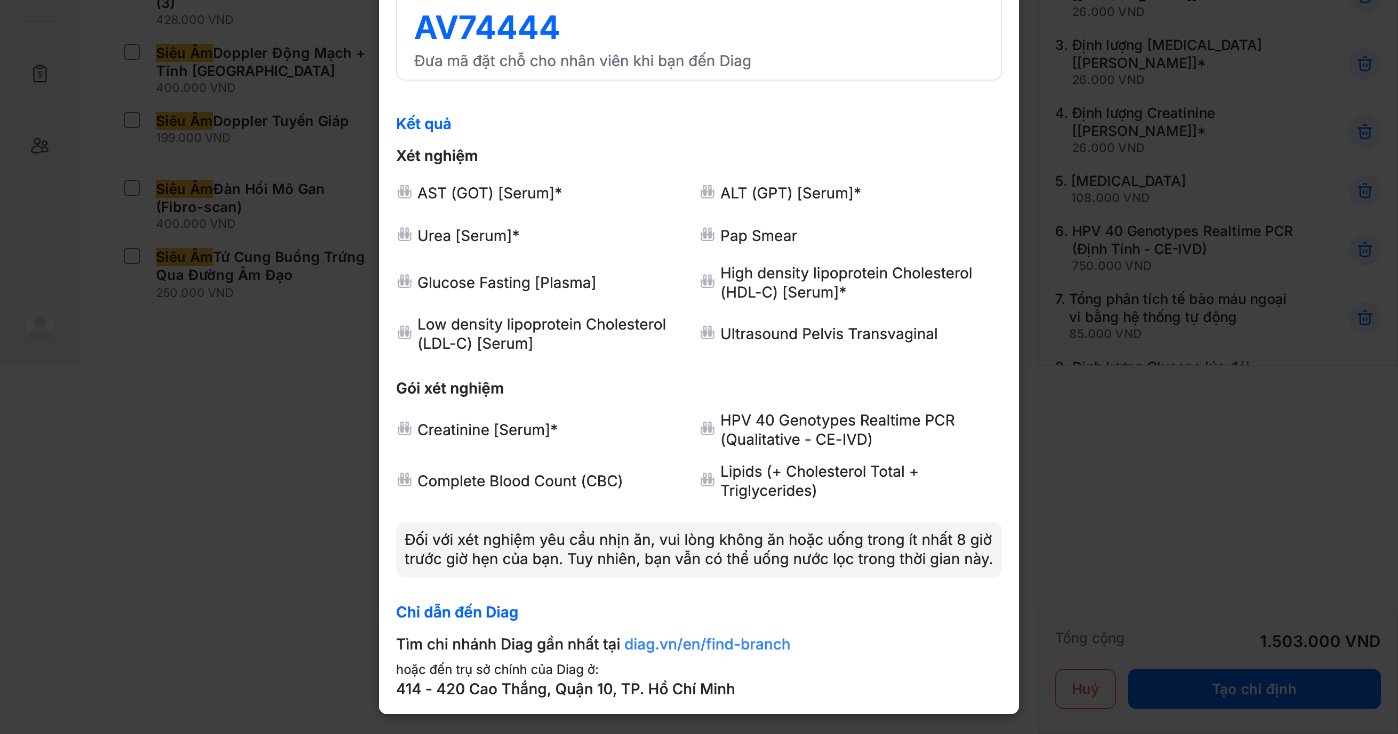 scroll, scrollTop: 0, scrollLeft: 0, axis: both 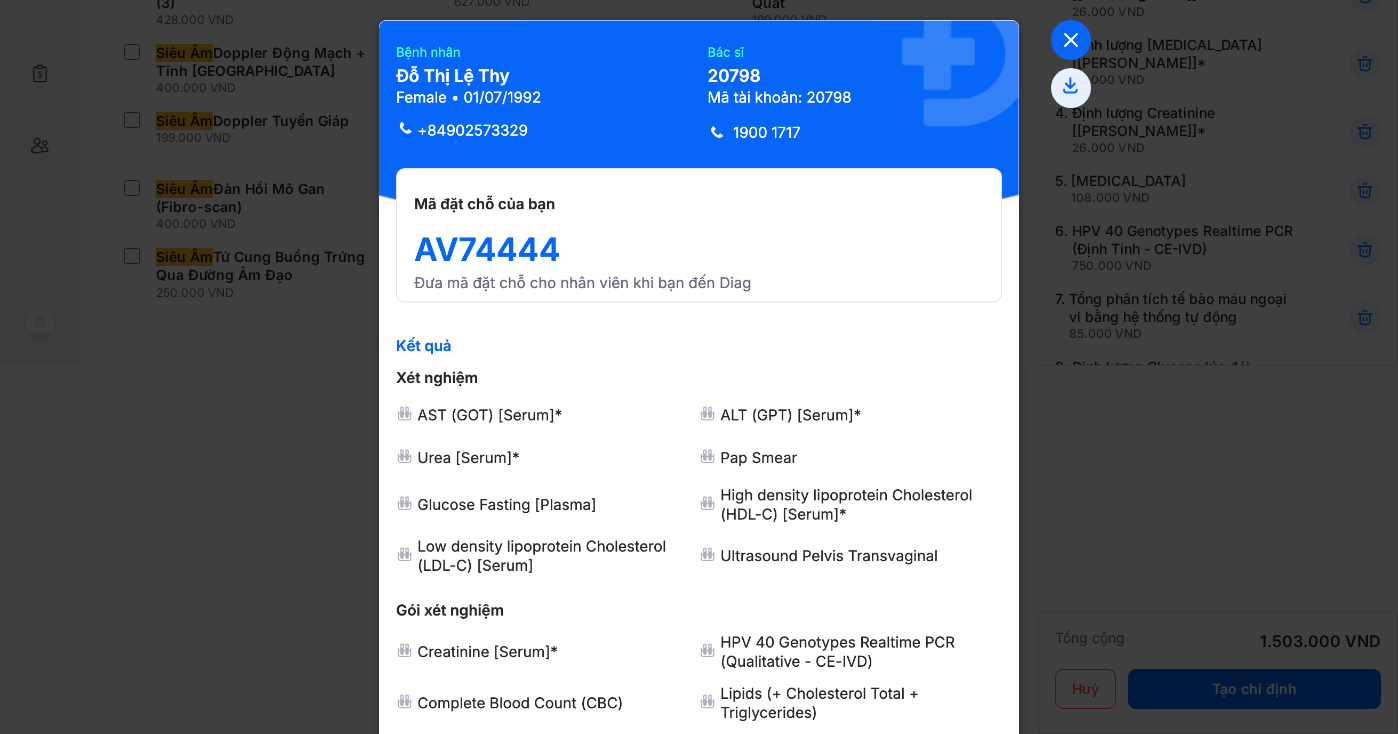 click 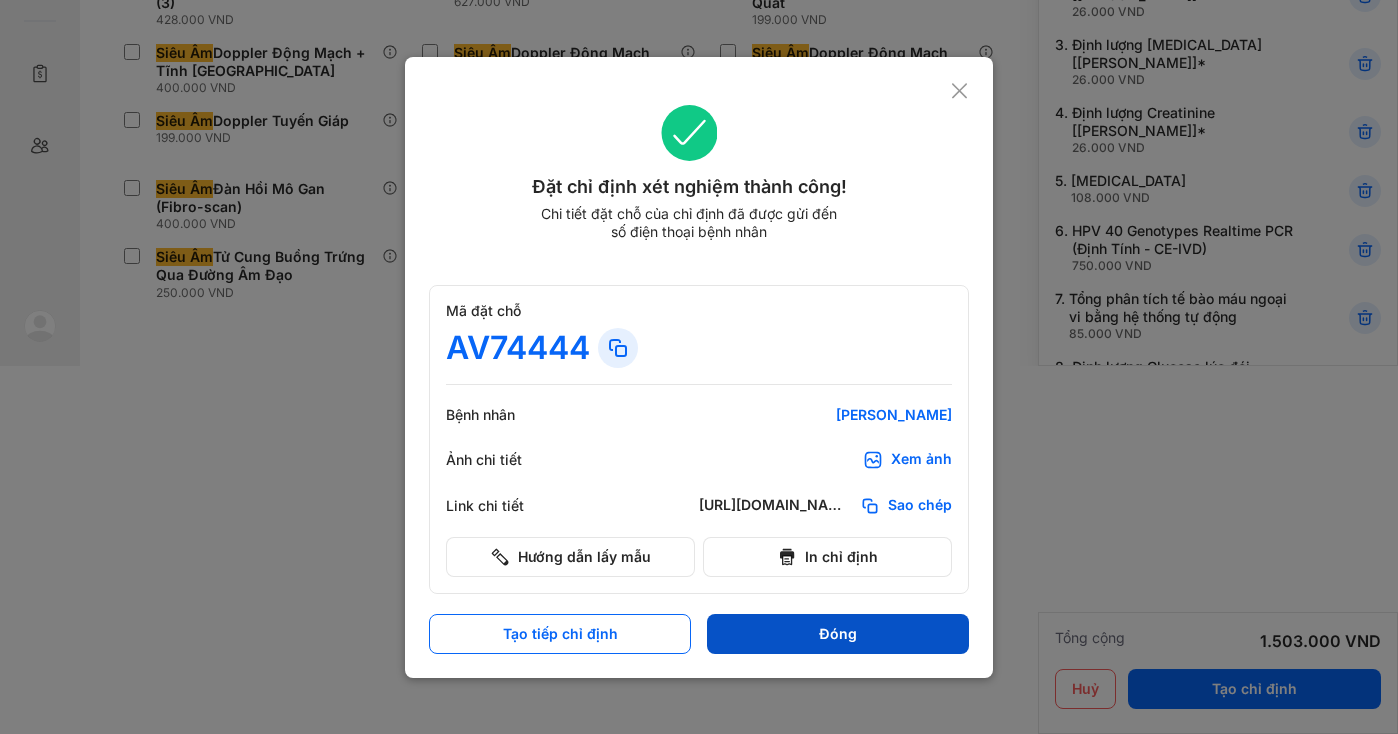 click on "Đóng" at bounding box center (838, 634) 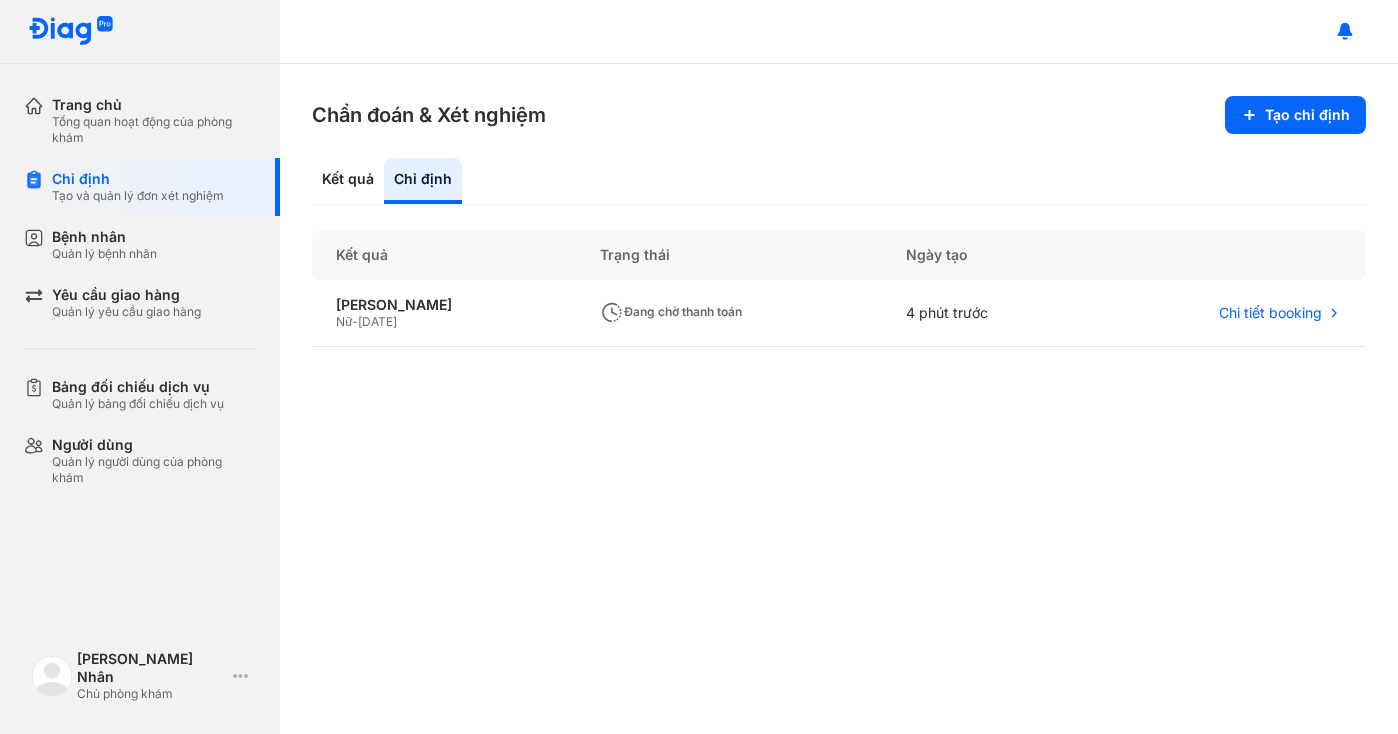 click on "Chẩn đoán & Xét nghiệm  Tạo chỉ định Kết quả Chỉ định Kết quả Trạng thái Ngày tạo Đỗ Thị Lệ Thy Nữ  -  01/07/1992    Đang chờ thanh toán 4 phút trước Chi tiết booking" at bounding box center (839, 399) 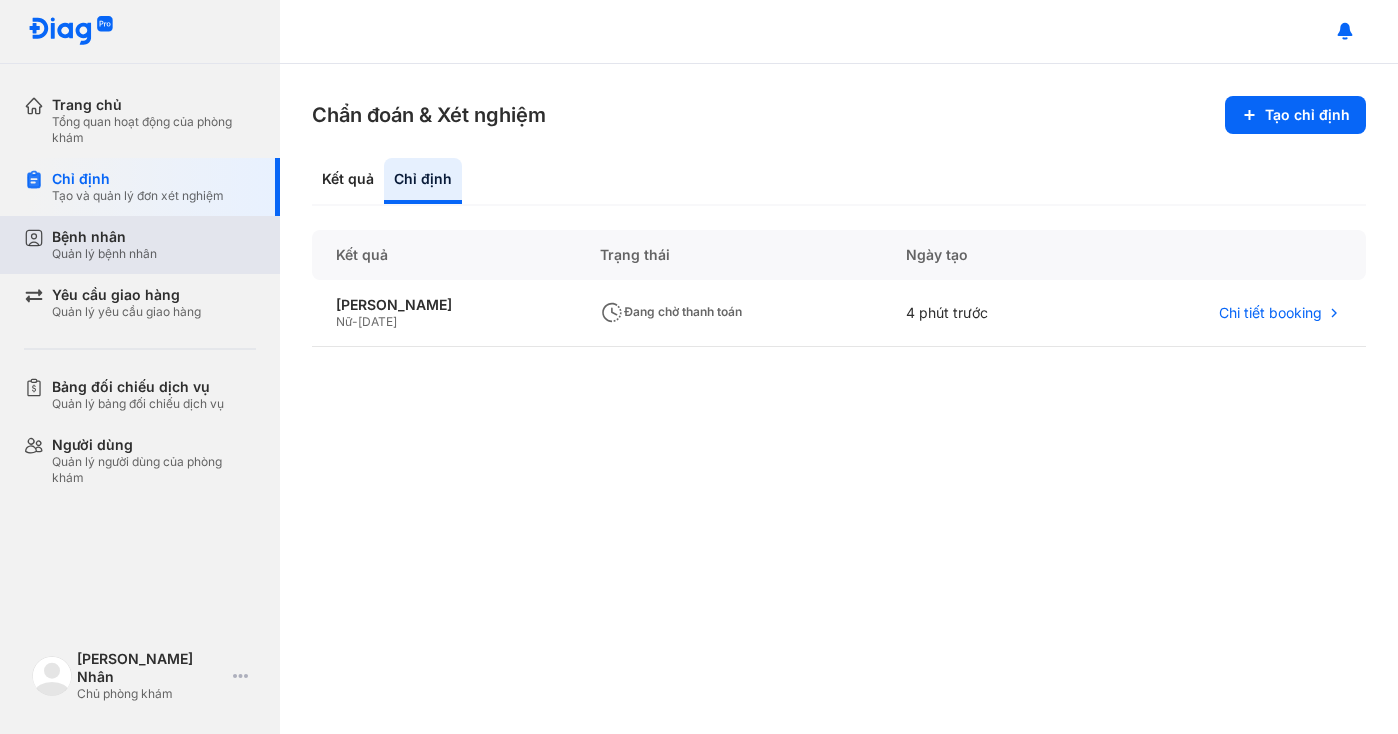 click on "Bệnh nhân" at bounding box center (104, 237) 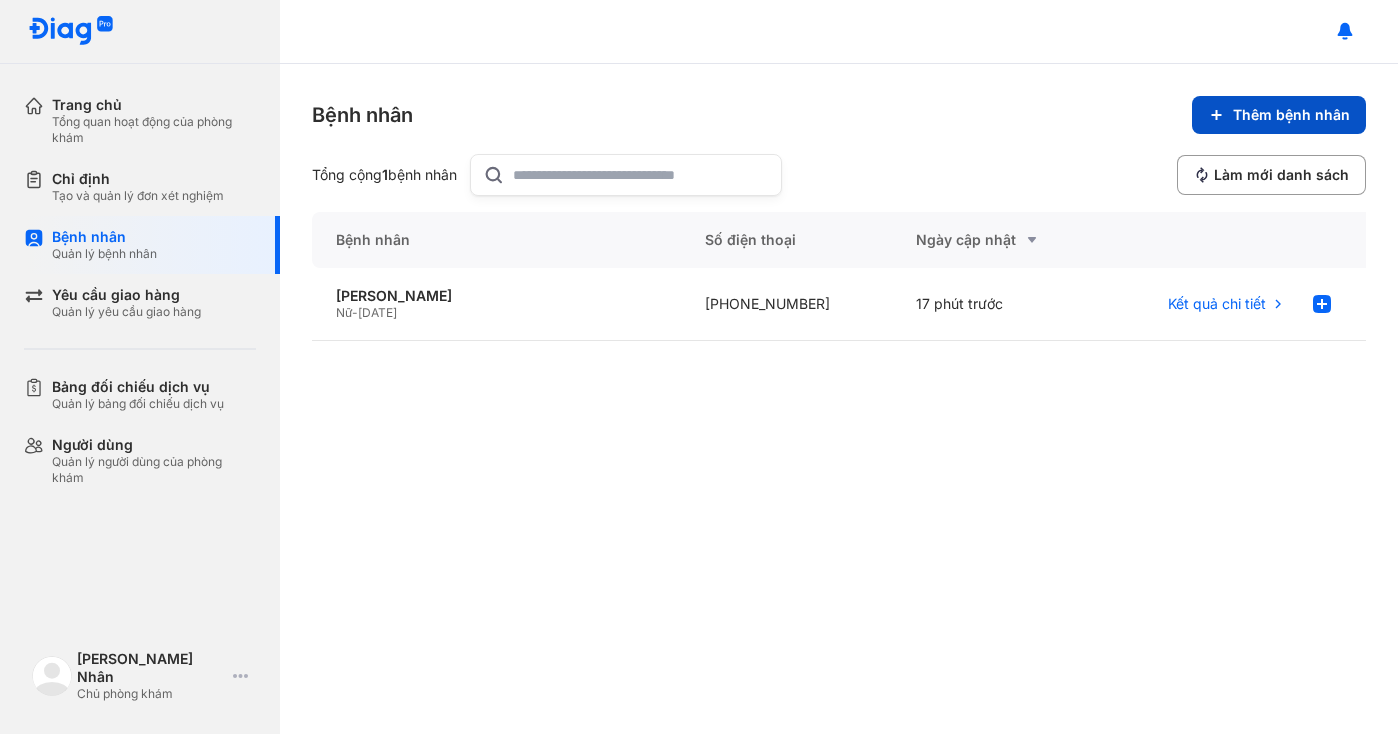 click 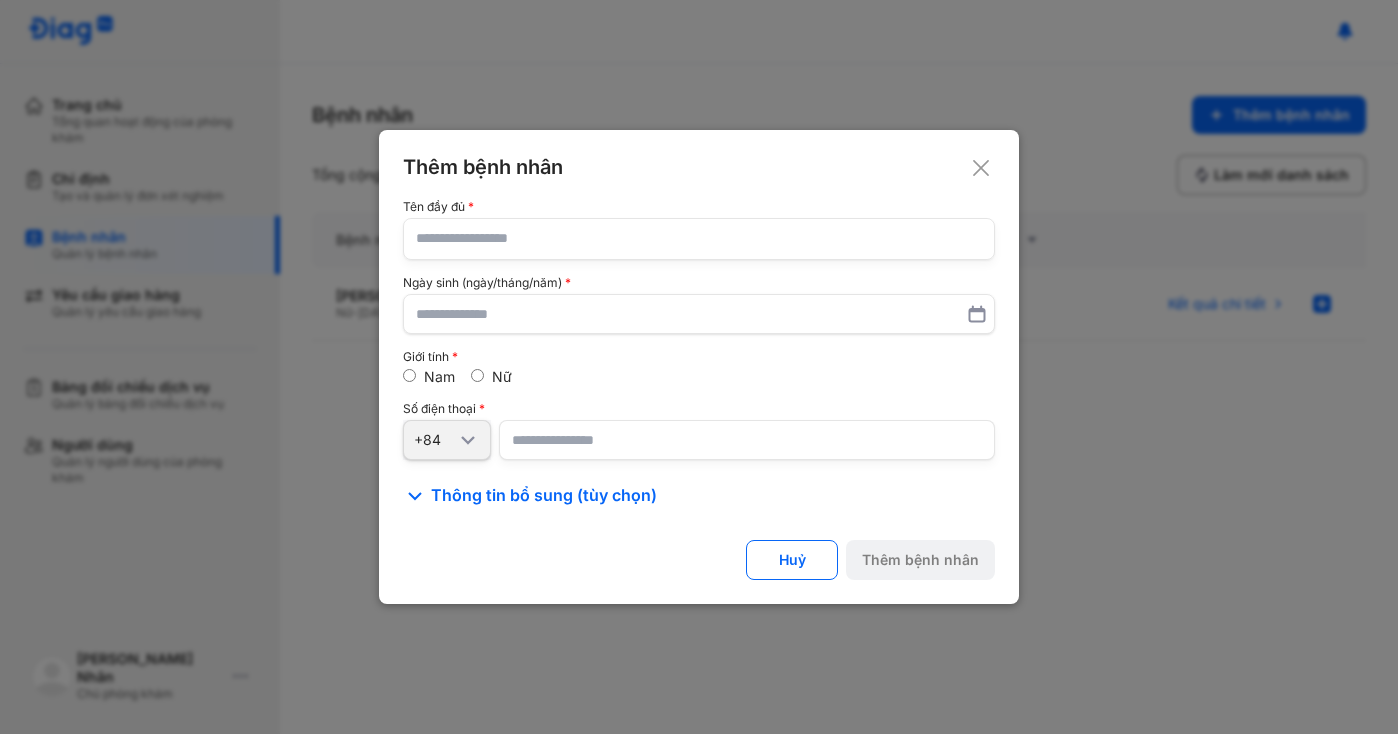 click 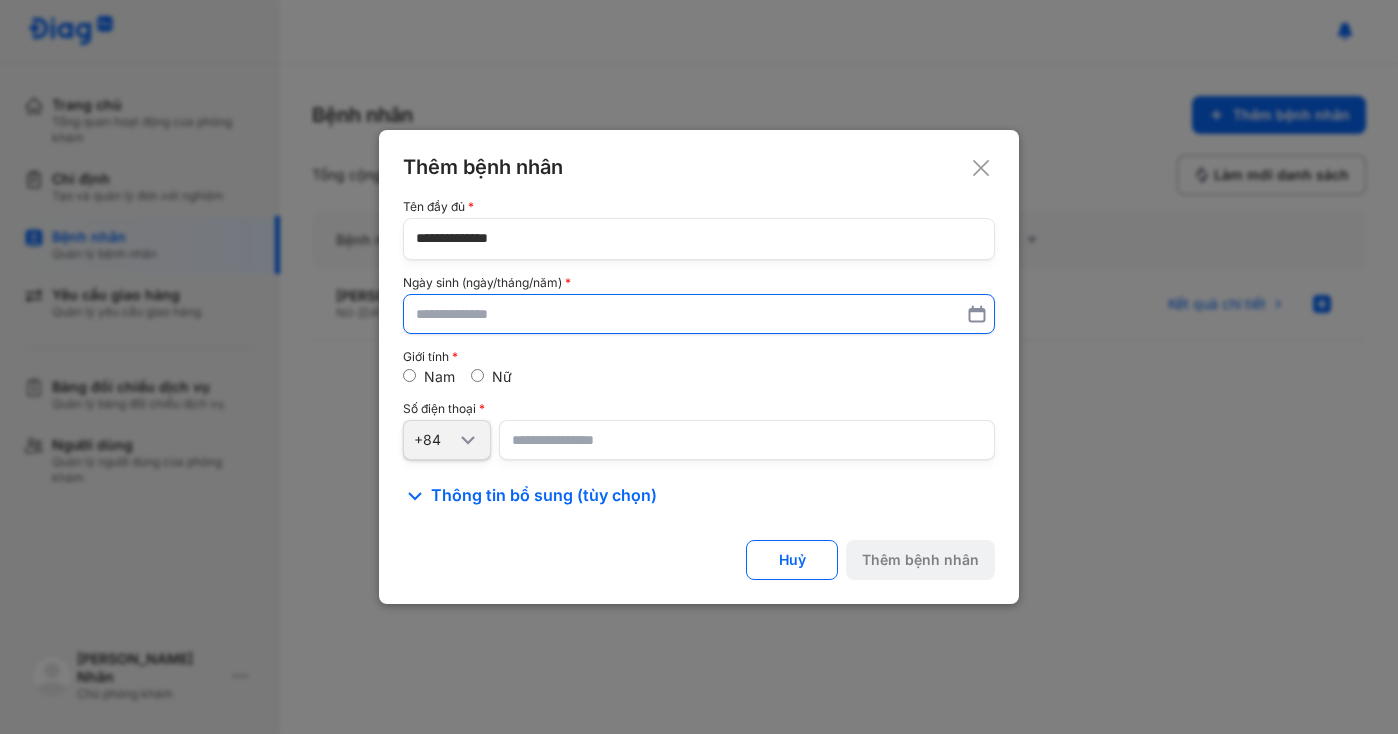 type on "**********" 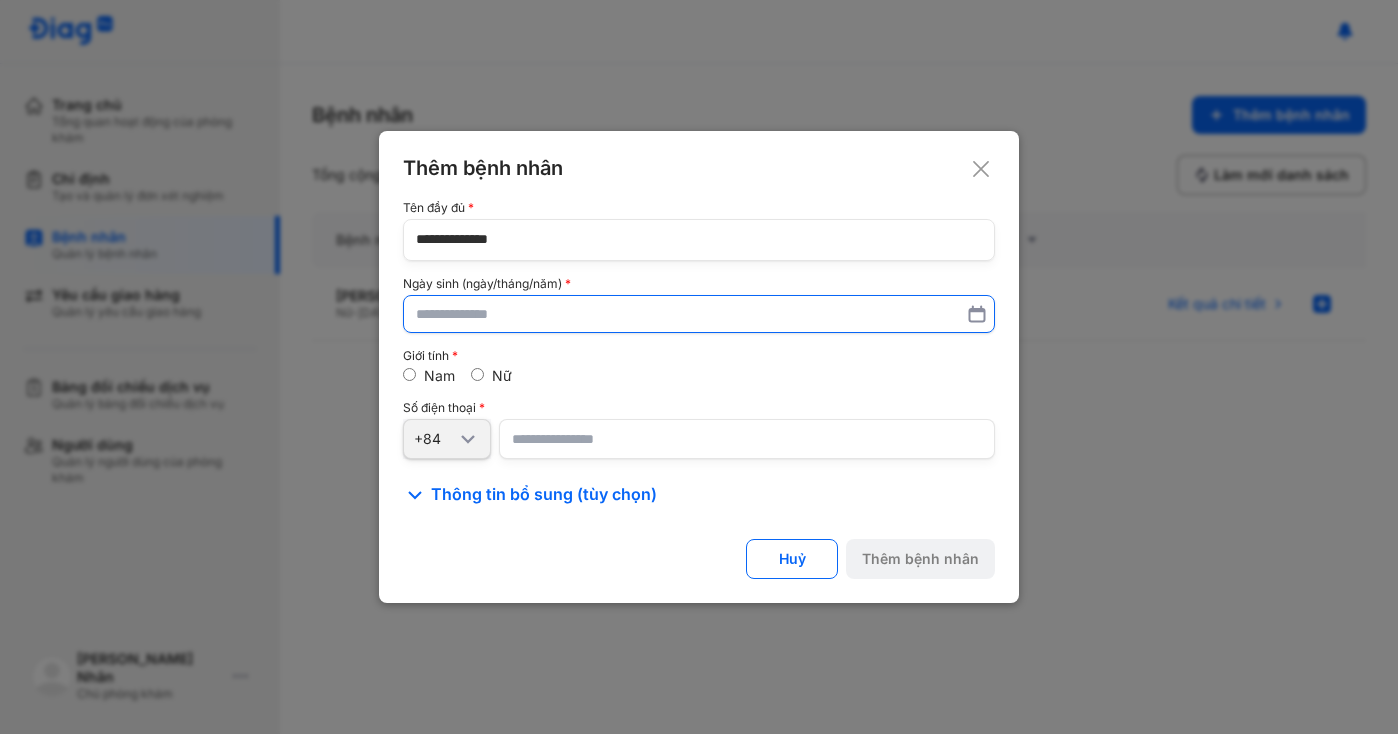 click at bounding box center (699, 314) 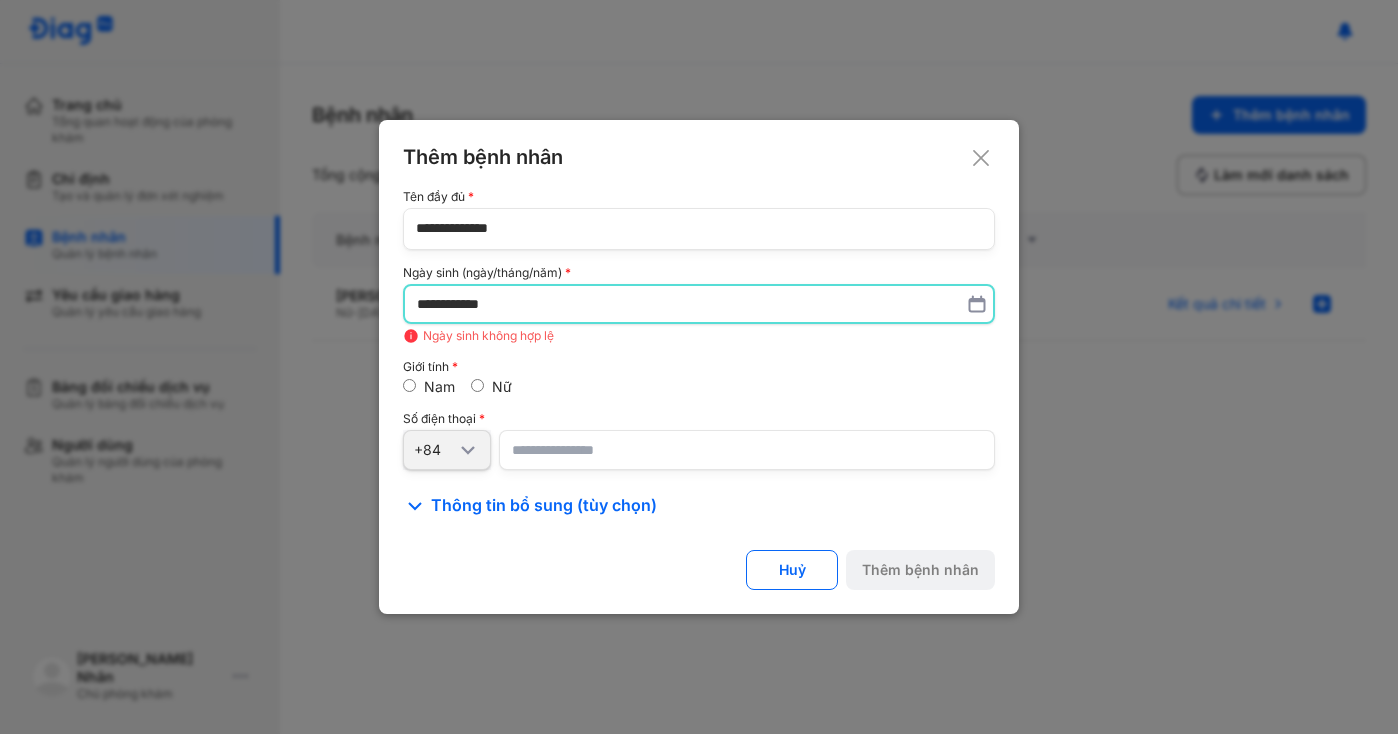 click on "**********" at bounding box center [699, 304] 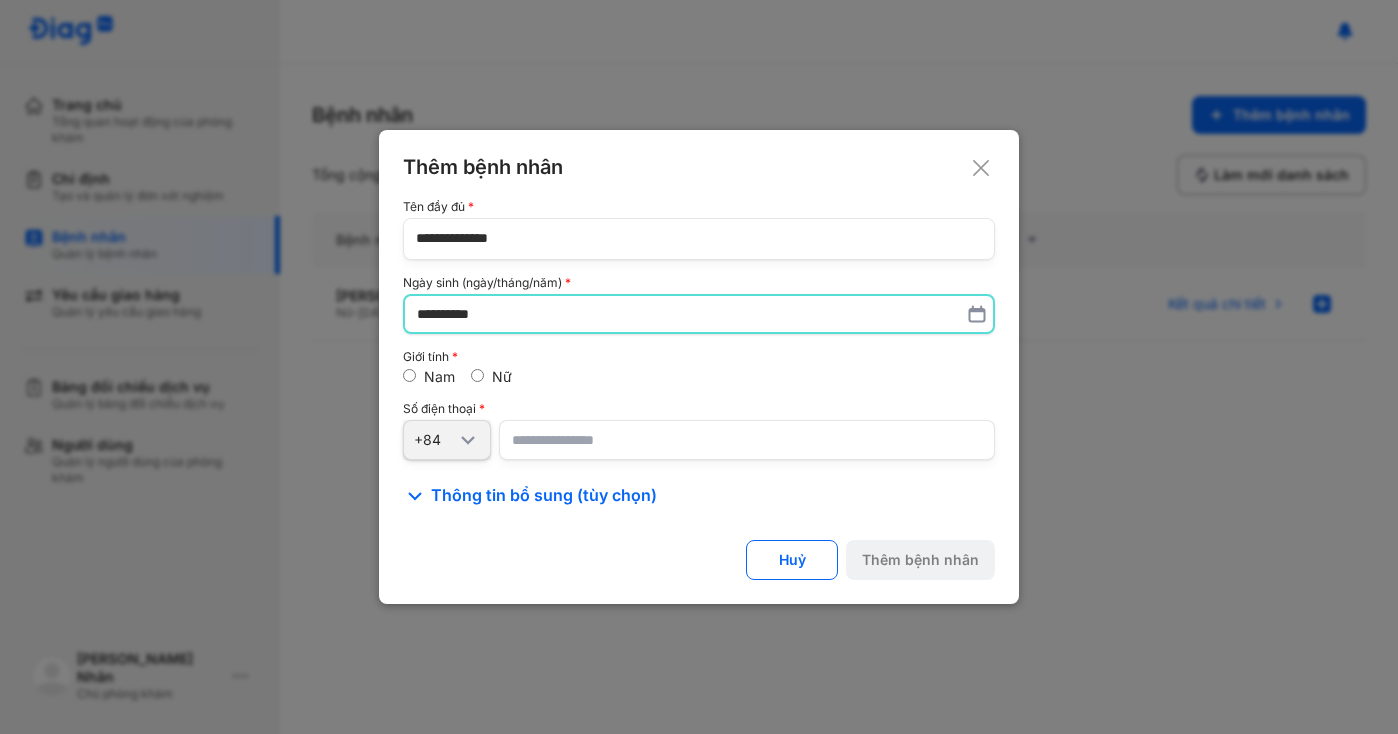 type on "**********" 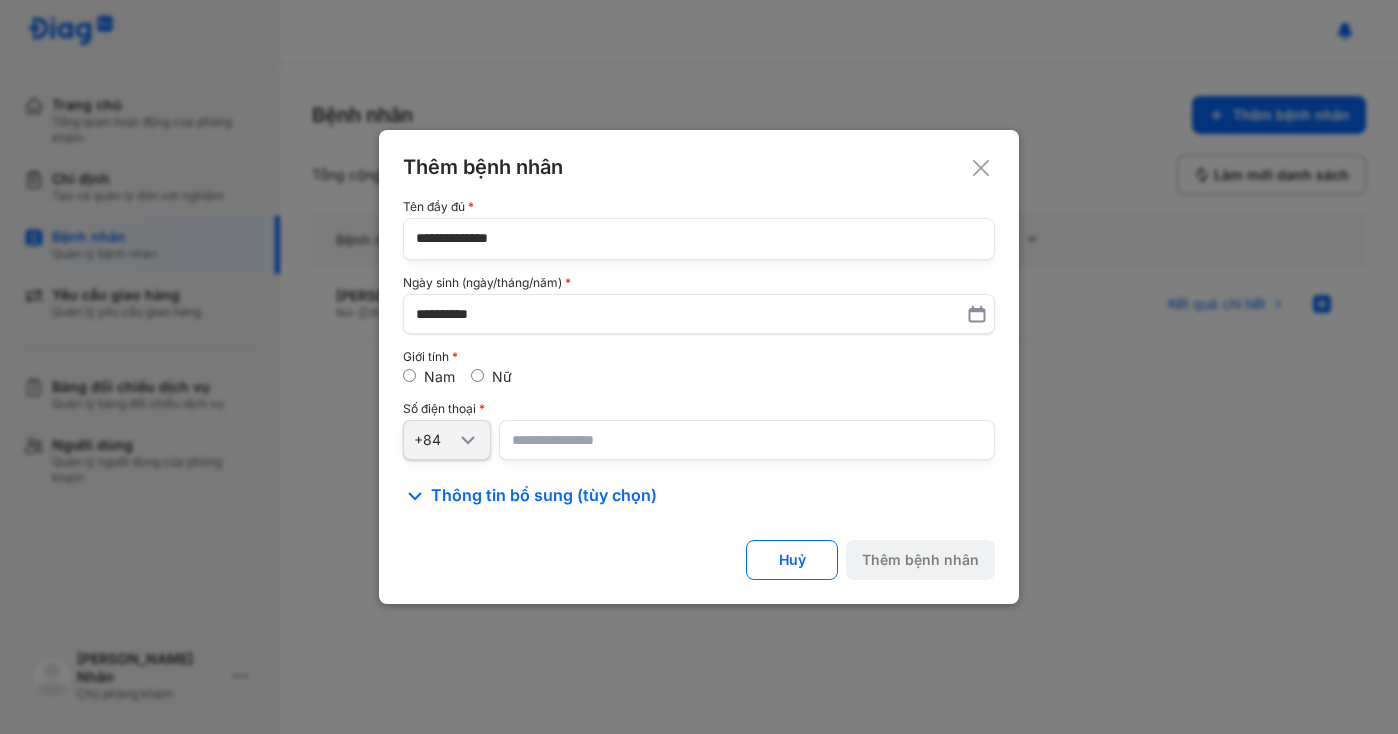 click at bounding box center [747, 440] 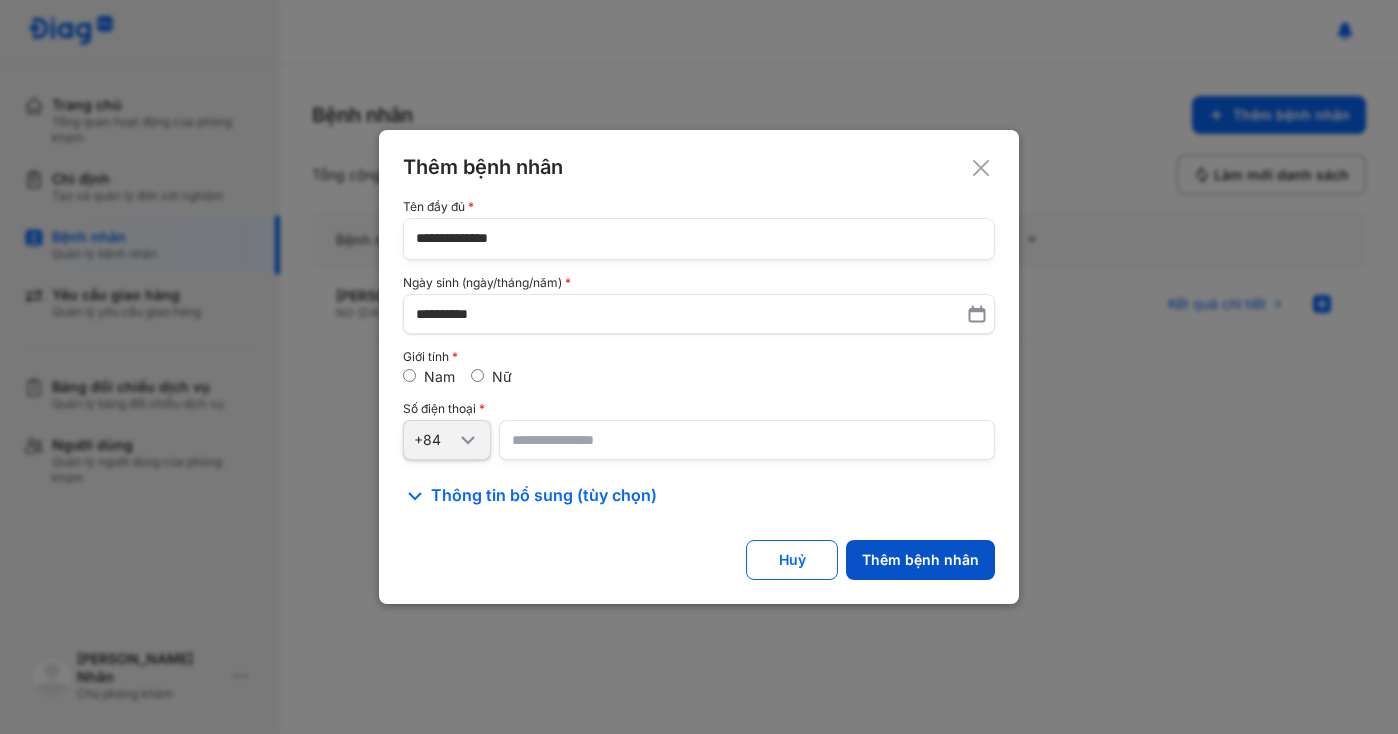 type on "**********" 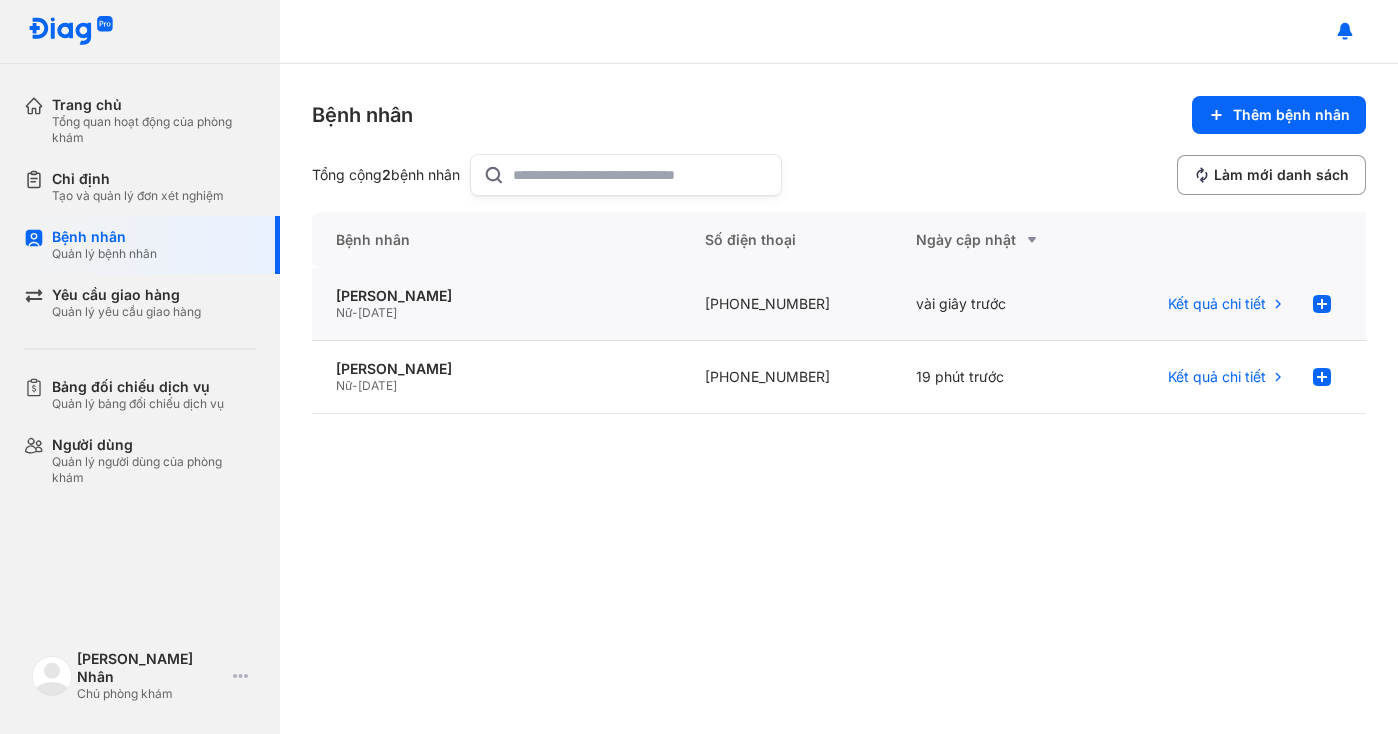 click on "Nữ  -  26/07/1987" 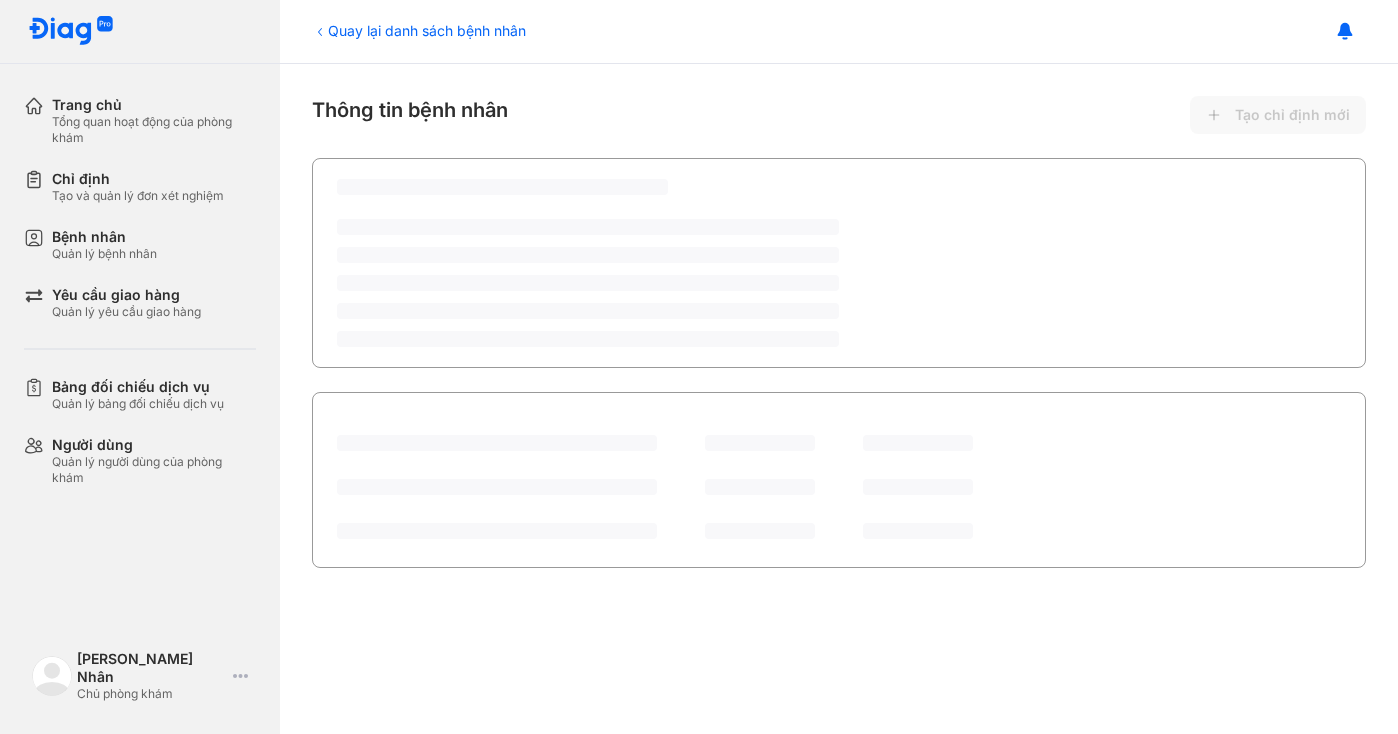 scroll, scrollTop: 0, scrollLeft: 0, axis: both 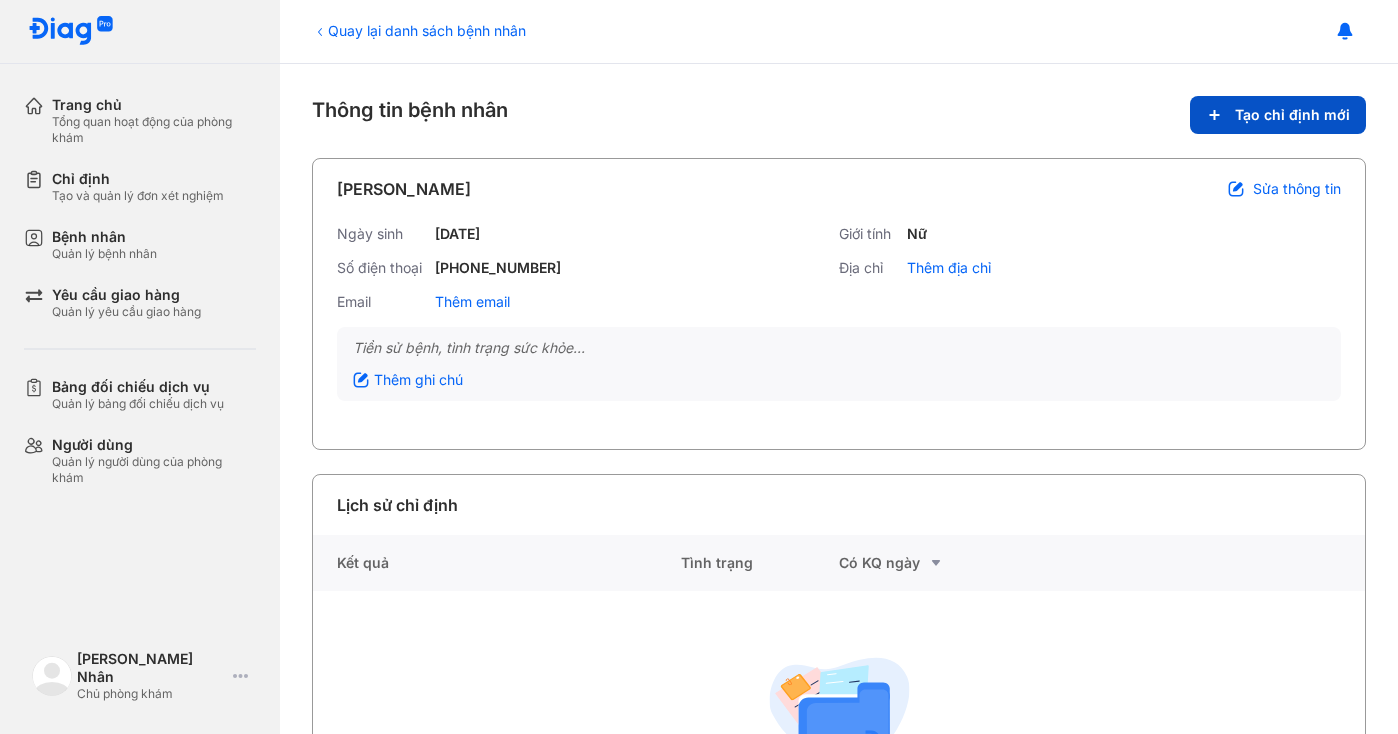 click 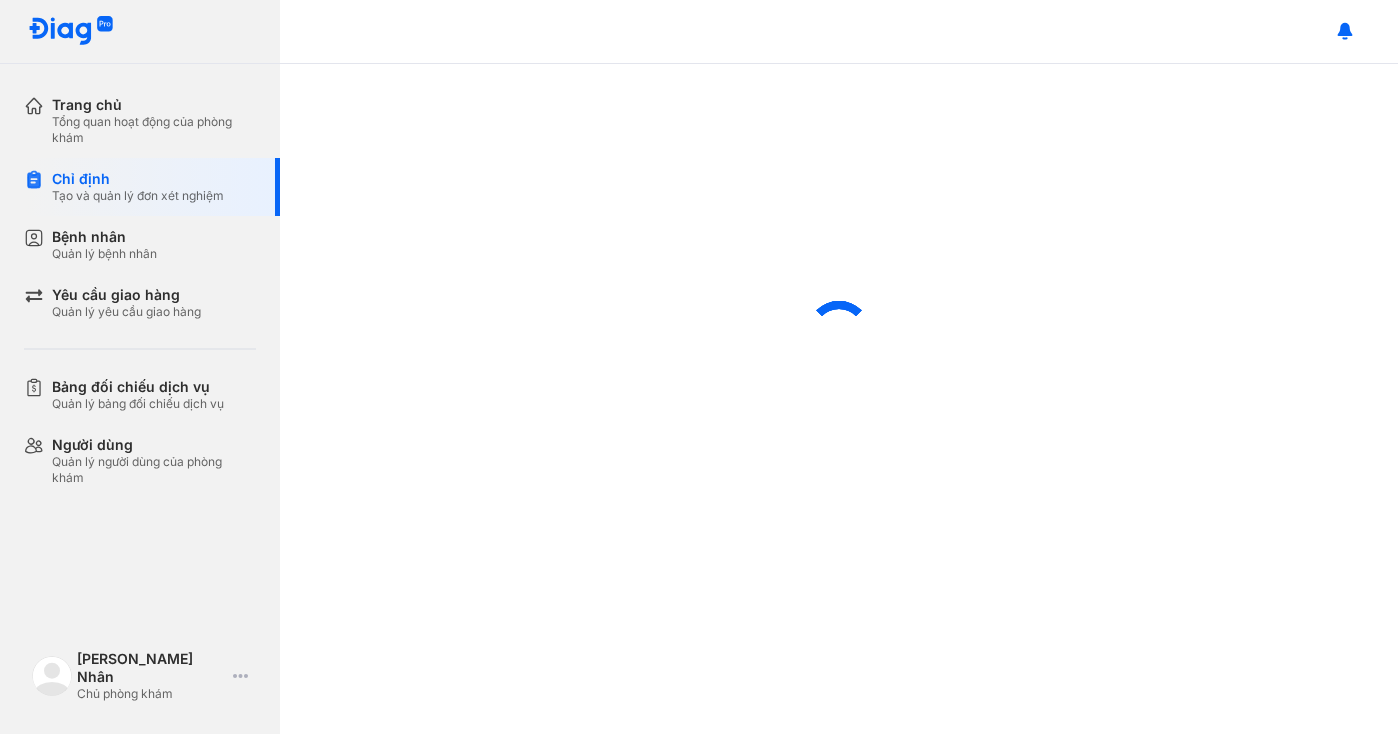 scroll, scrollTop: 0, scrollLeft: 0, axis: both 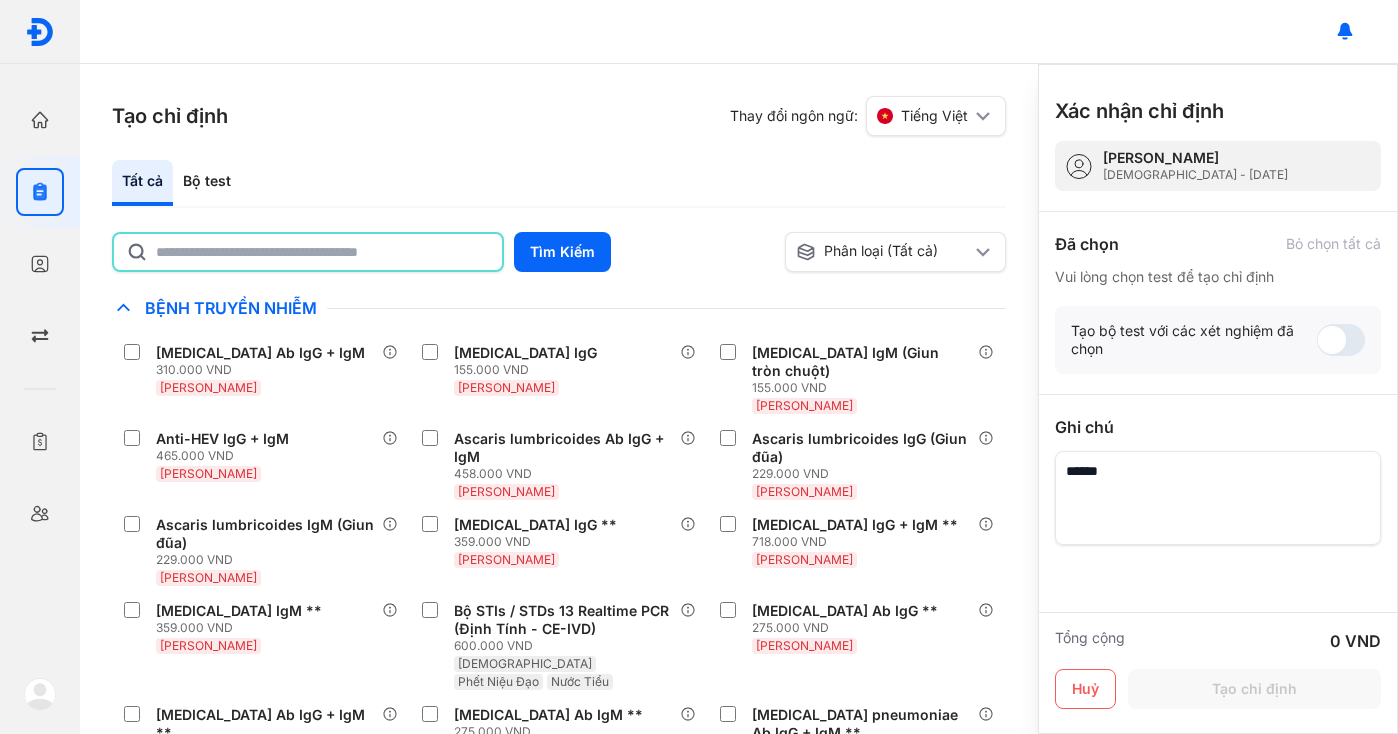 click 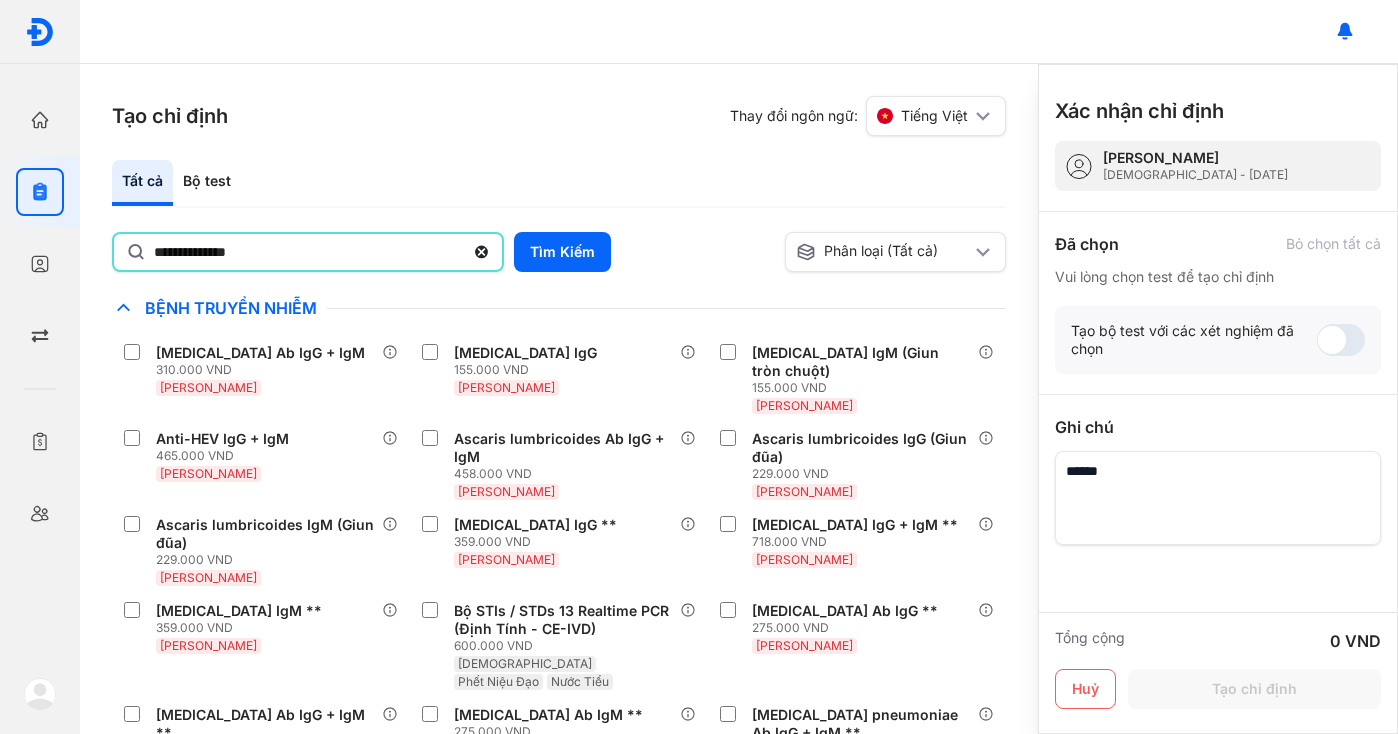 type on "**********" 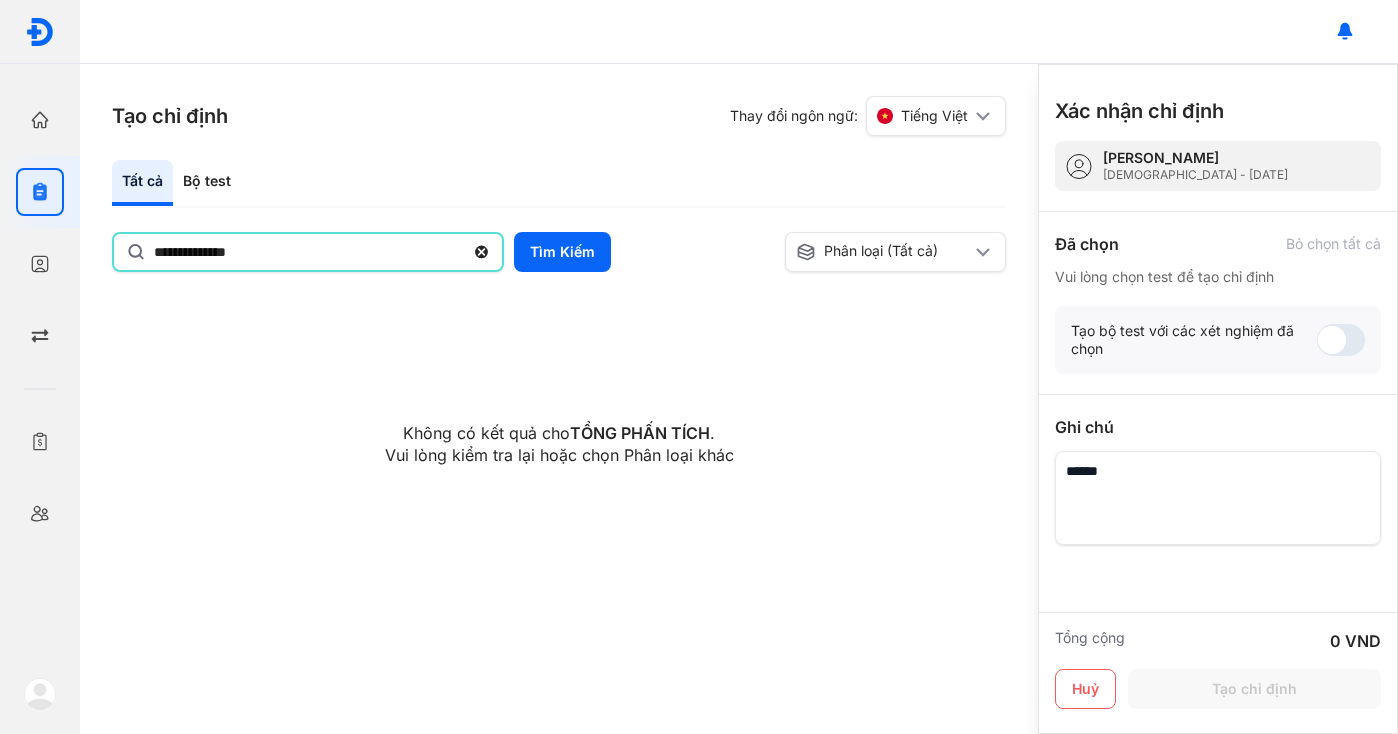drag, startPoint x: 293, startPoint y: 254, endPoint x: 258, endPoint y: 253, distance: 35.014282 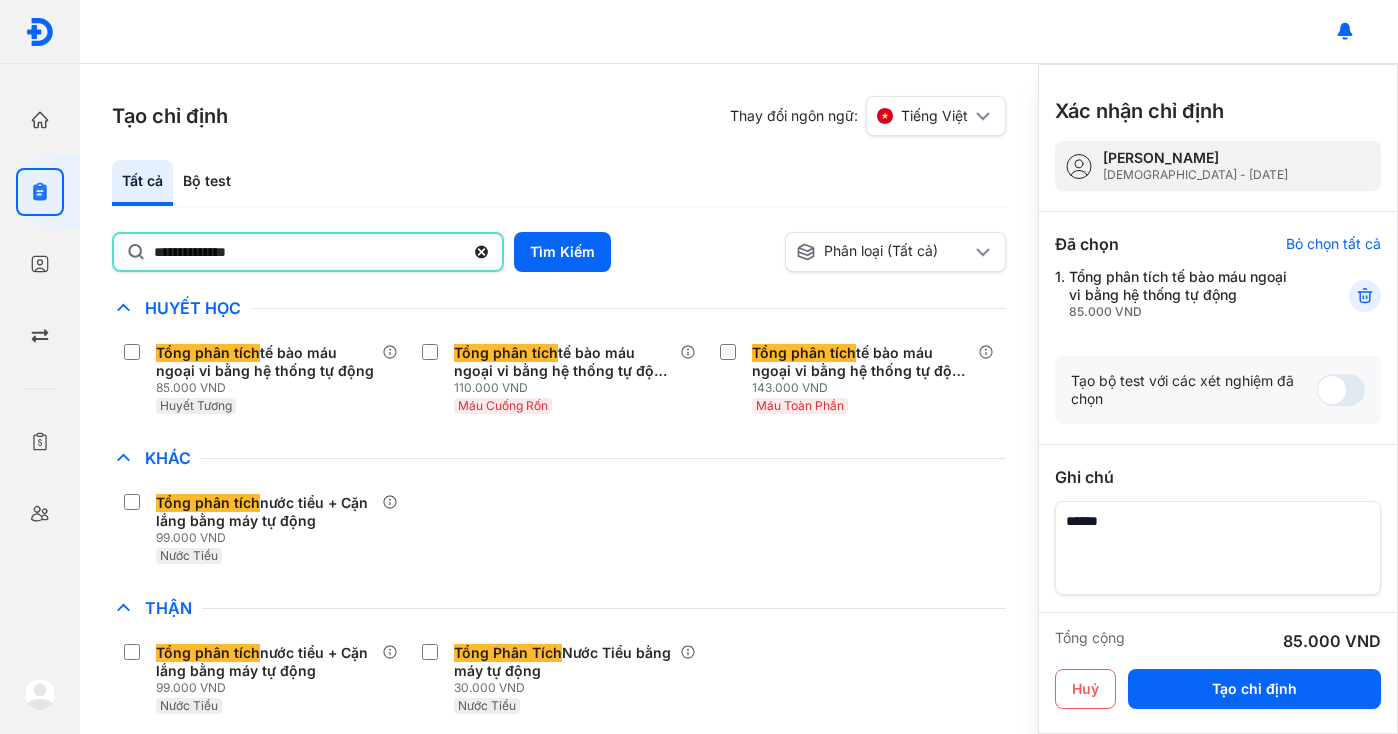 drag, startPoint x: 267, startPoint y: 262, endPoint x: 135, endPoint y: 247, distance: 132.84953 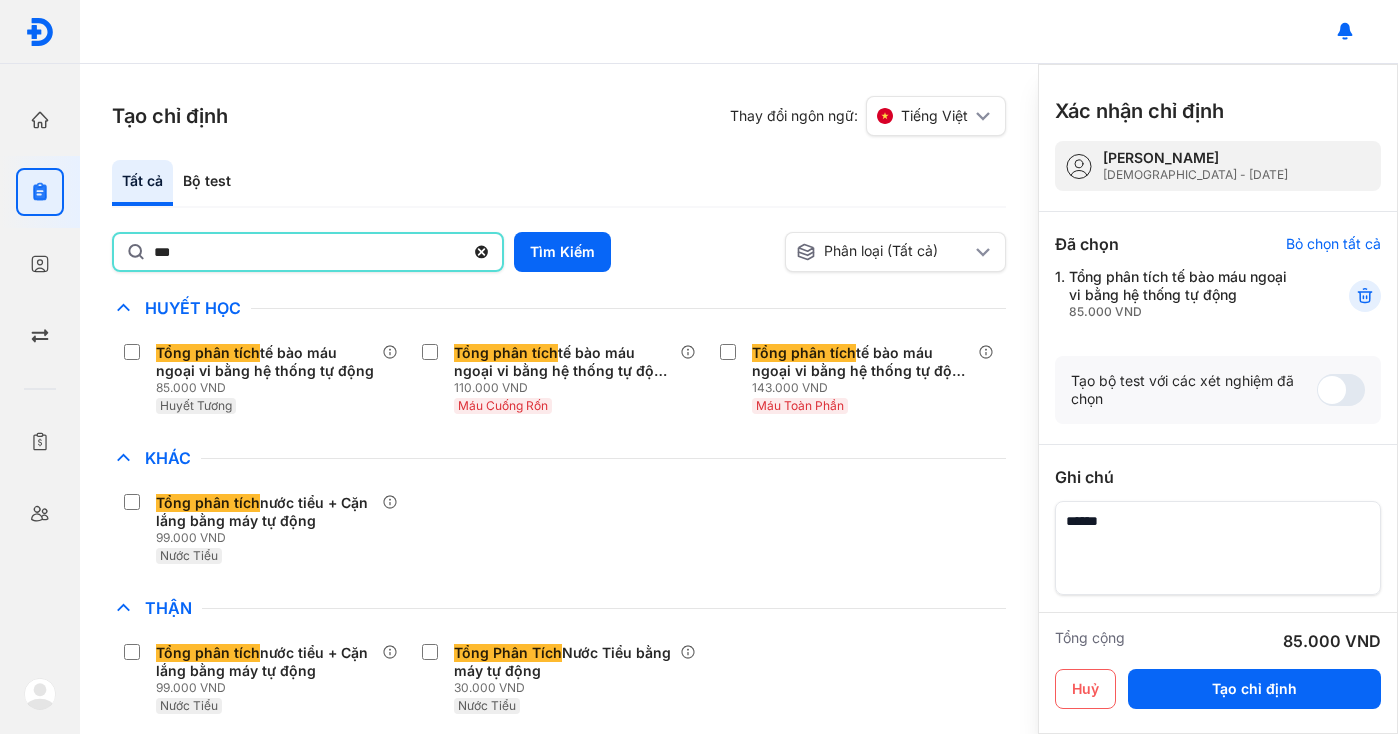 type on "***" 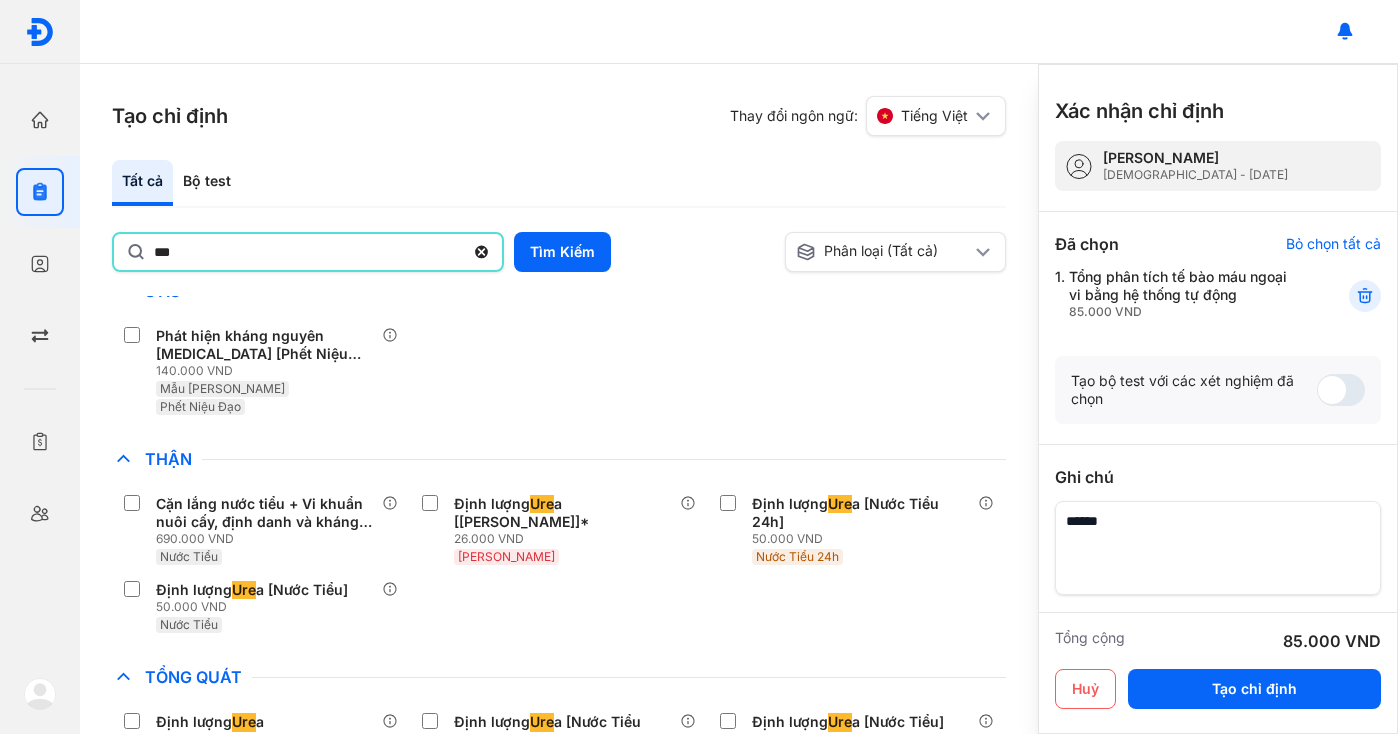 scroll, scrollTop: 1296, scrollLeft: 0, axis: vertical 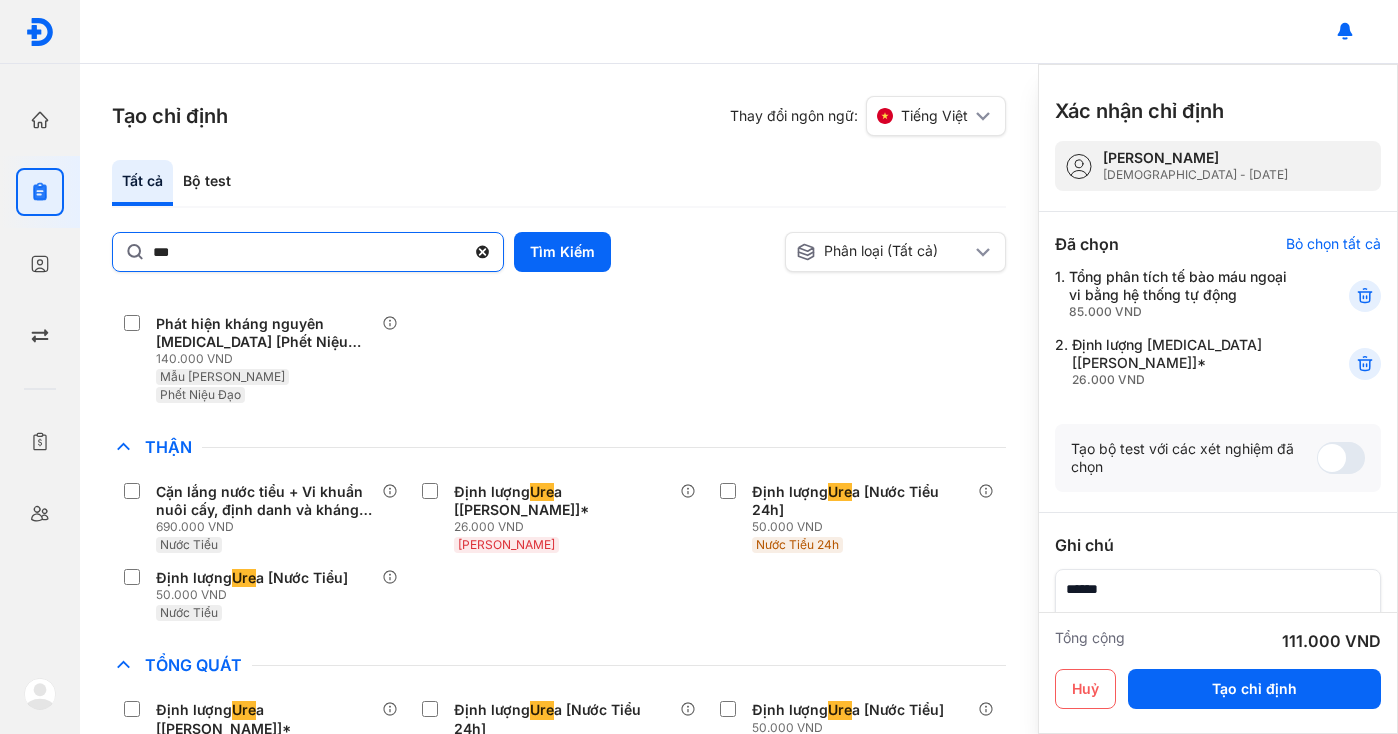 click 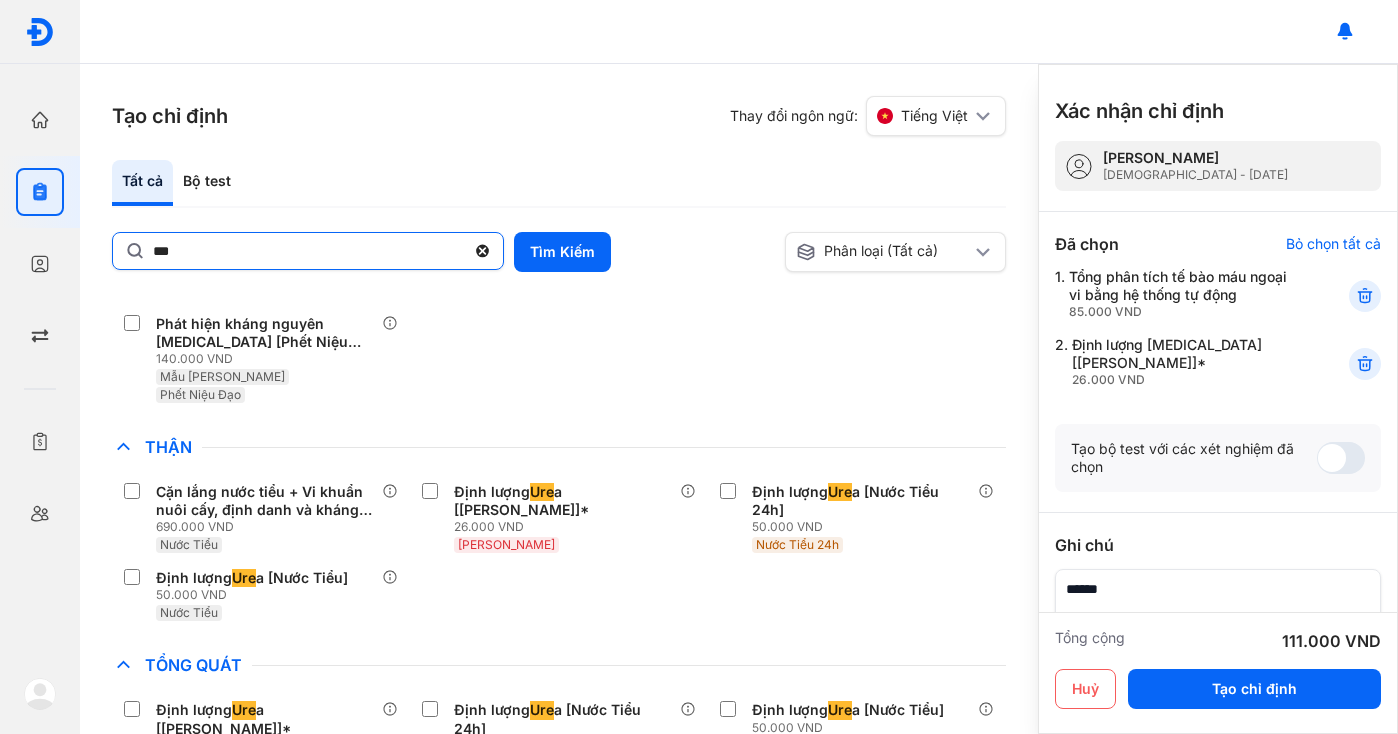click on "***" 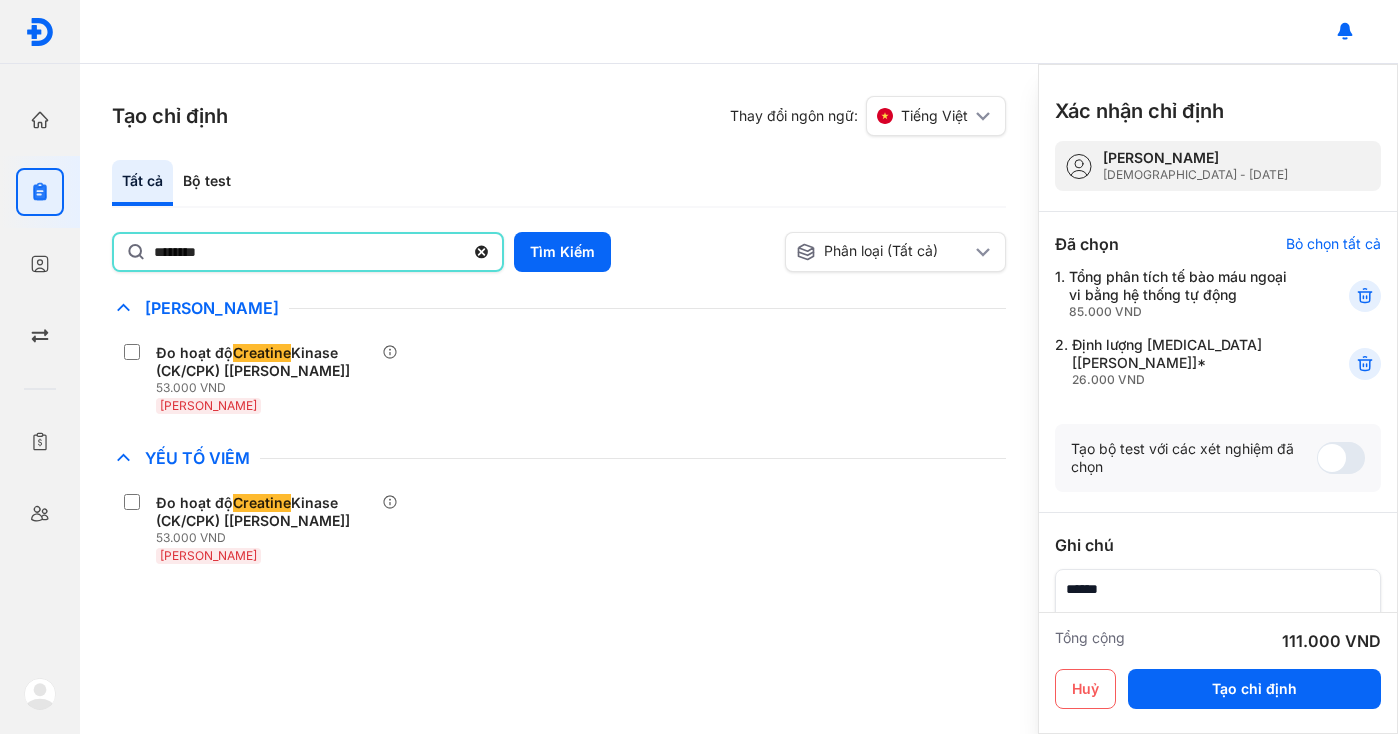 scroll, scrollTop: 0, scrollLeft: 0, axis: both 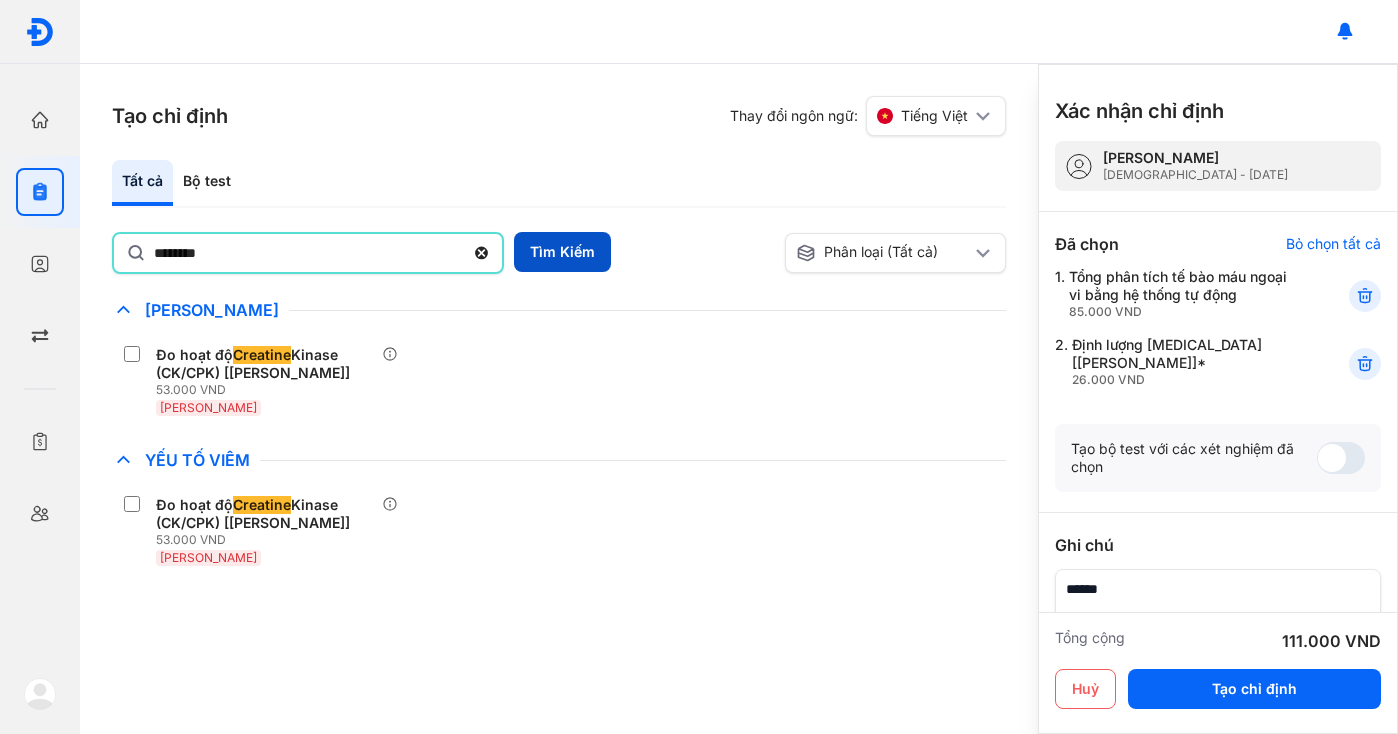 click on "Tìm Kiếm" at bounding box center [562, 252] 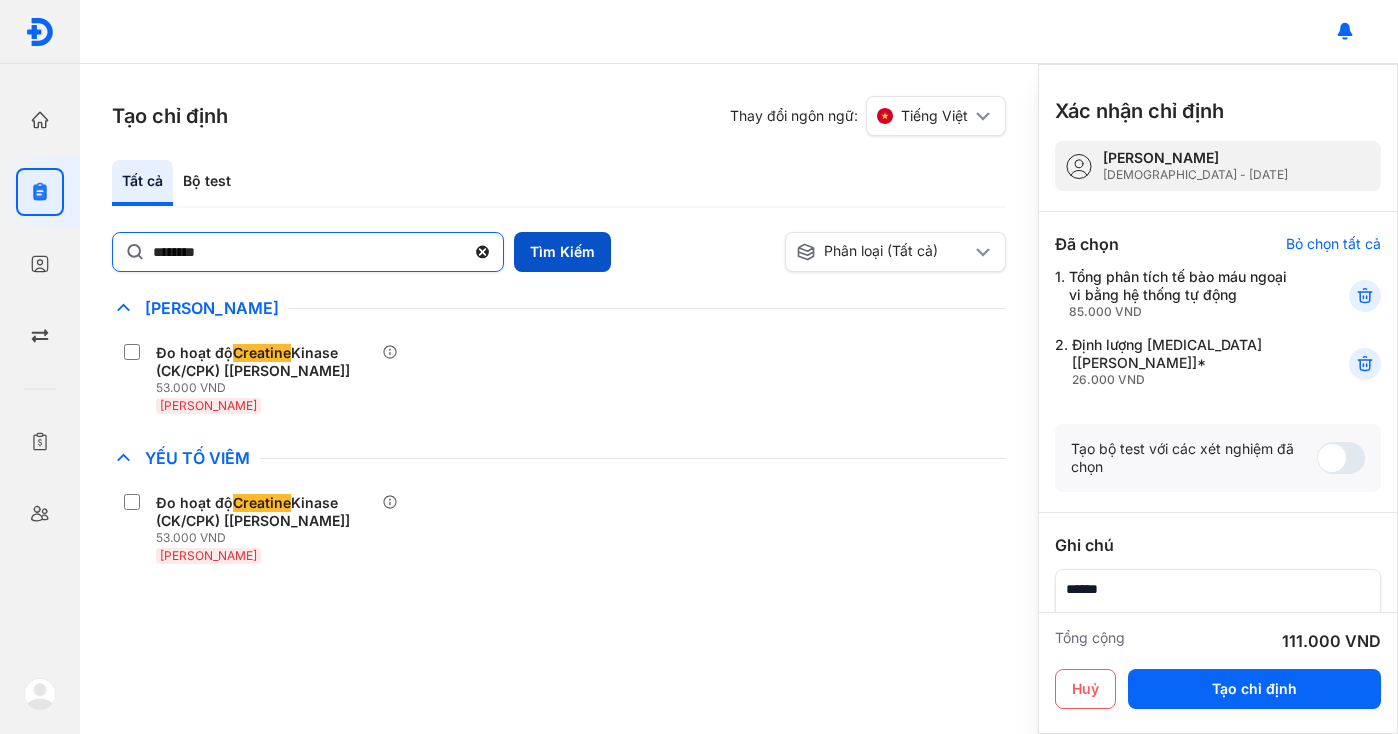 click on "Tìm Kiếm" at bounding box center [562, 252] 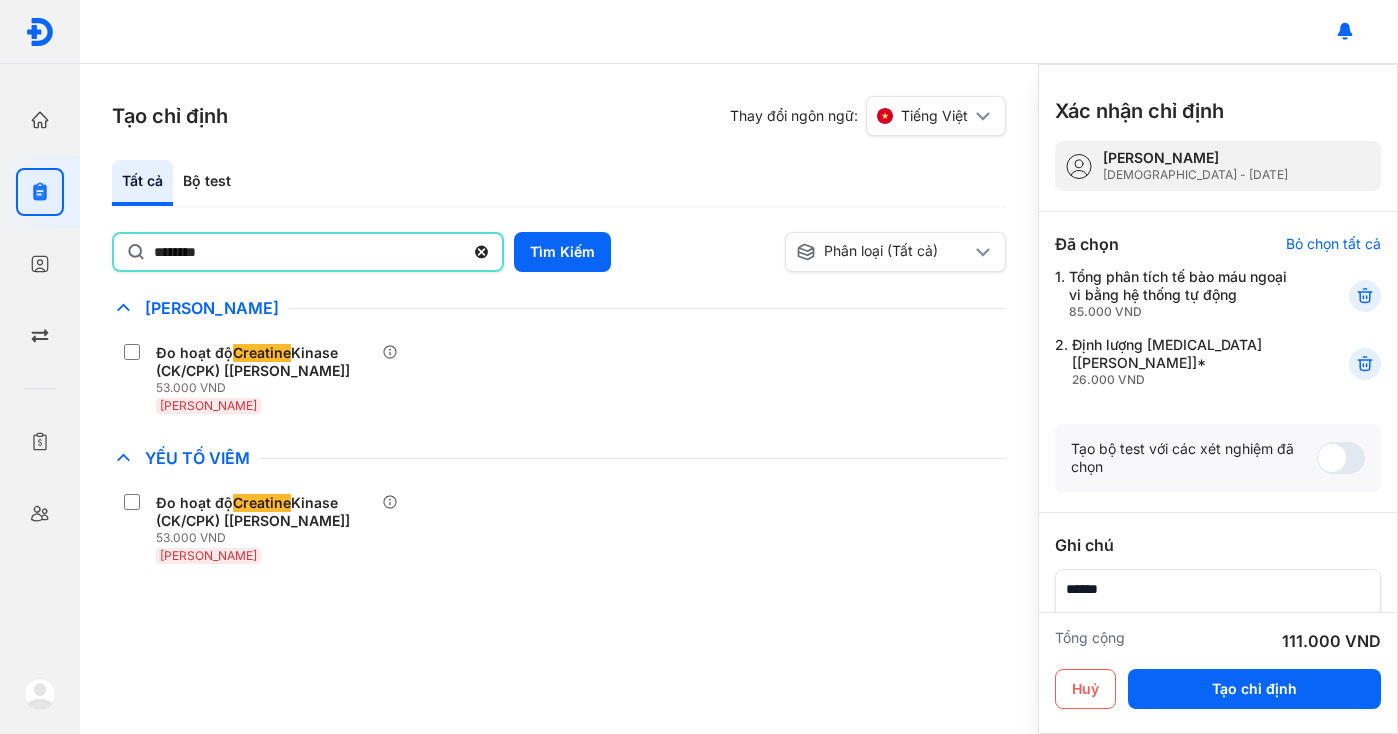 click on "********" 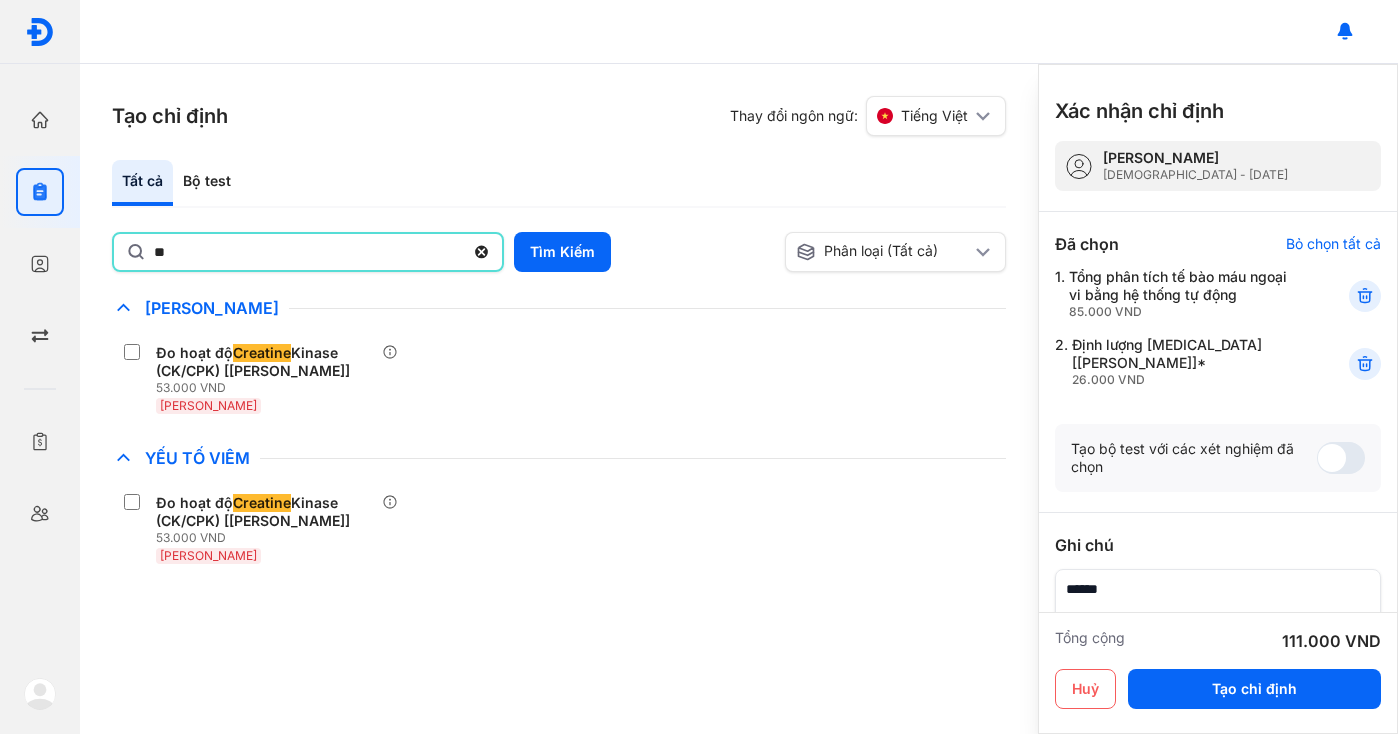 type on "*" 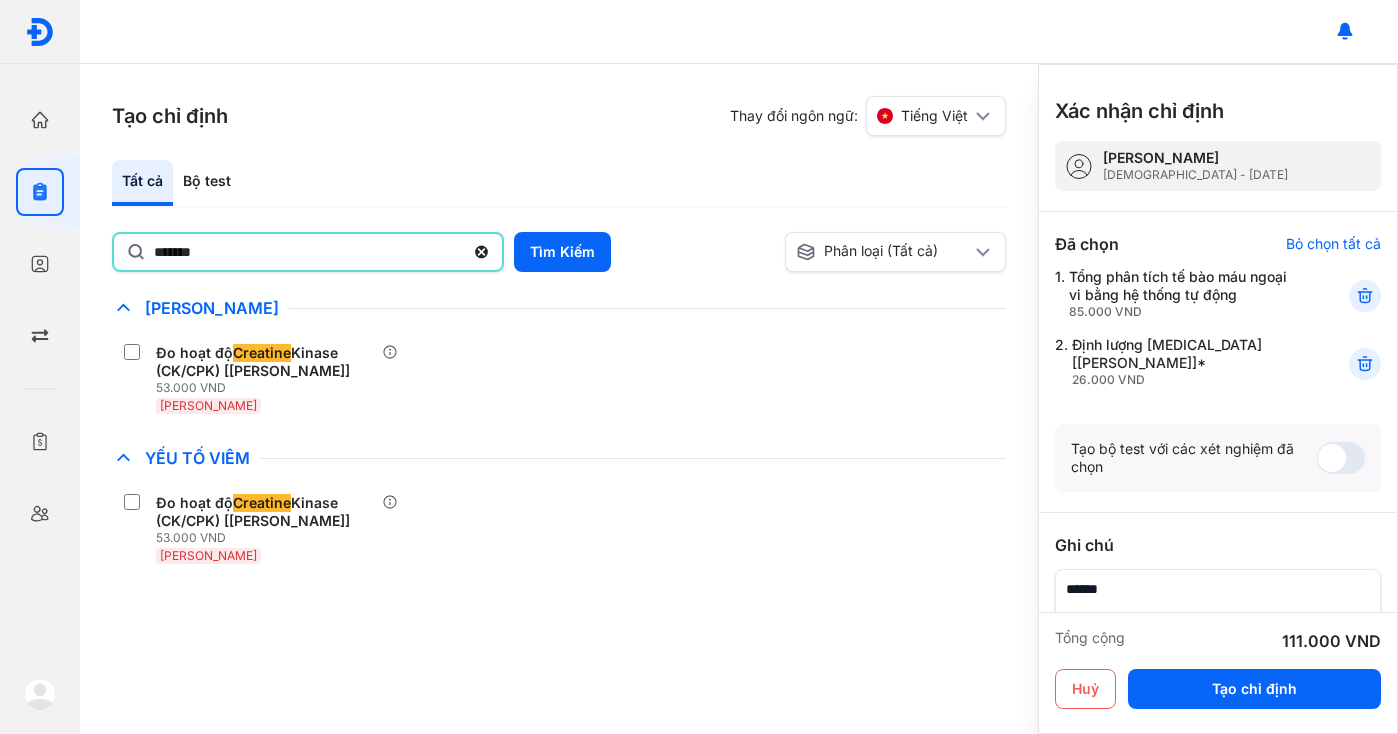 type on "********" 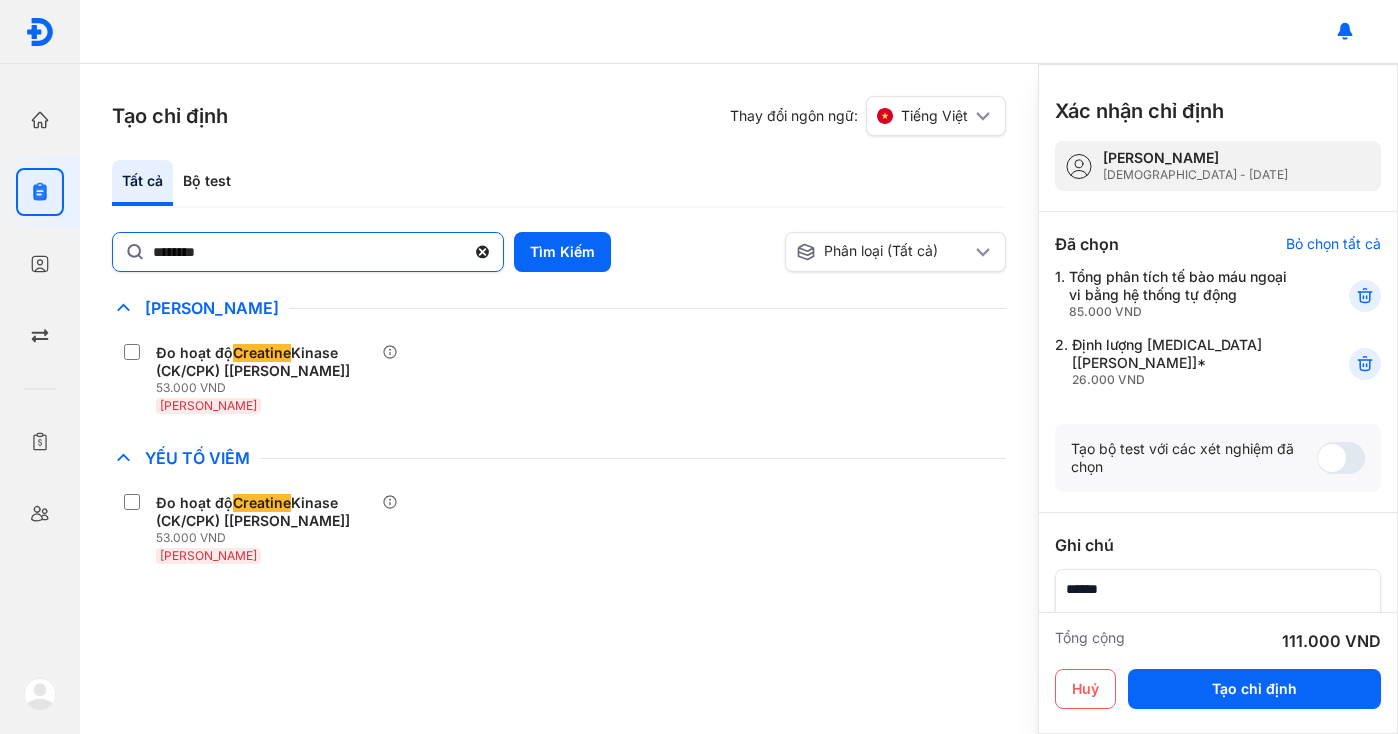 click on "********" at bounding box center [308, 252] 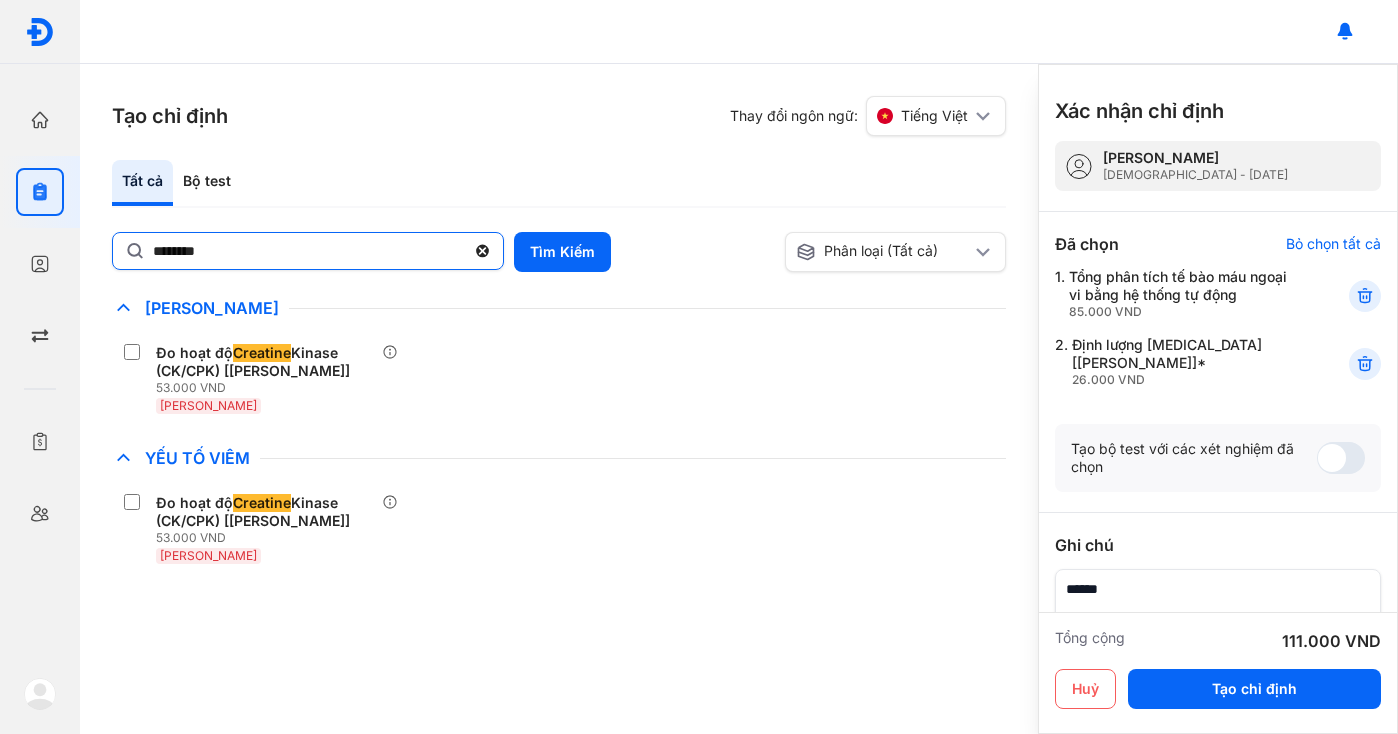 click on "********" 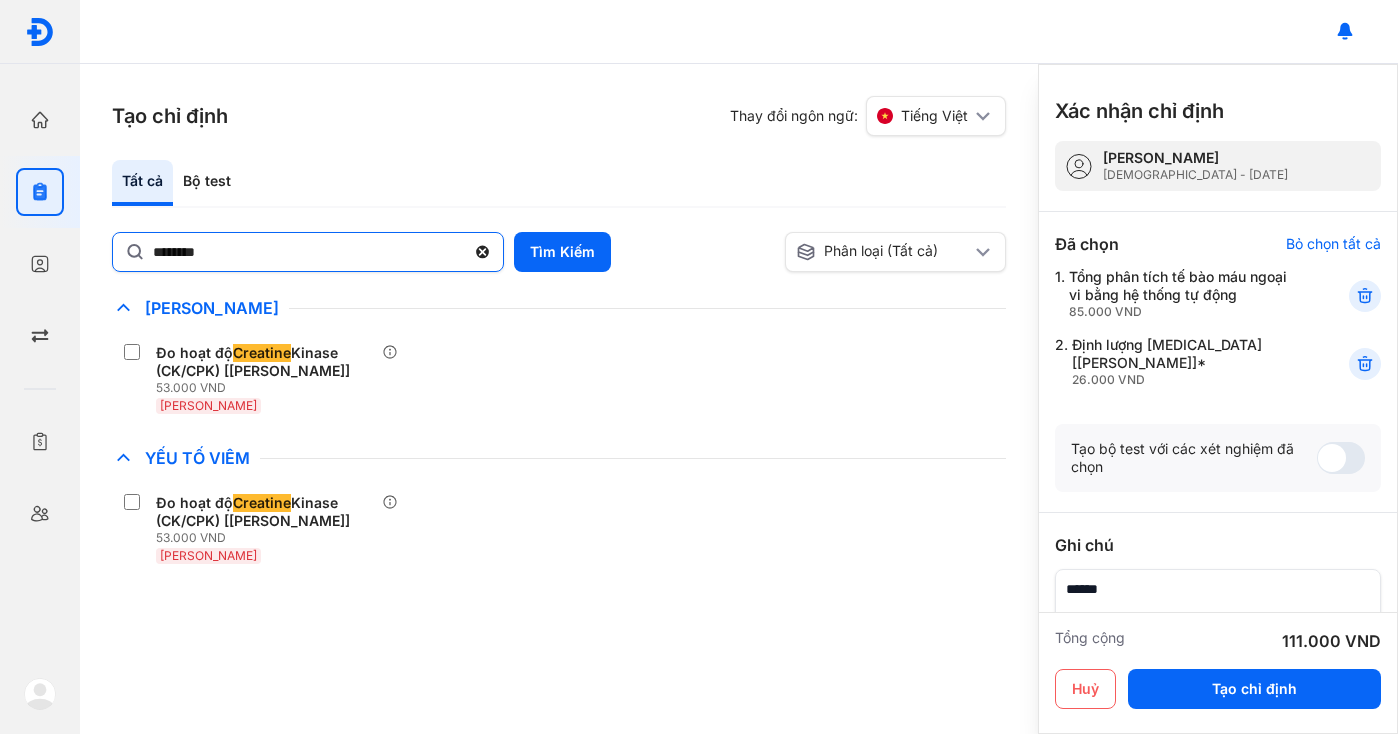click on "********" at bounding box center [308, 252] 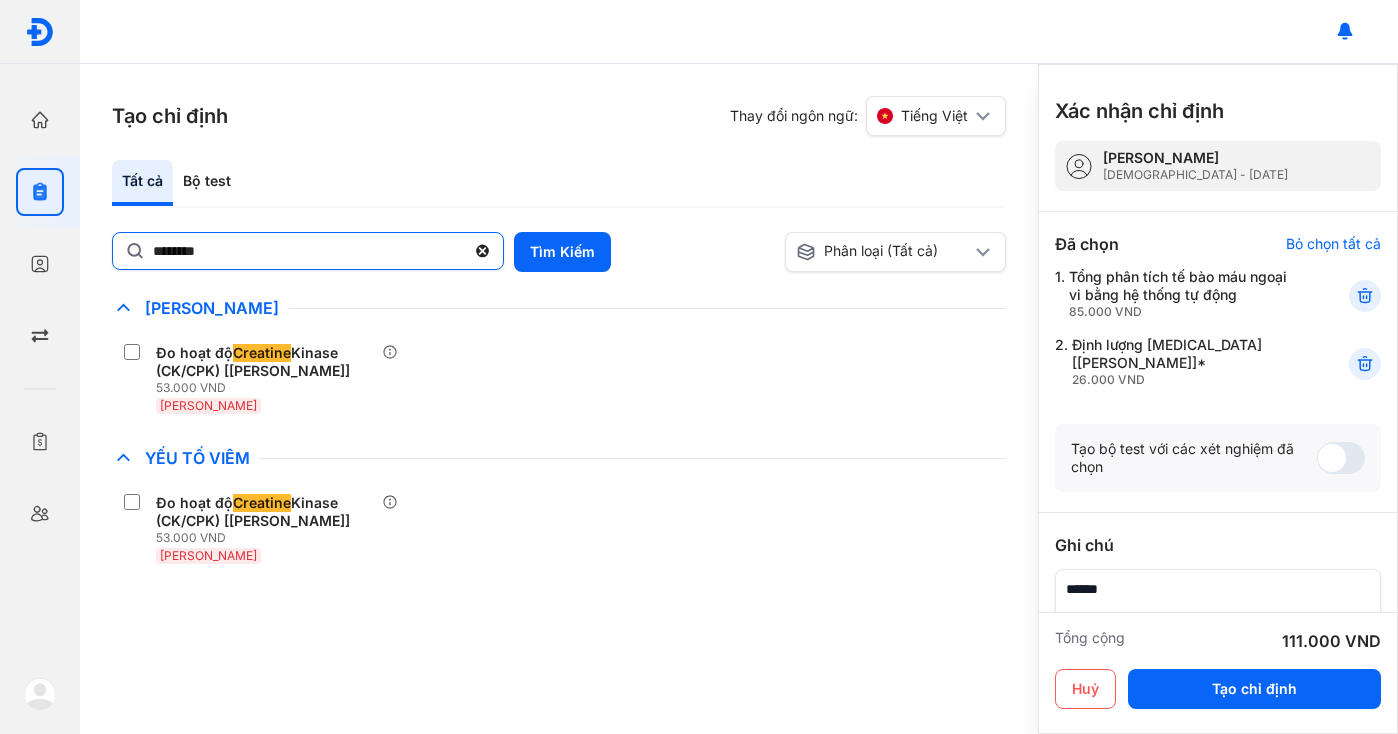click on "********" 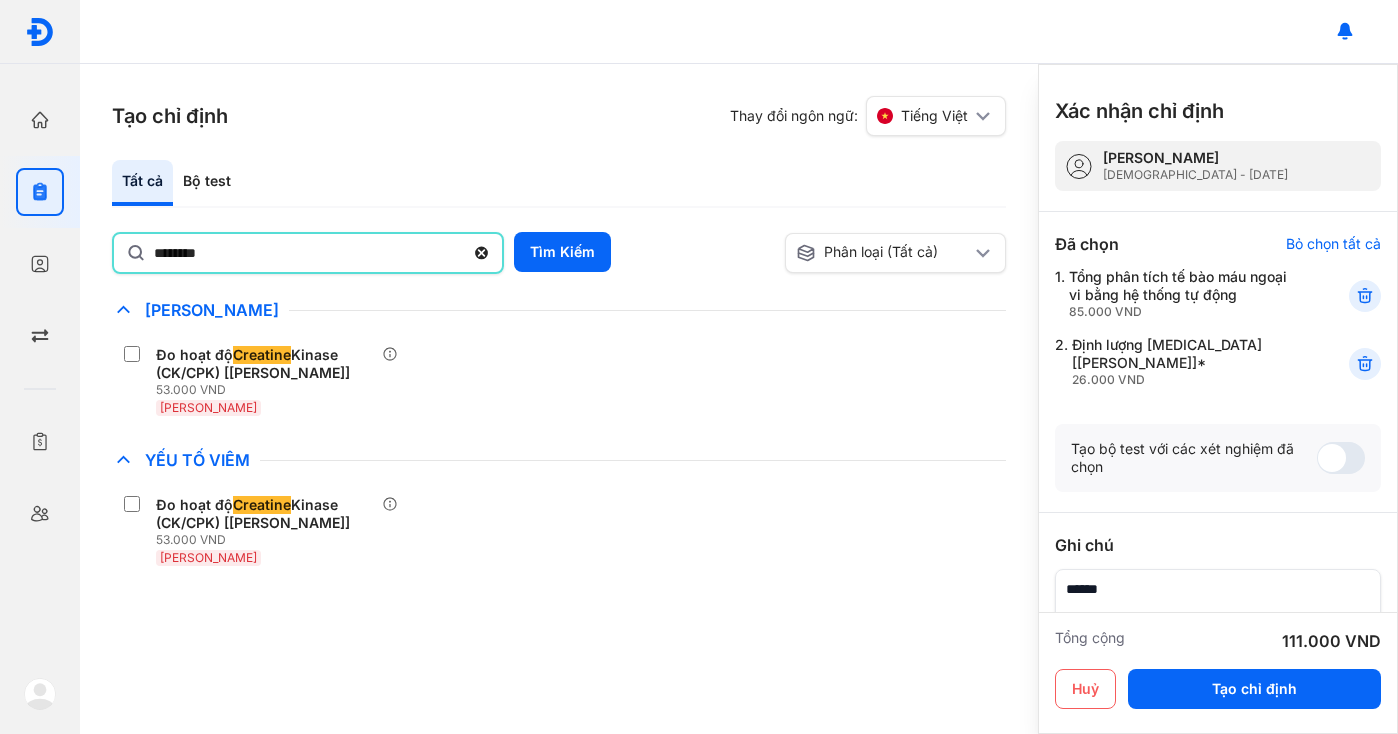 click on "********" at bounding box center (308, 253) 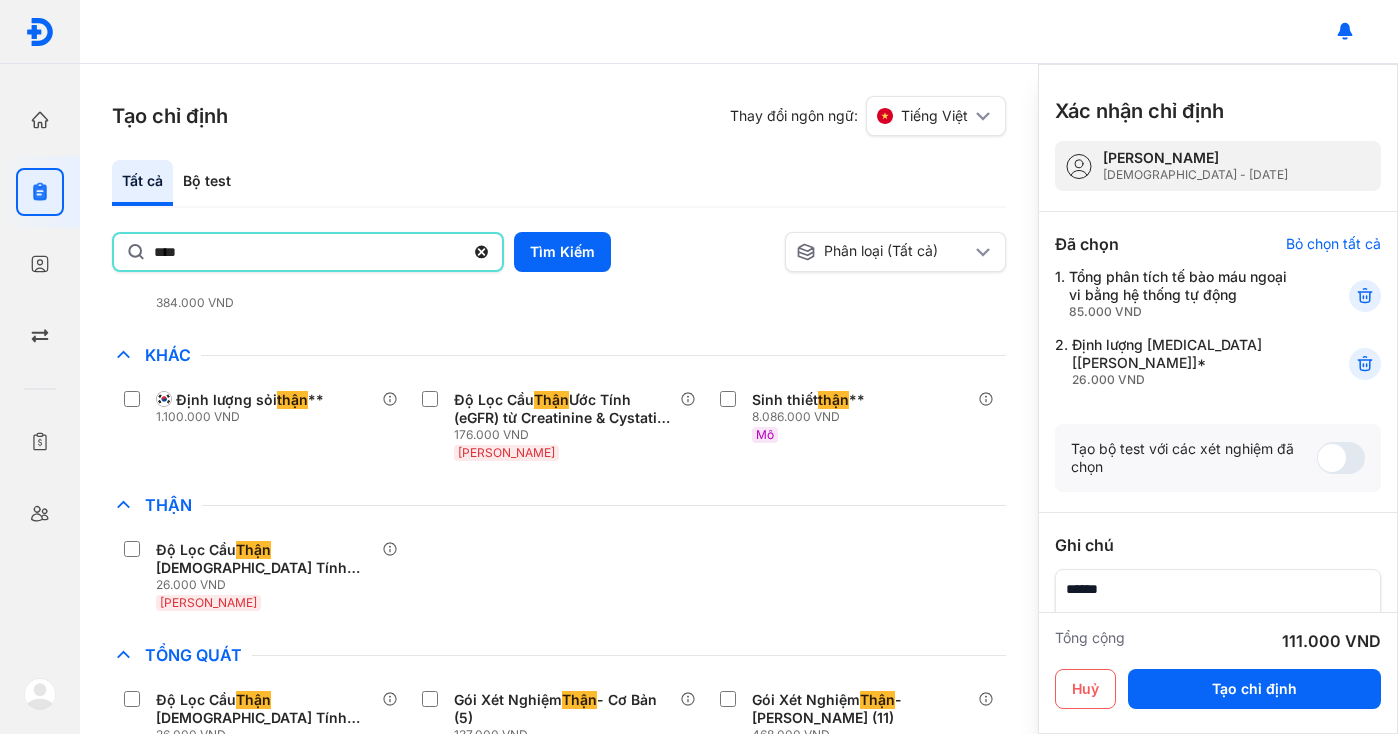 scroll, scrollTop: 0, scrollLeft: 0, axis: both 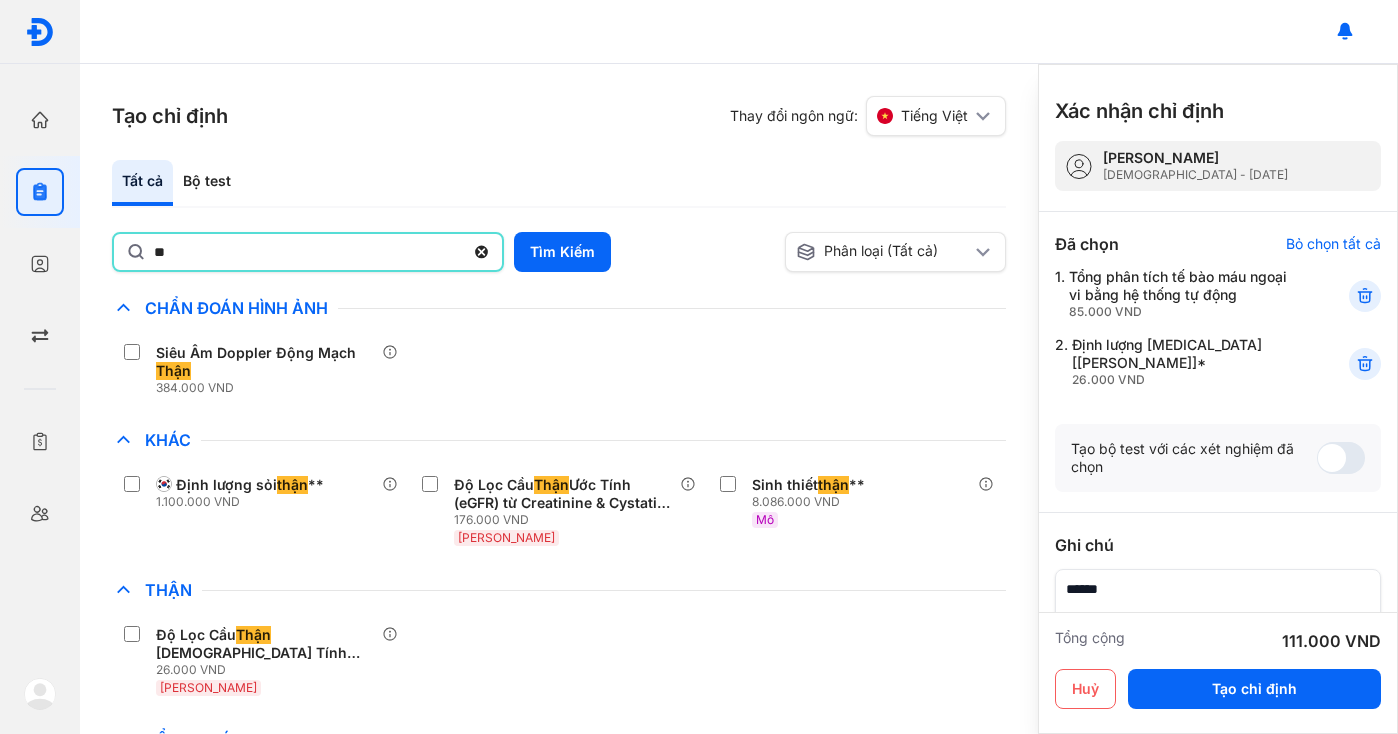 type on "*" 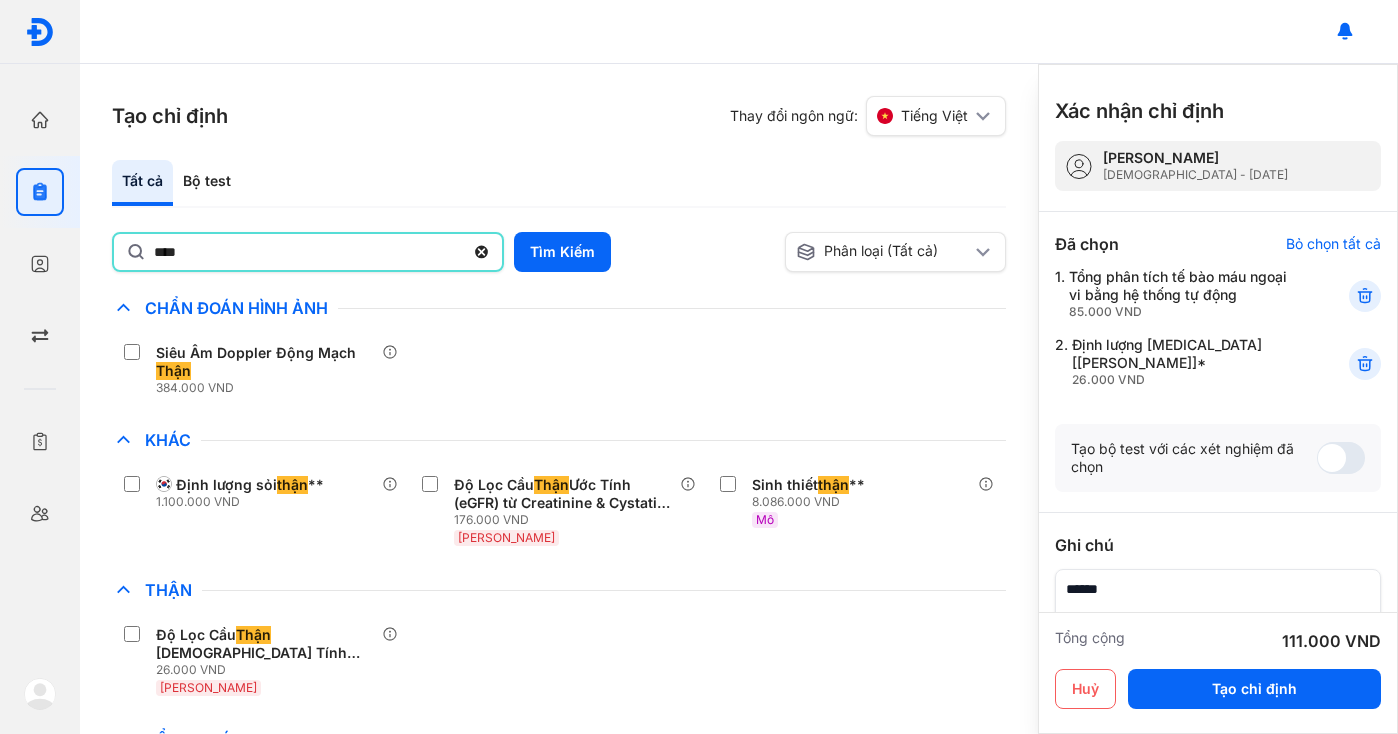type on "****" 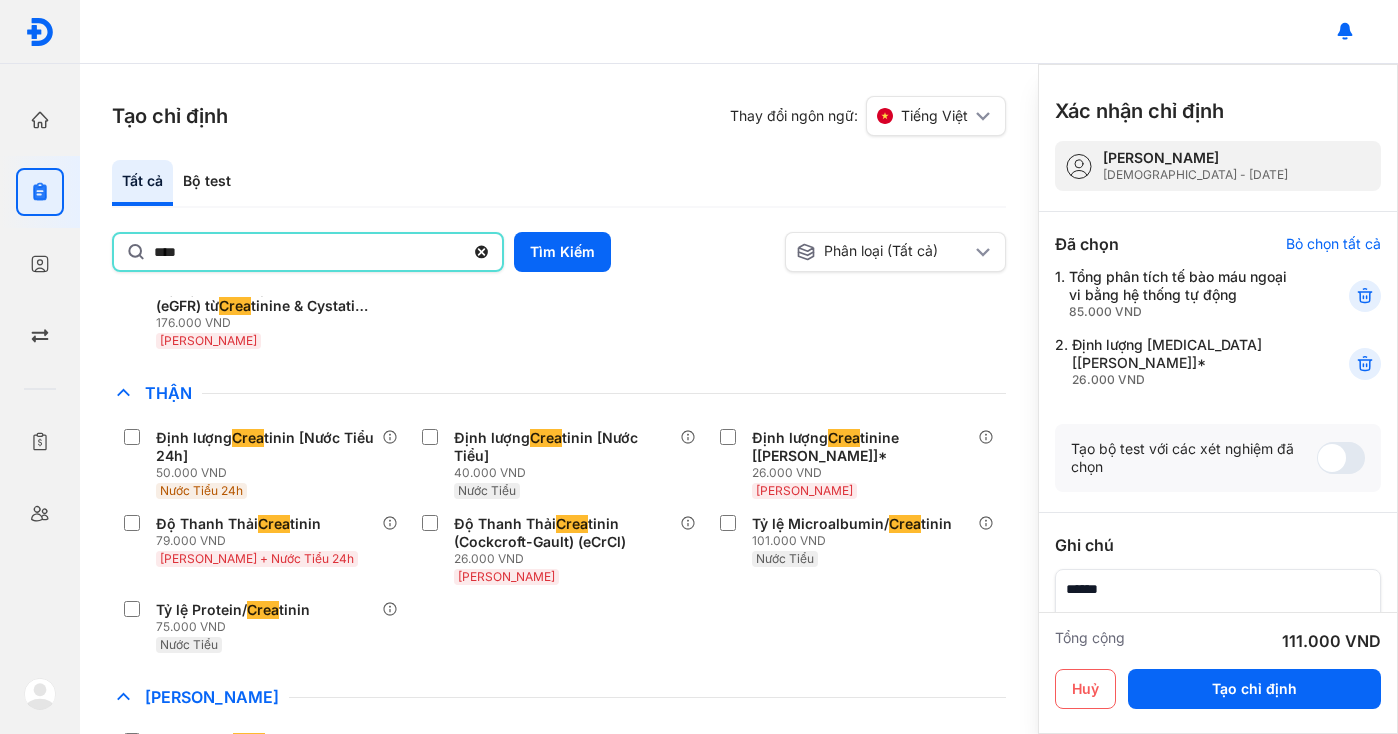 scroll, scrollTop: 67, scrollLeft: 0, axis: vertical 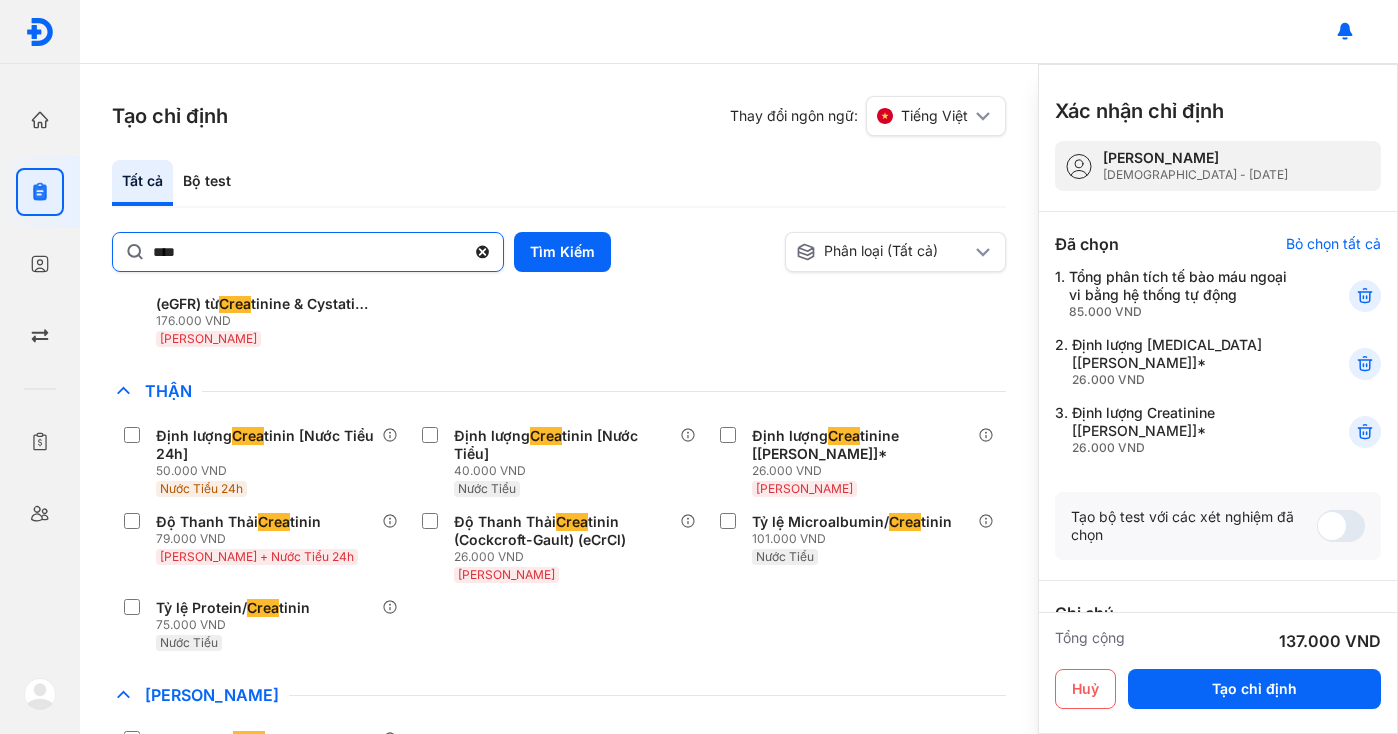 click 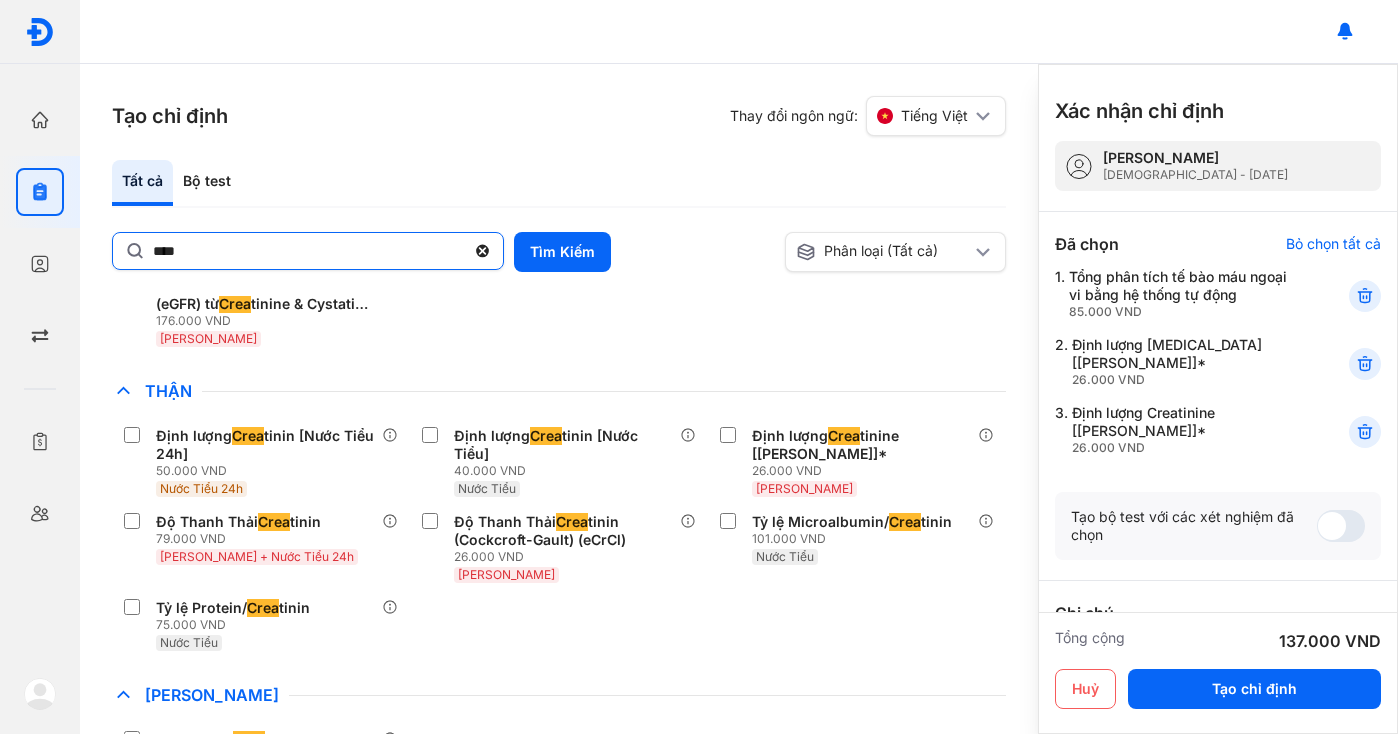 click on "****" 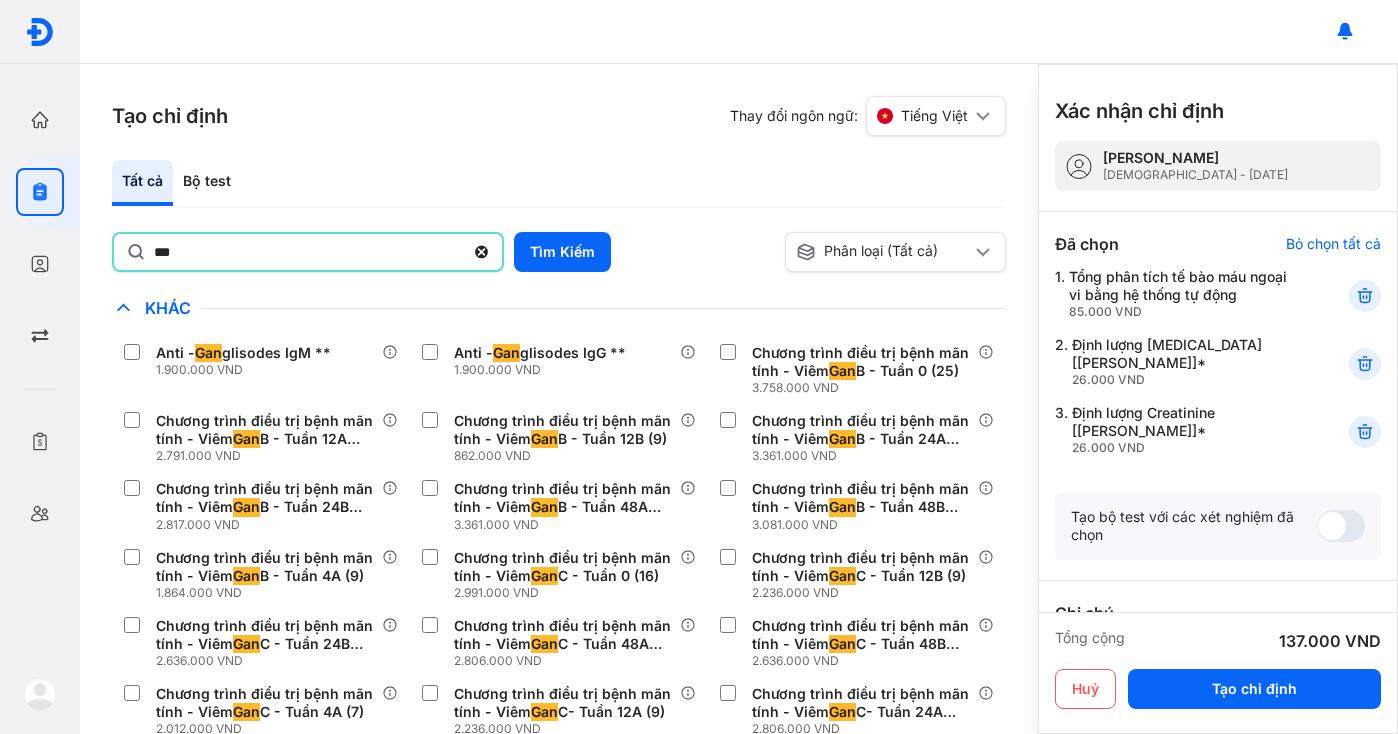 scroll, scrollTop: 283, scrollLeft: 0, axis: vertical 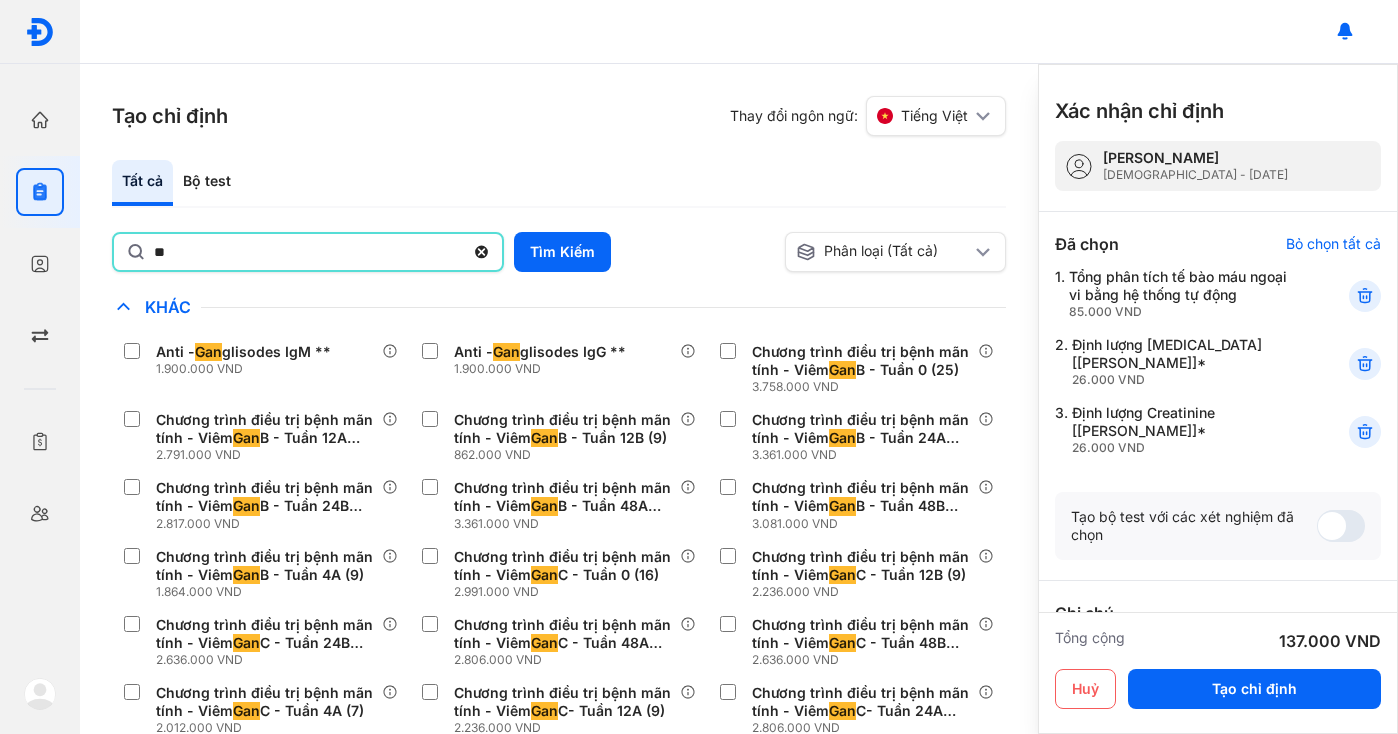 type on "*" 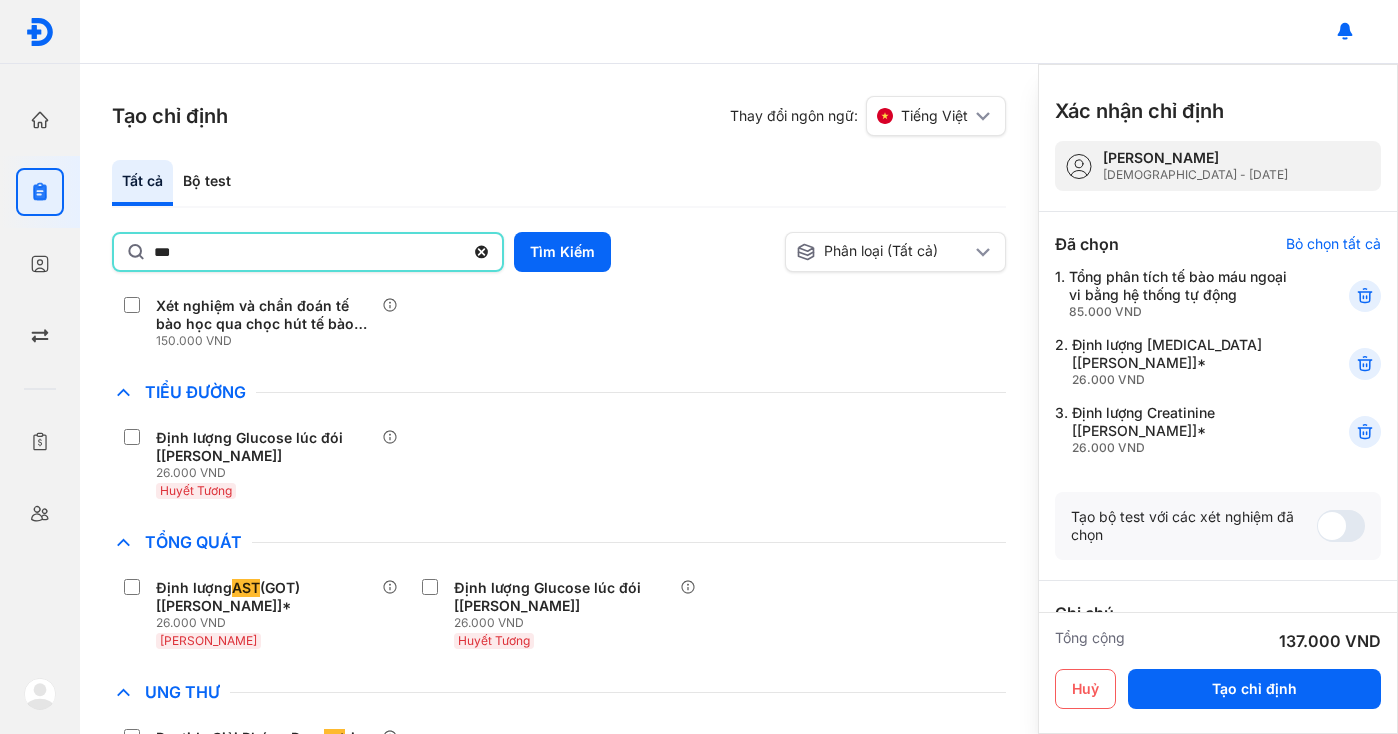 scroll, scrollTop: 803, scrollLeft: 0, axis: vertical 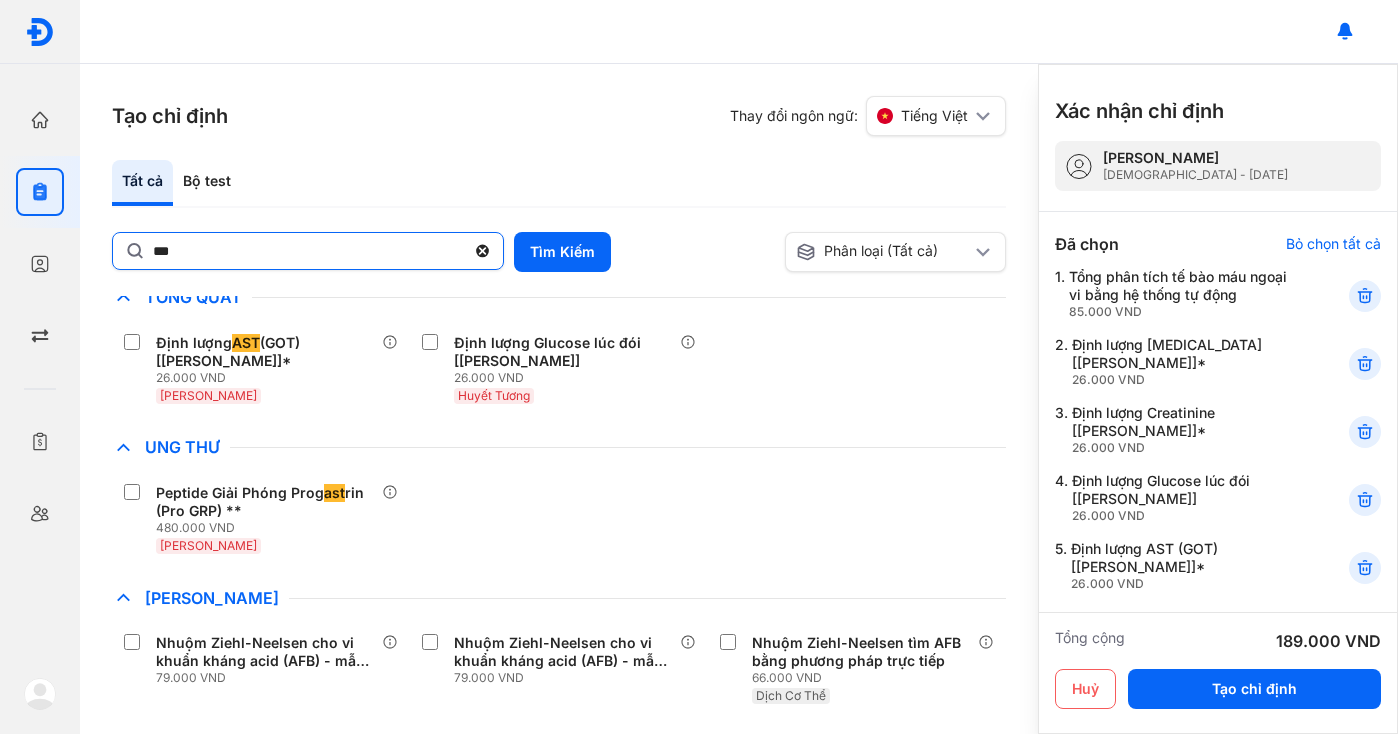 click on "***" 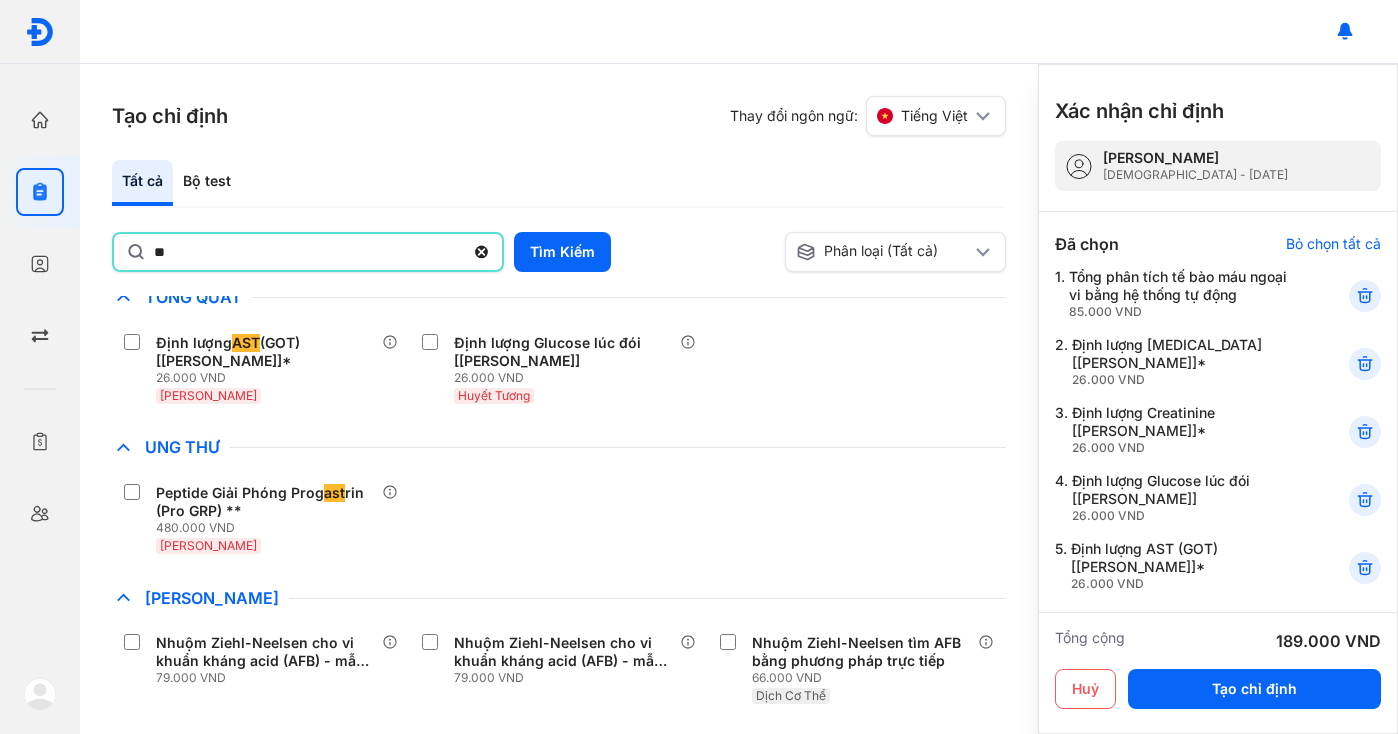 type on "*" 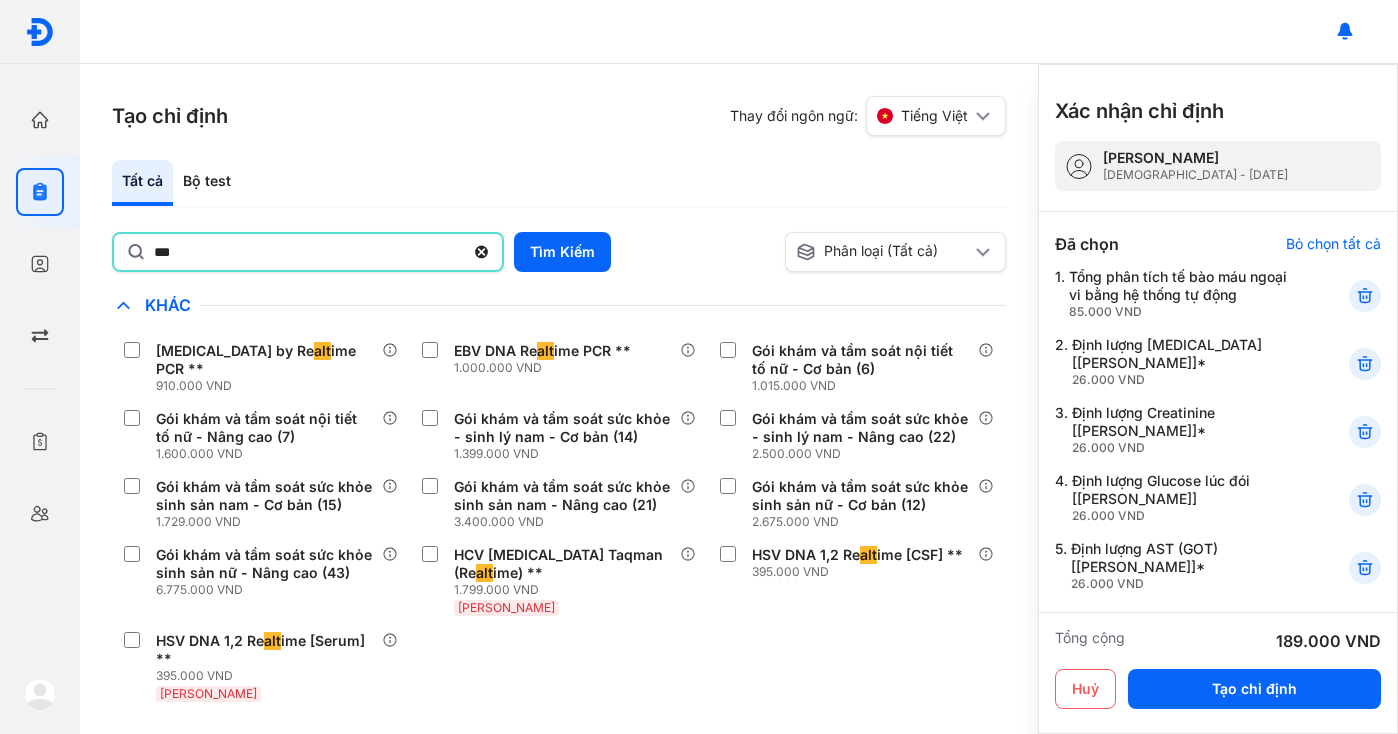 scroll, scrollTop: 1878, scrollLeft: 0, axis: vertical 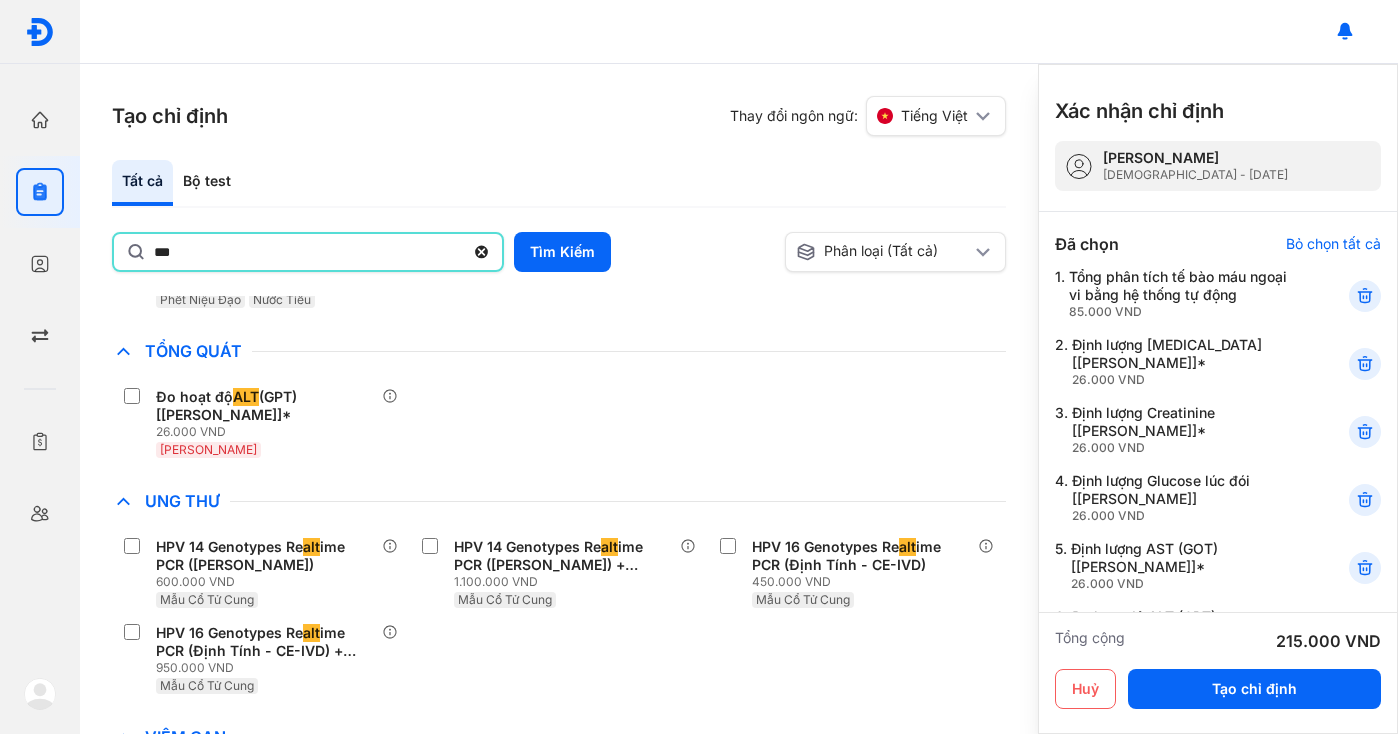 click on "***" 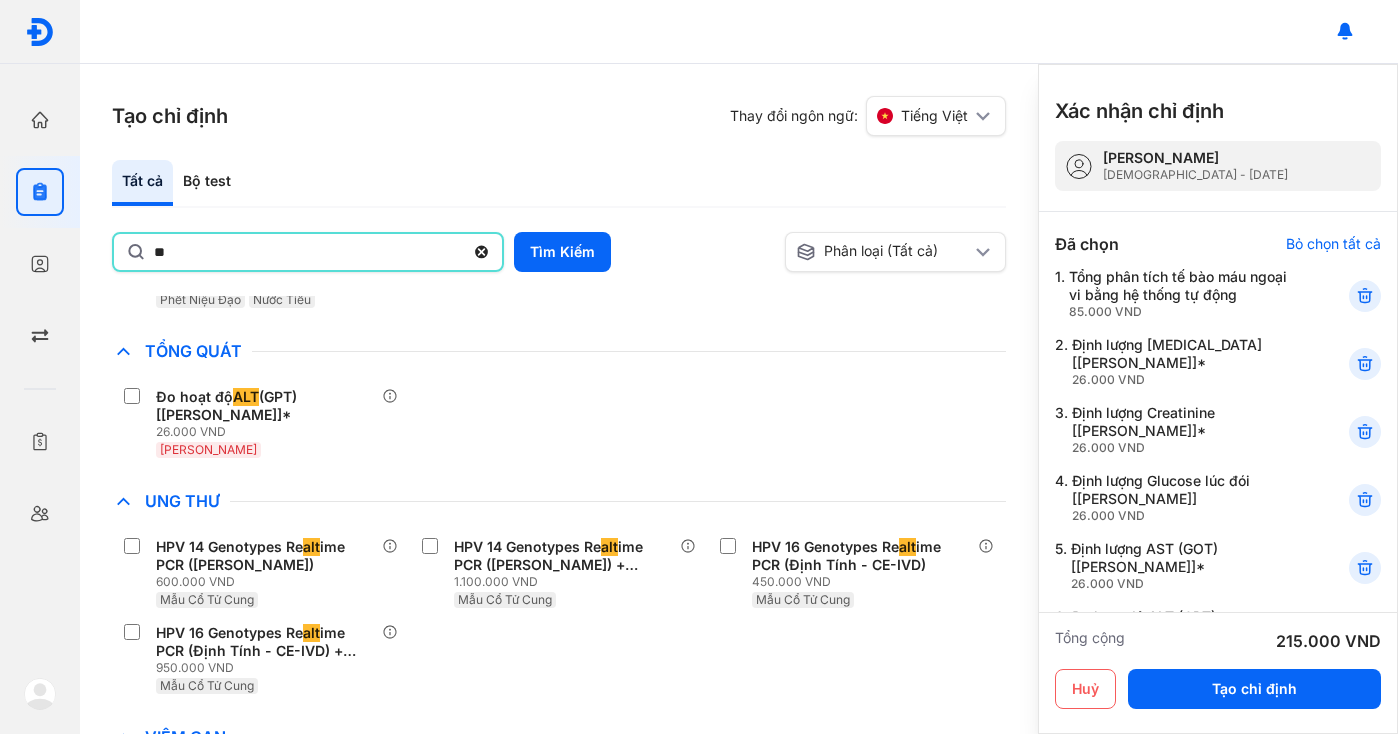 type on "*" 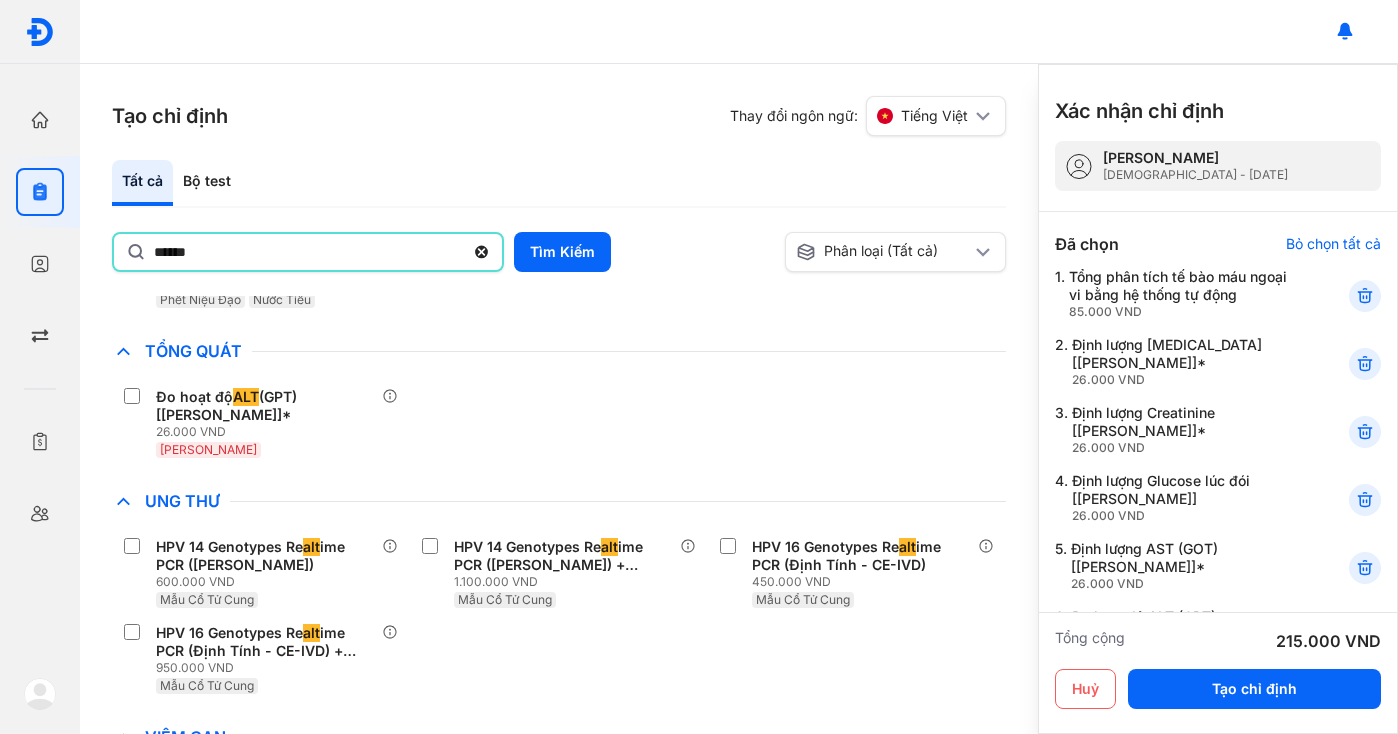 type on "******" 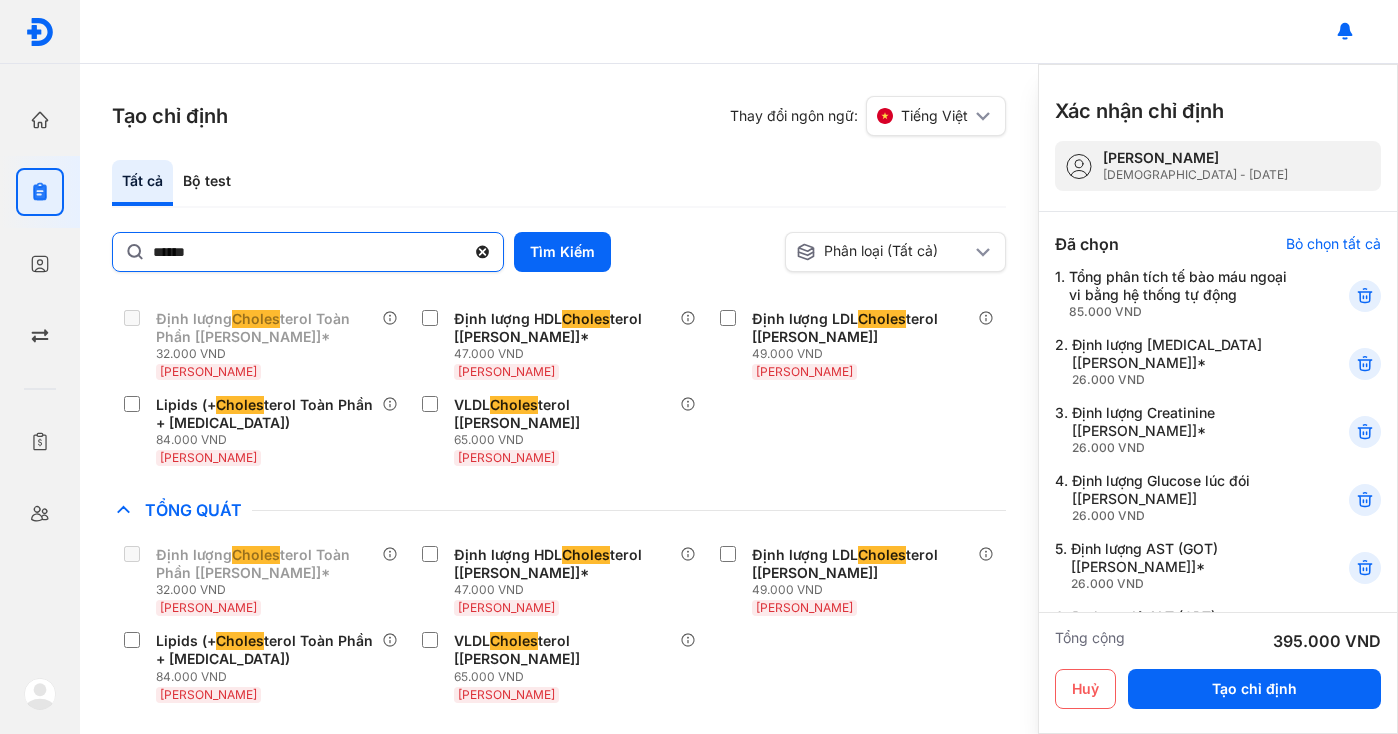 click 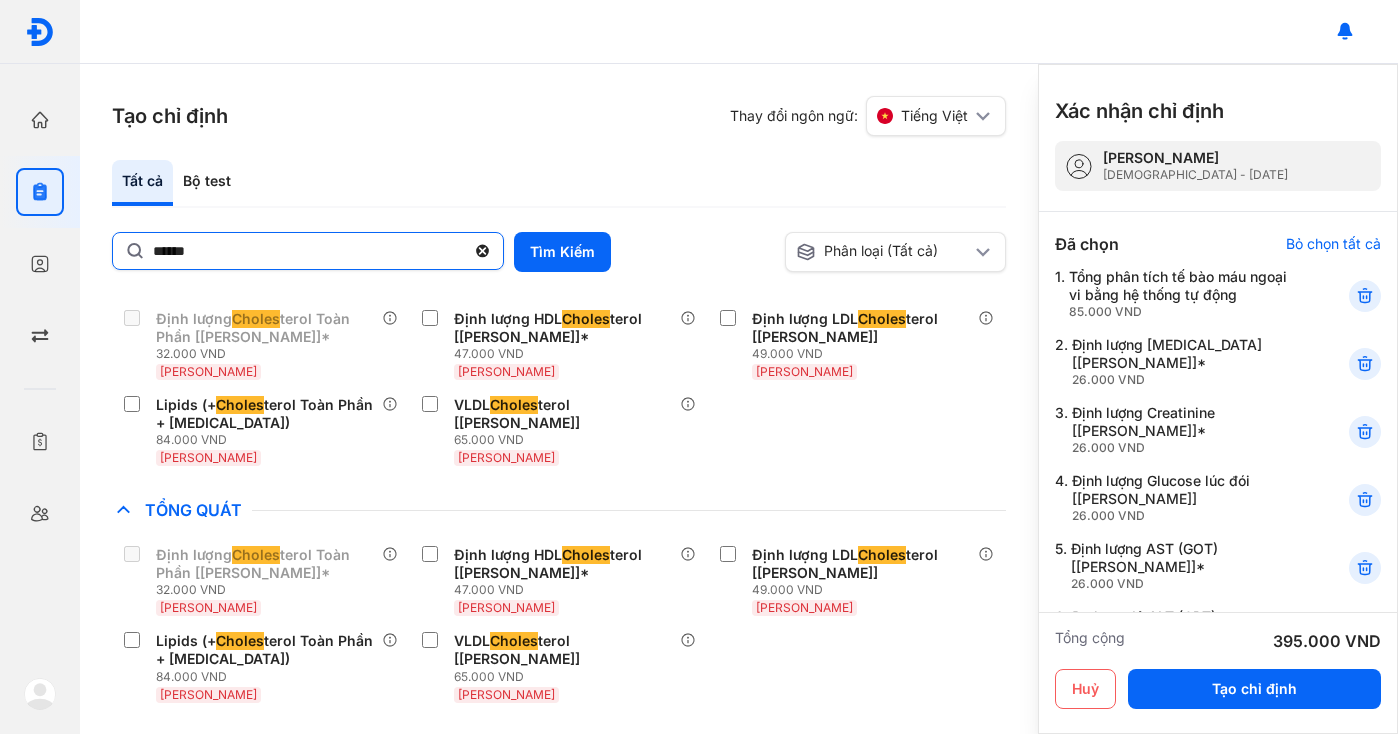 click on "******" 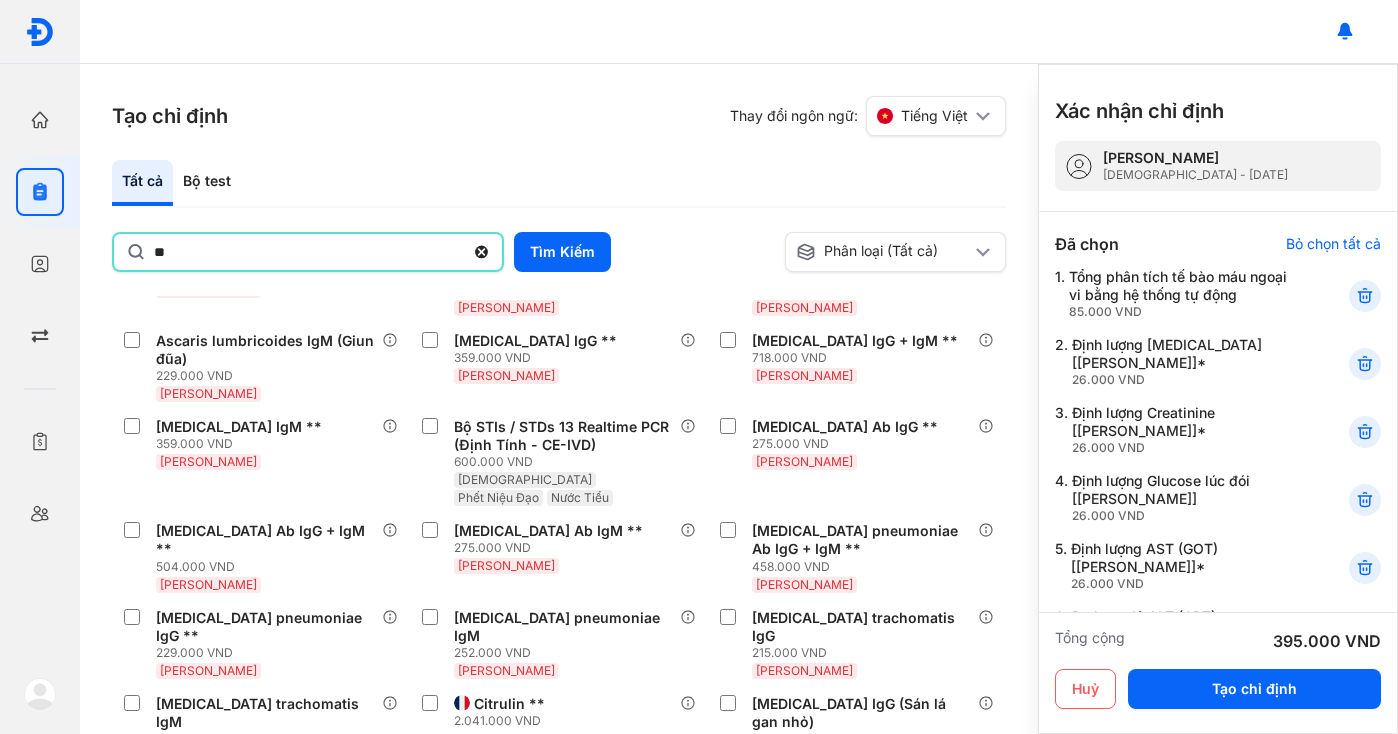 type on "**" 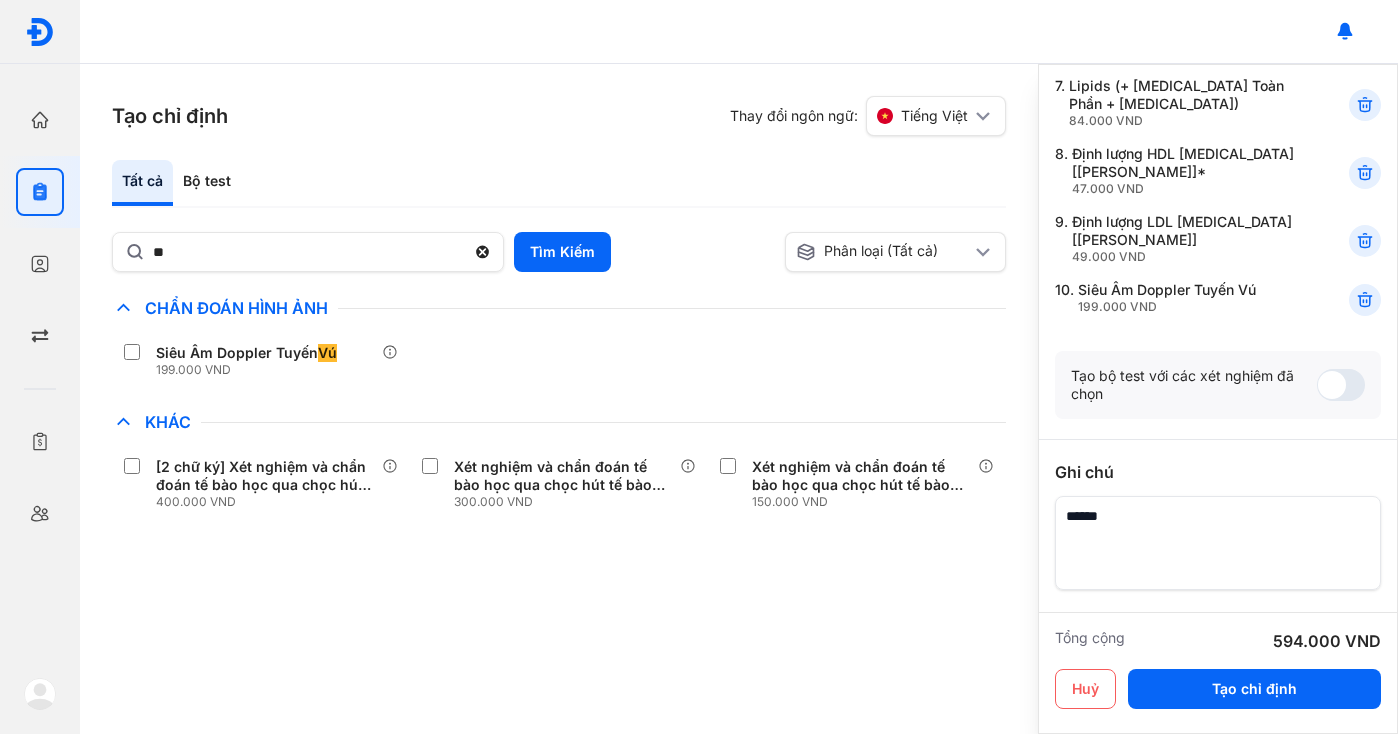 scroll, scrollTop: 608, scrollLeft: 0, axis: vertical 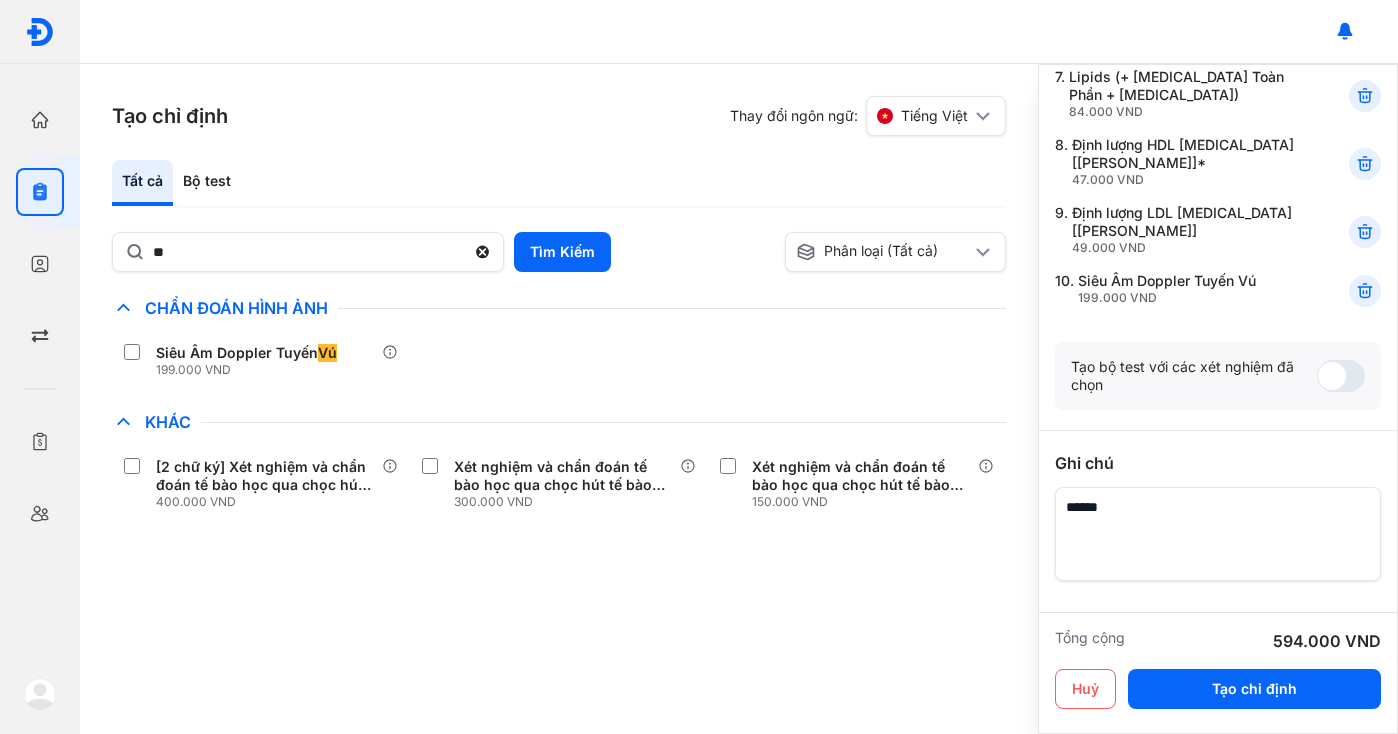 click at bounding box center (1341, 376) 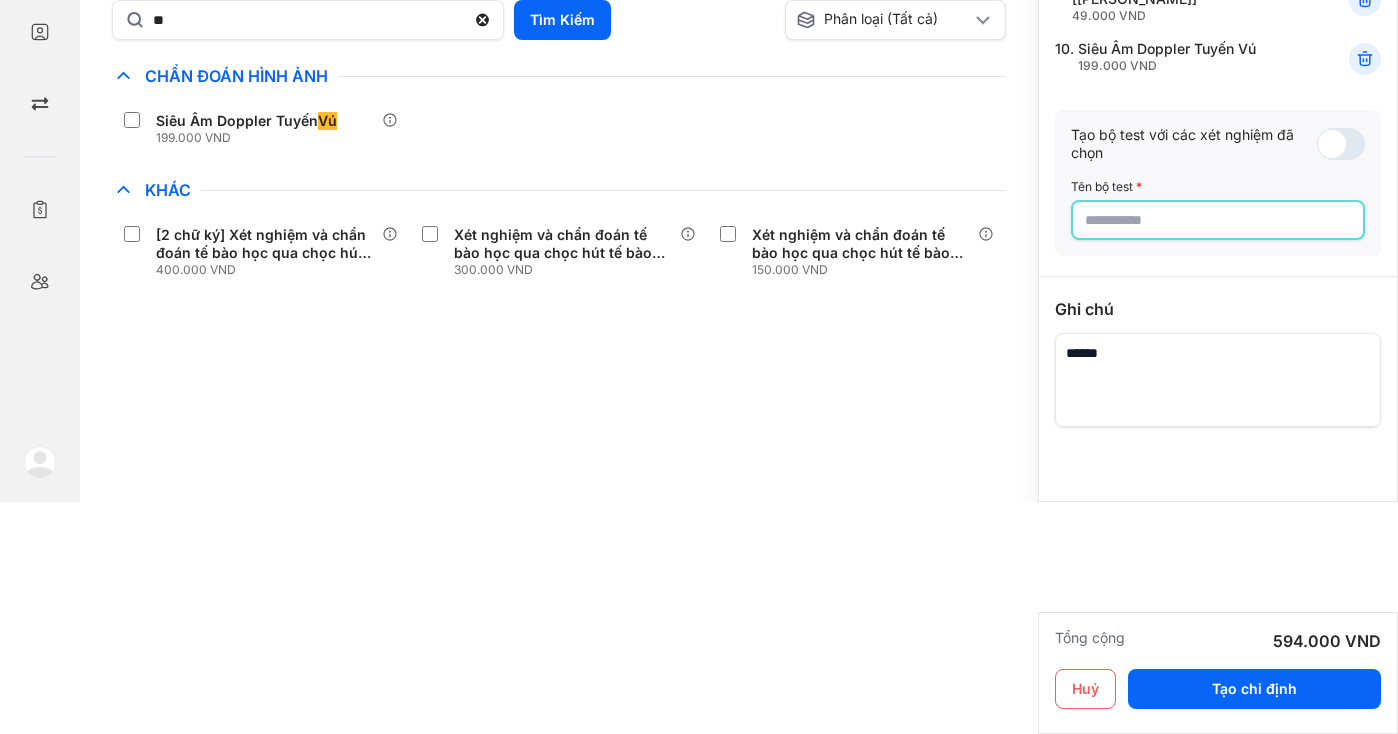 click 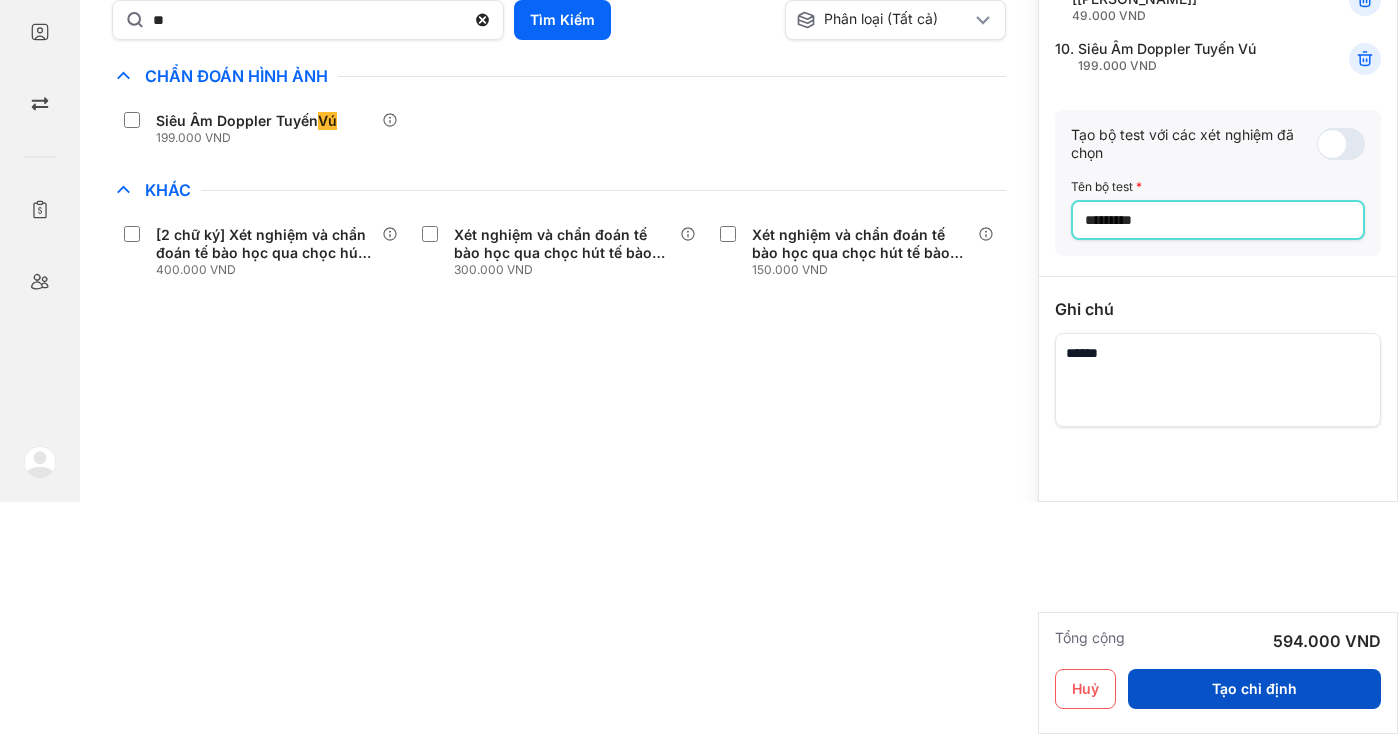 type on "*********" 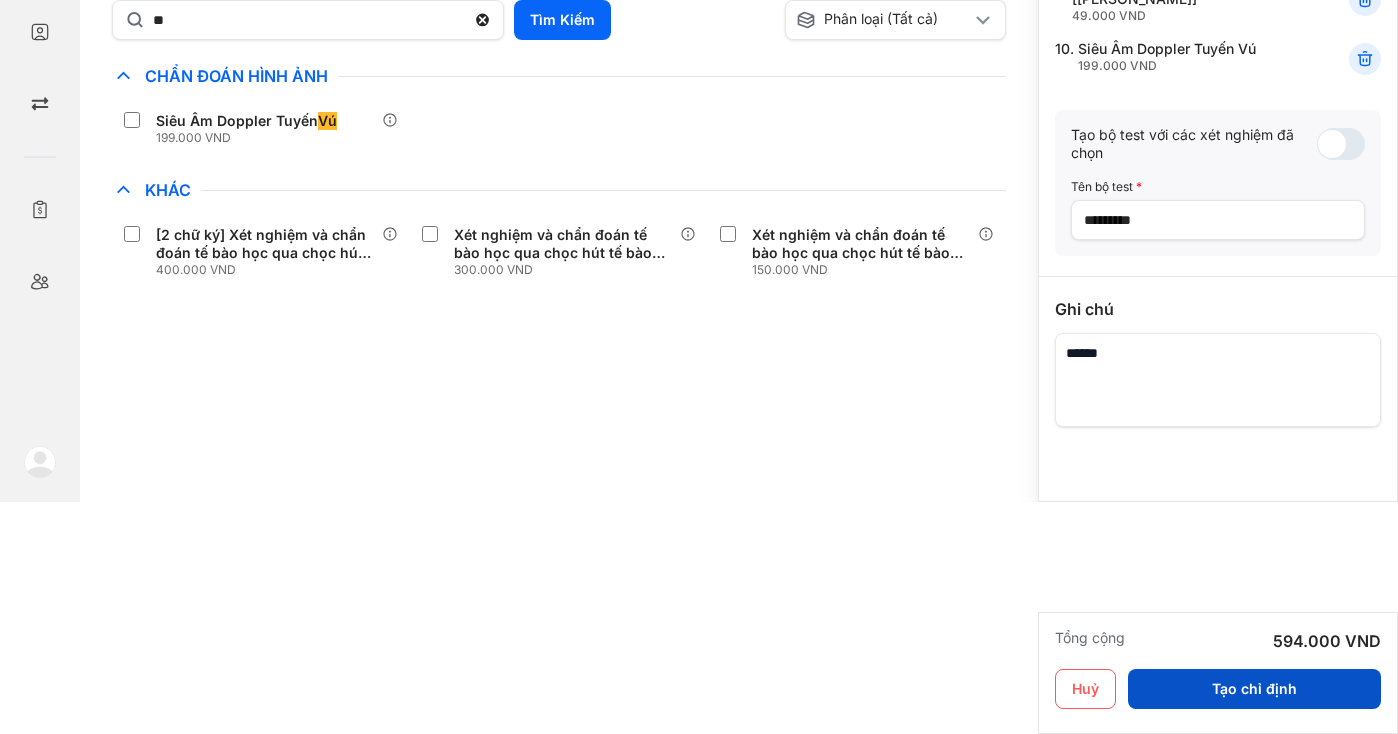 click on "Tạo chỉ định" at bounding box center [1254, 689] 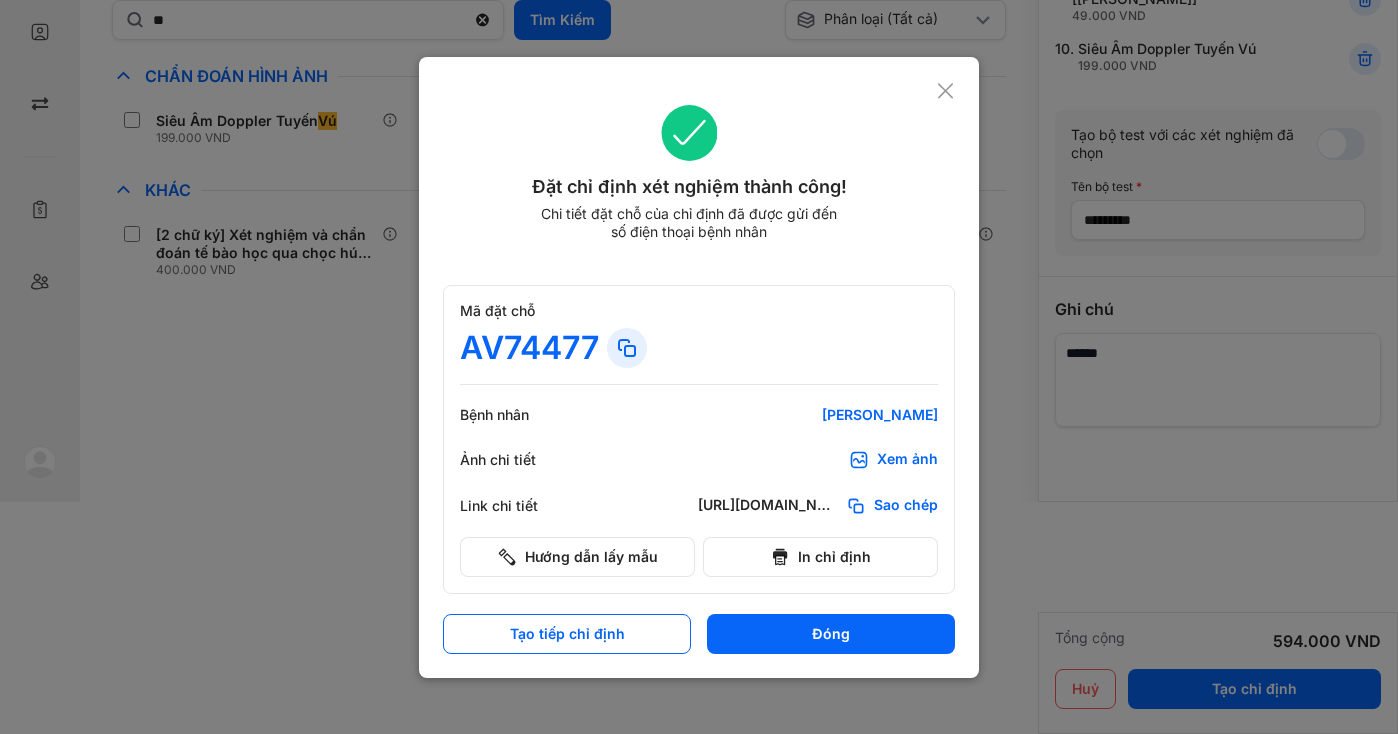 click on "Xem ảnh" at bounding box center (907, 460) 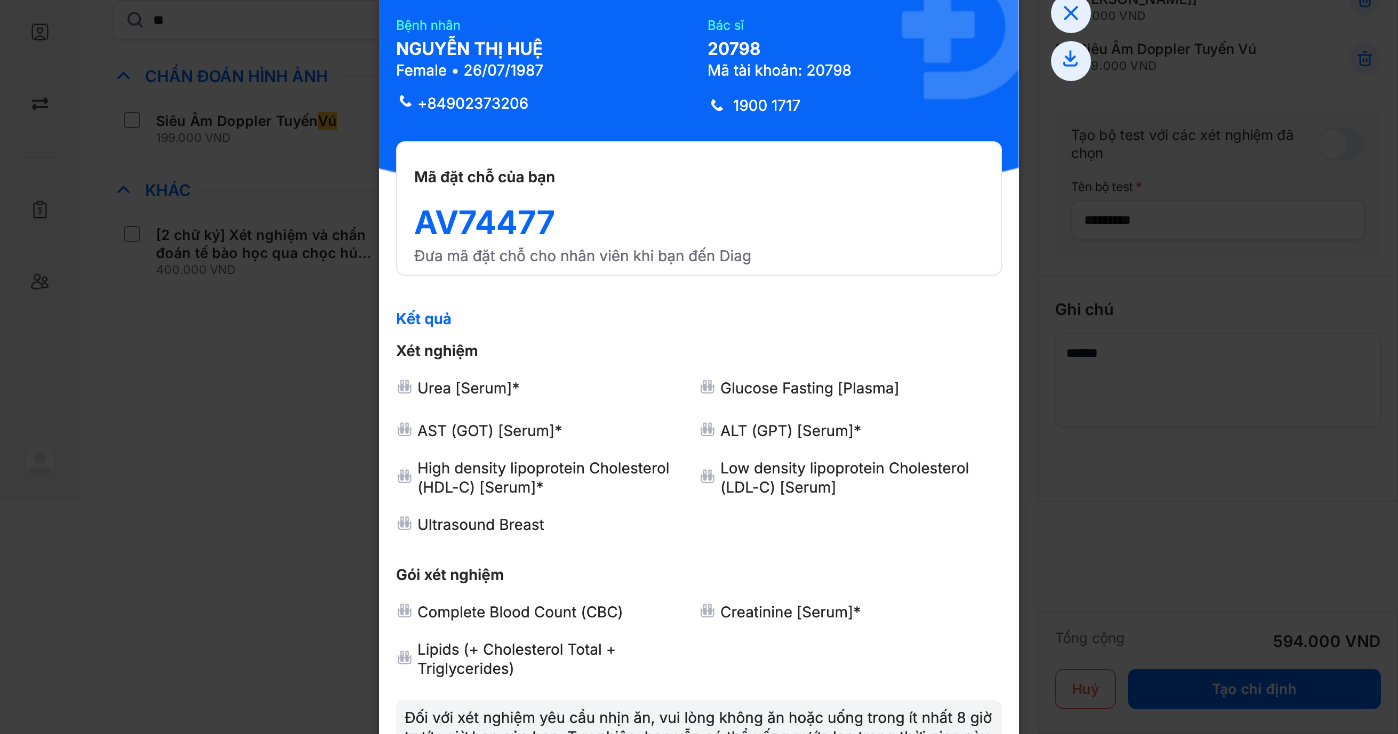 scroll, scrollTop: 0, scrollLeft: 0, axis: both 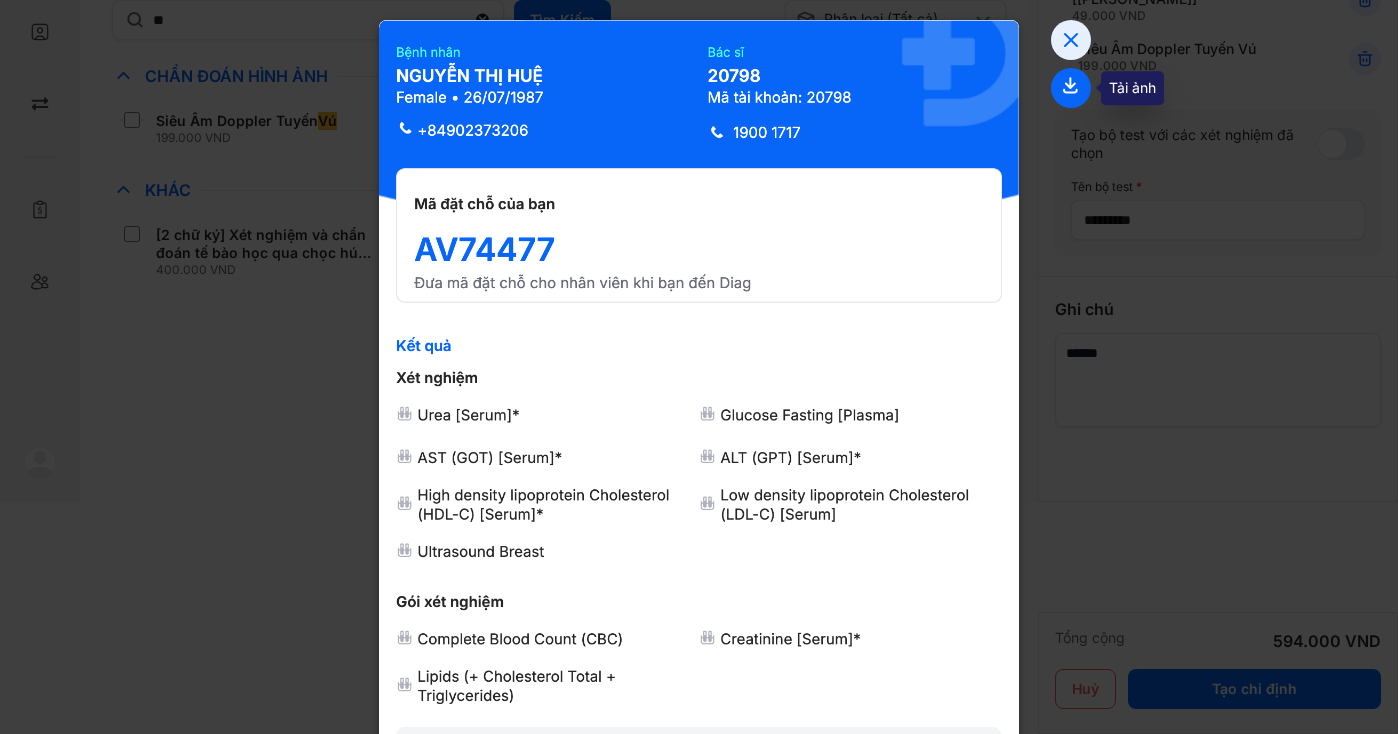 click 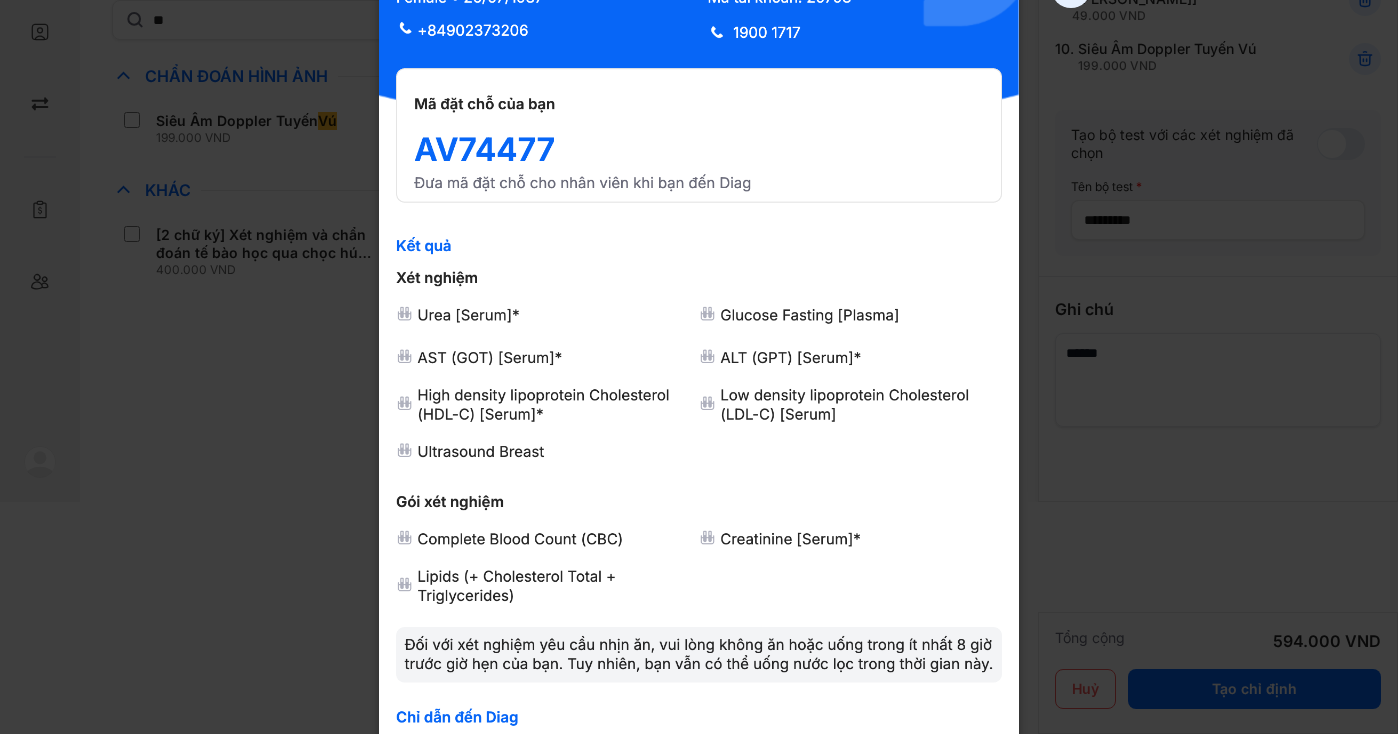 scroll, scrollTop: 0, scrollLeft: 0, axis: both 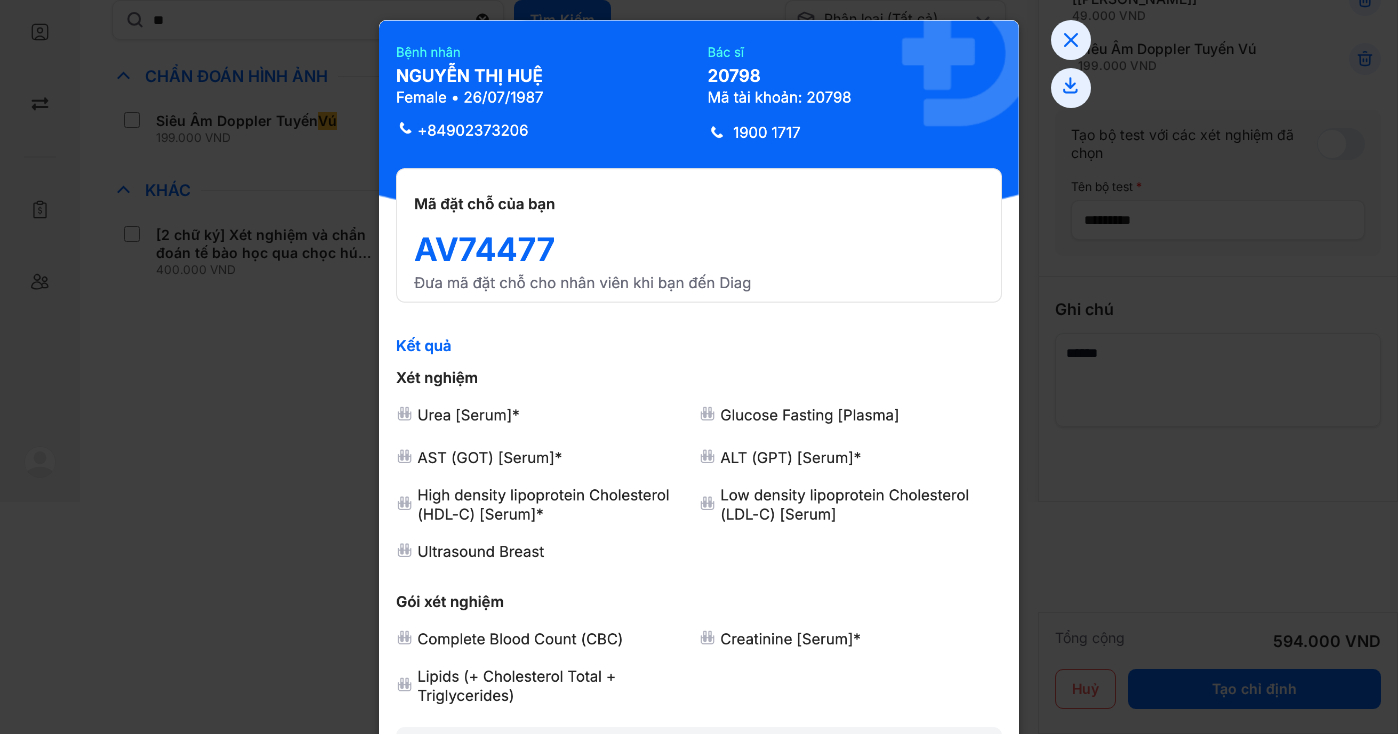 click at bounding box center (699, 367) 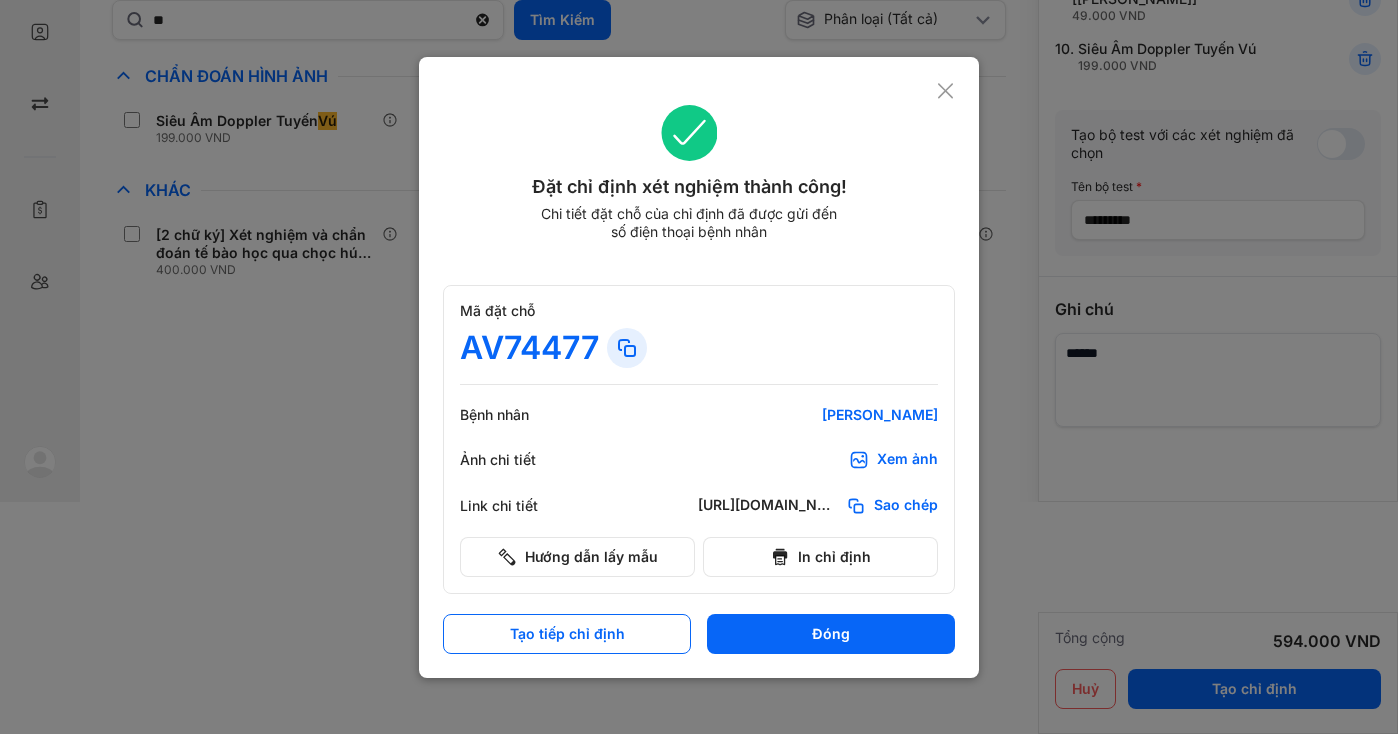 click 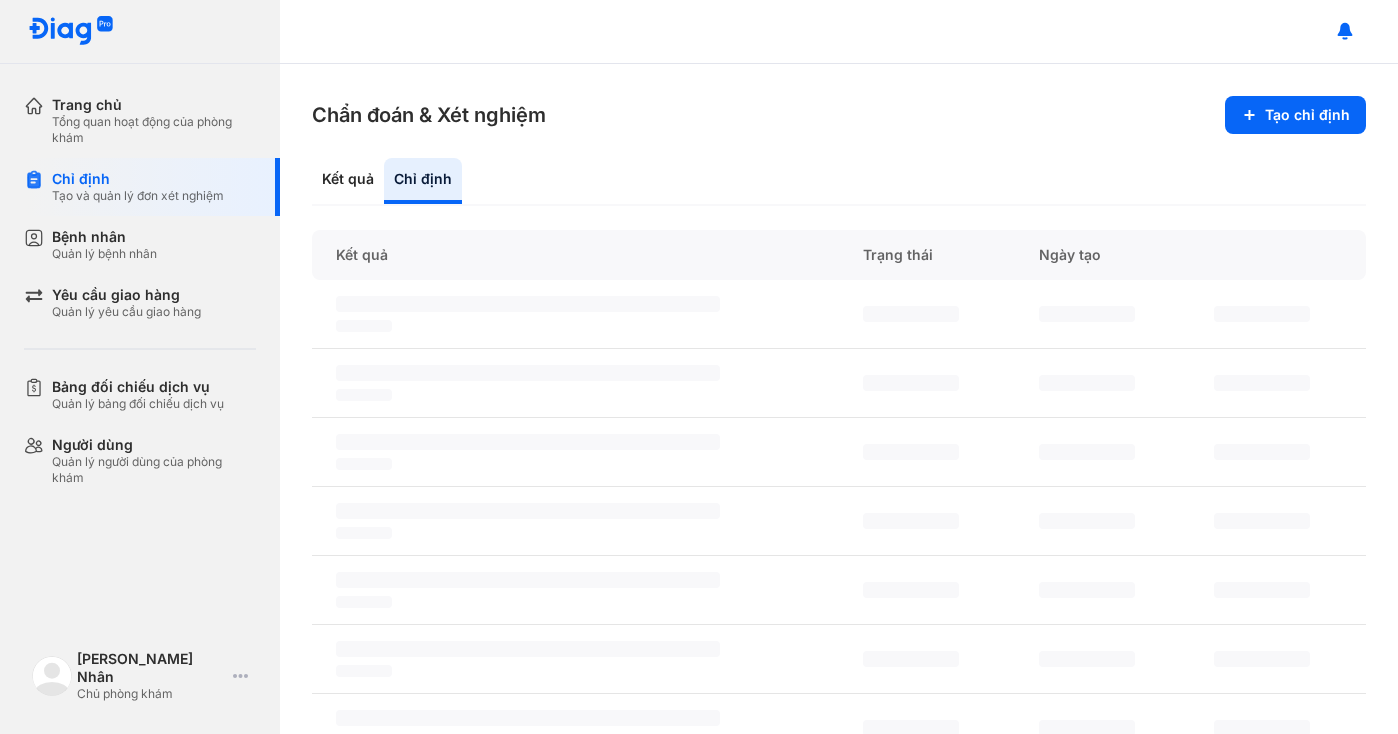 scroll, scrollTop: 0, scrollLeft: 0, axis: both 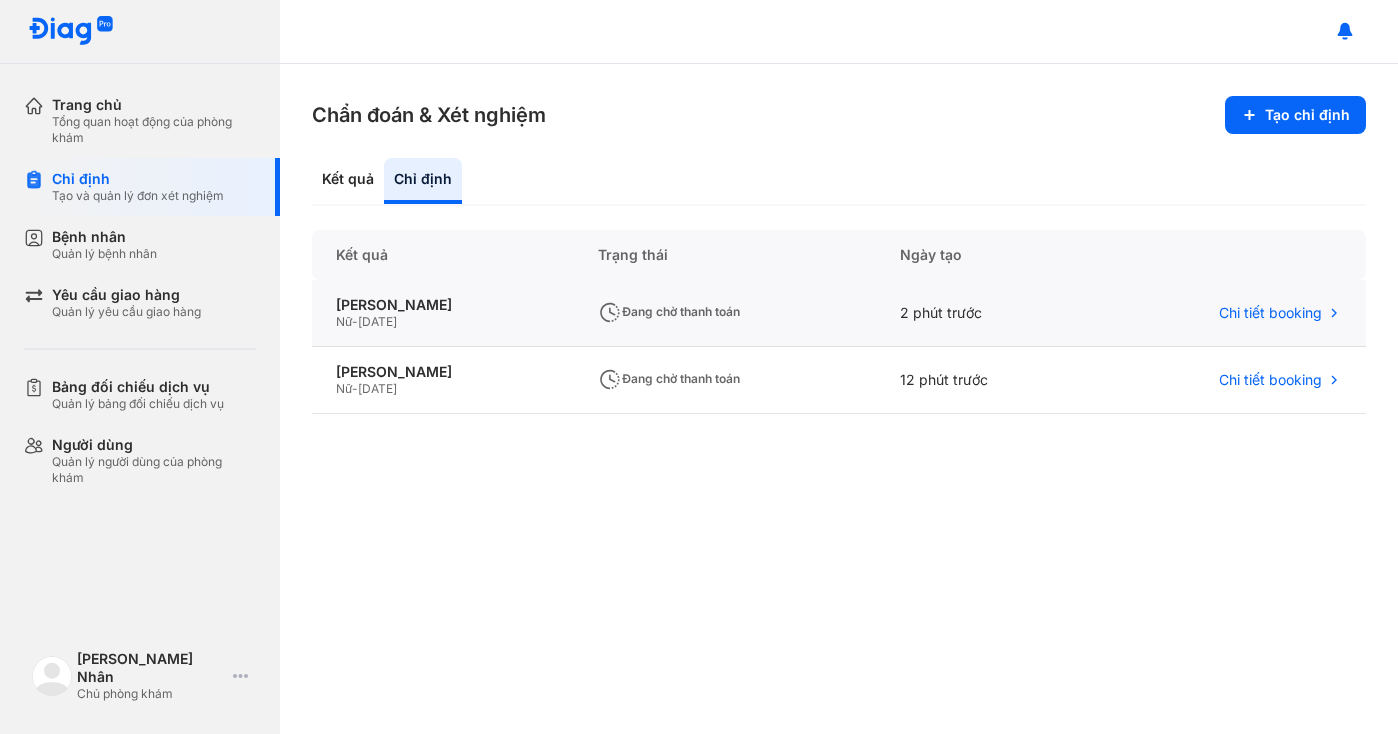 click on "Đang chờ thanh toán" 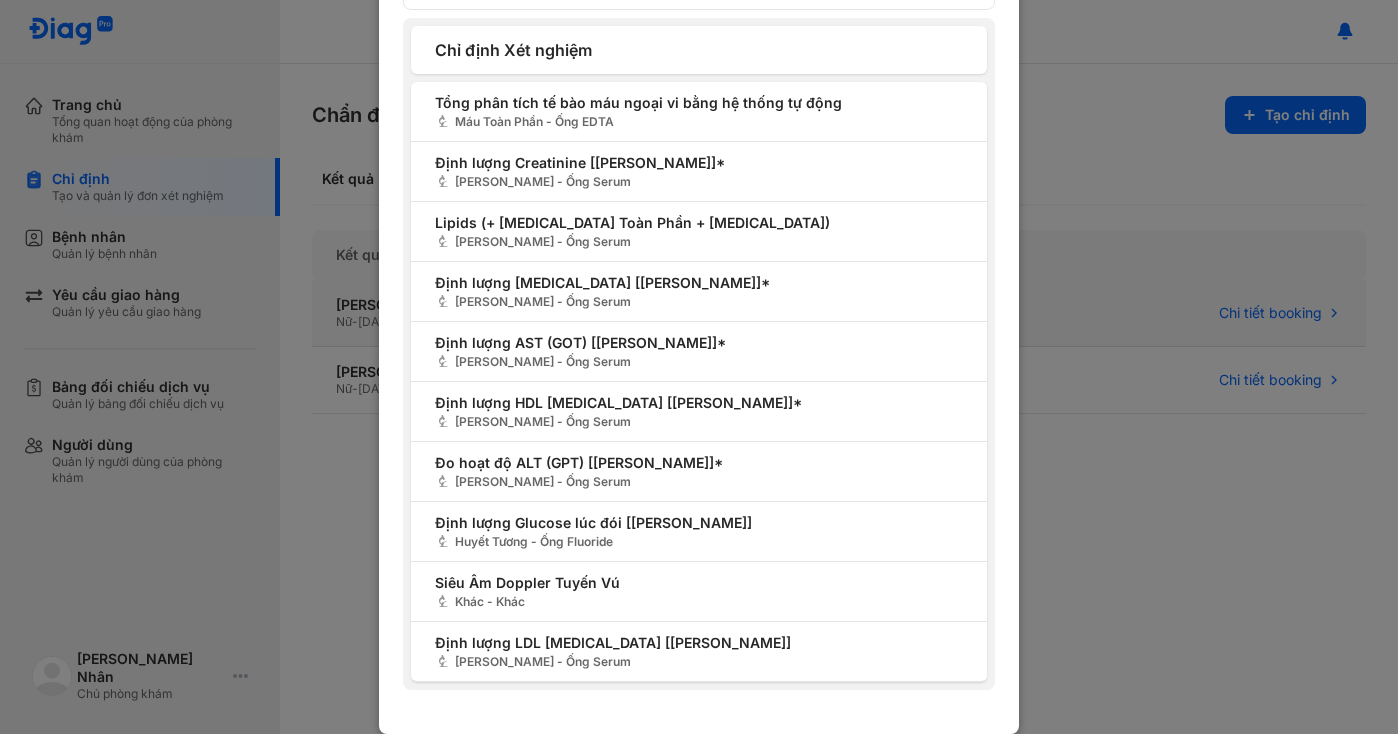 scroll, scrollTop: 0, scrollLeft: 0, axis: both 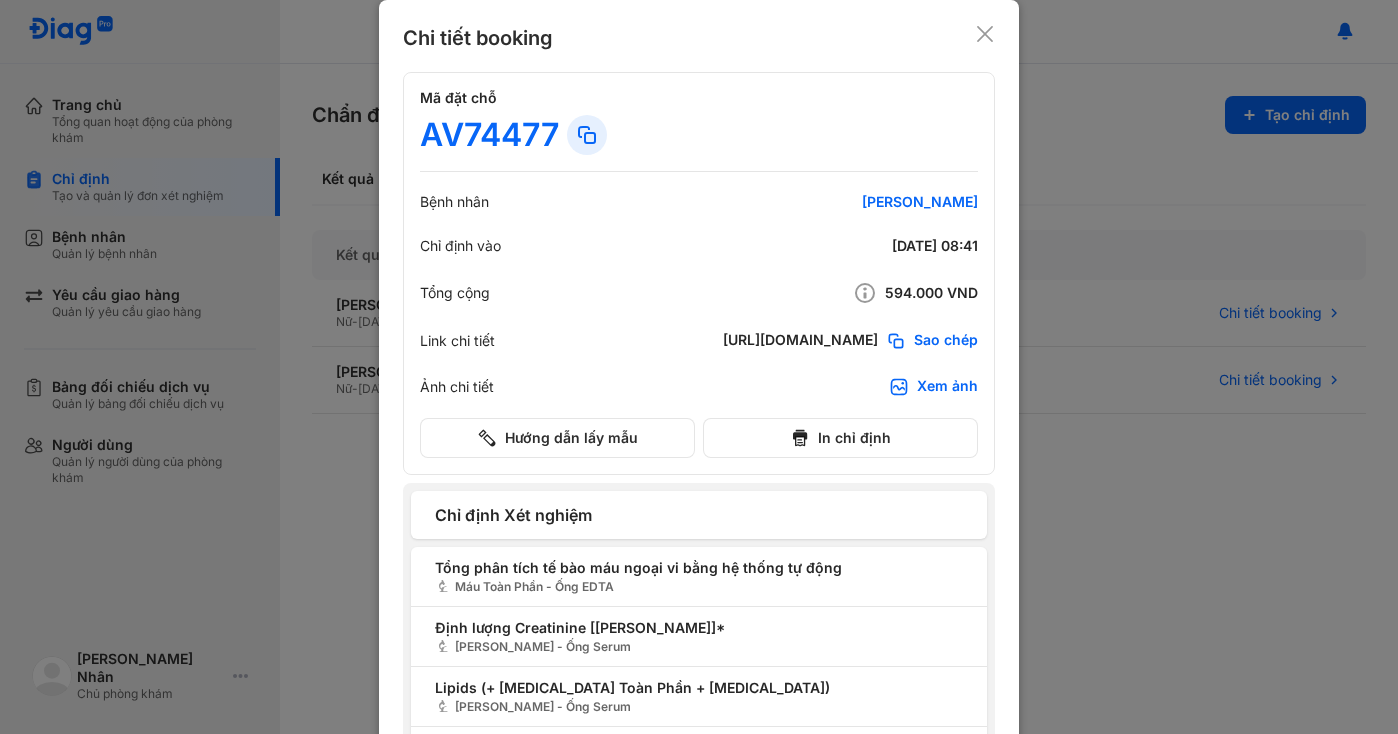 click 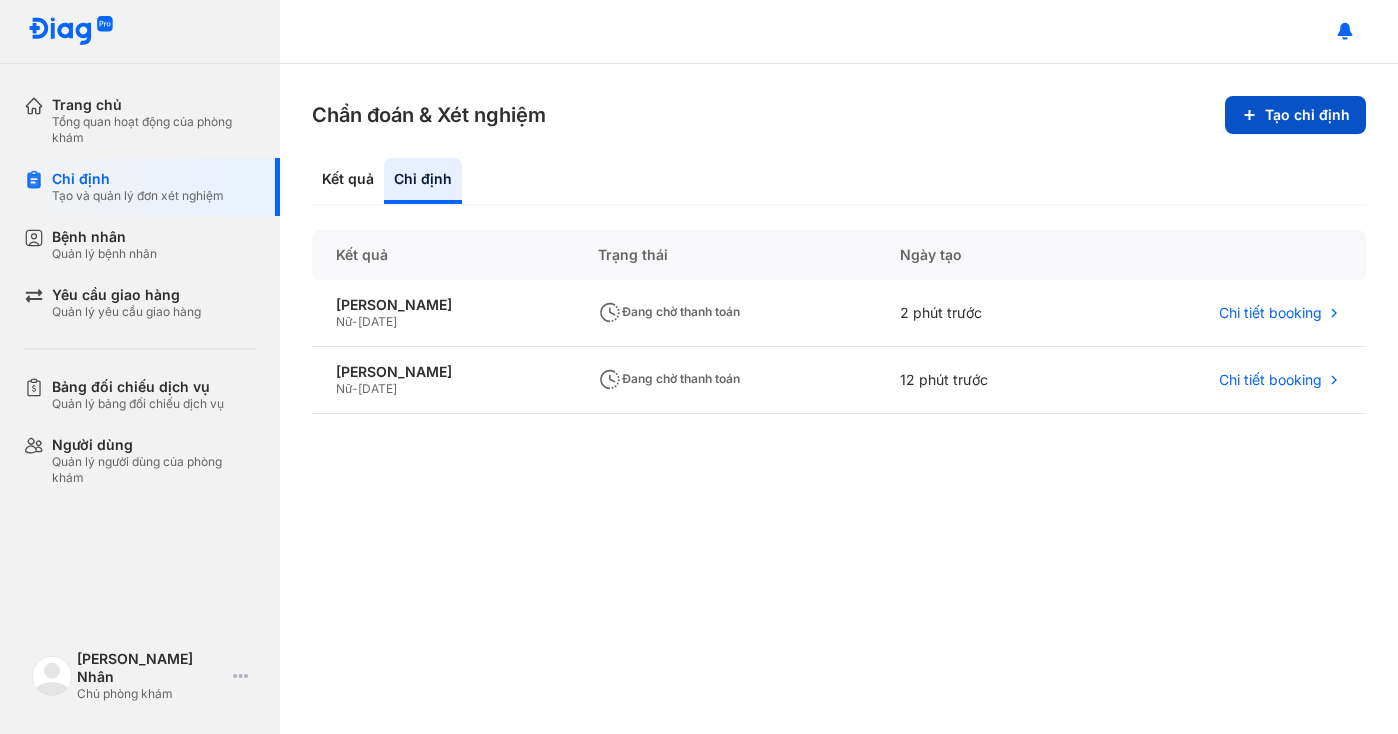 click on "Tạo chỉ định" at bounding box center (1295, 115) 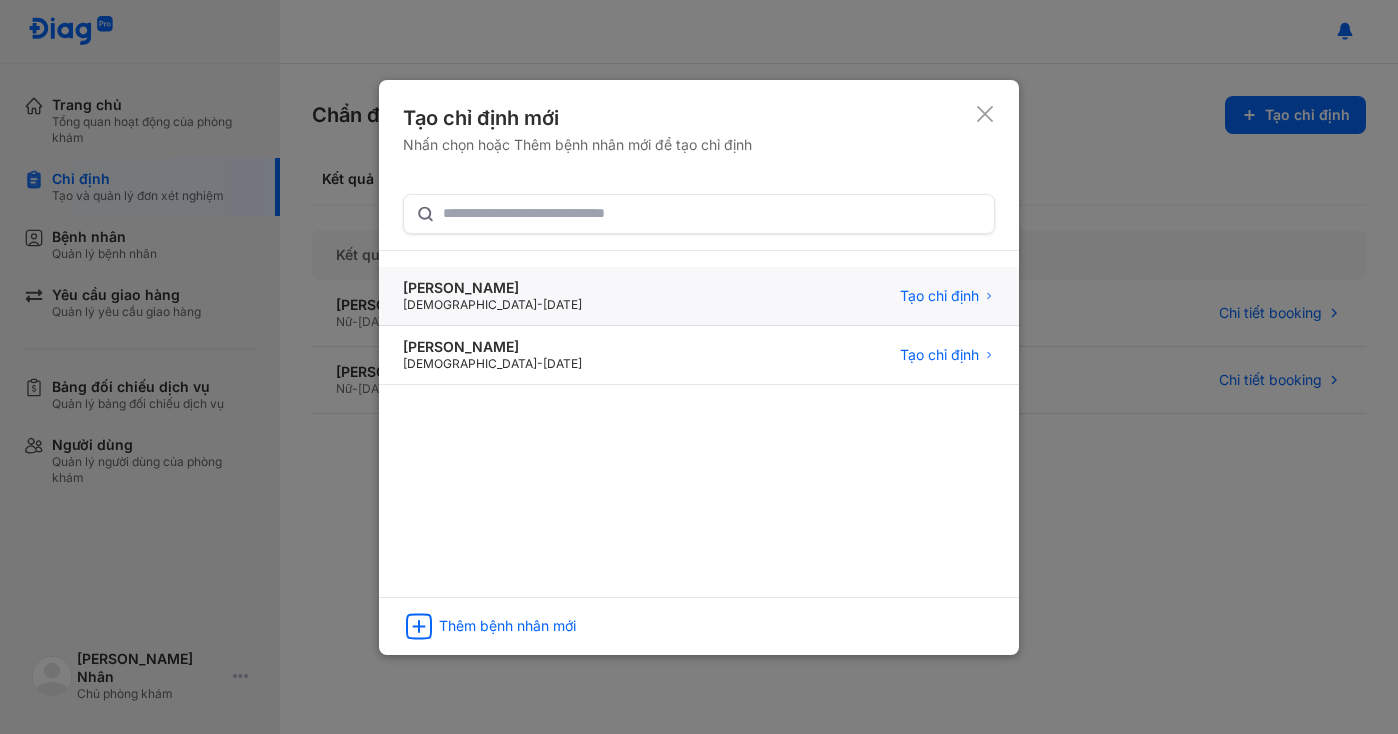 click on "NGUYỄN THỊ HUỆ Female  -  26/07/1987 Tạo chỉ định" 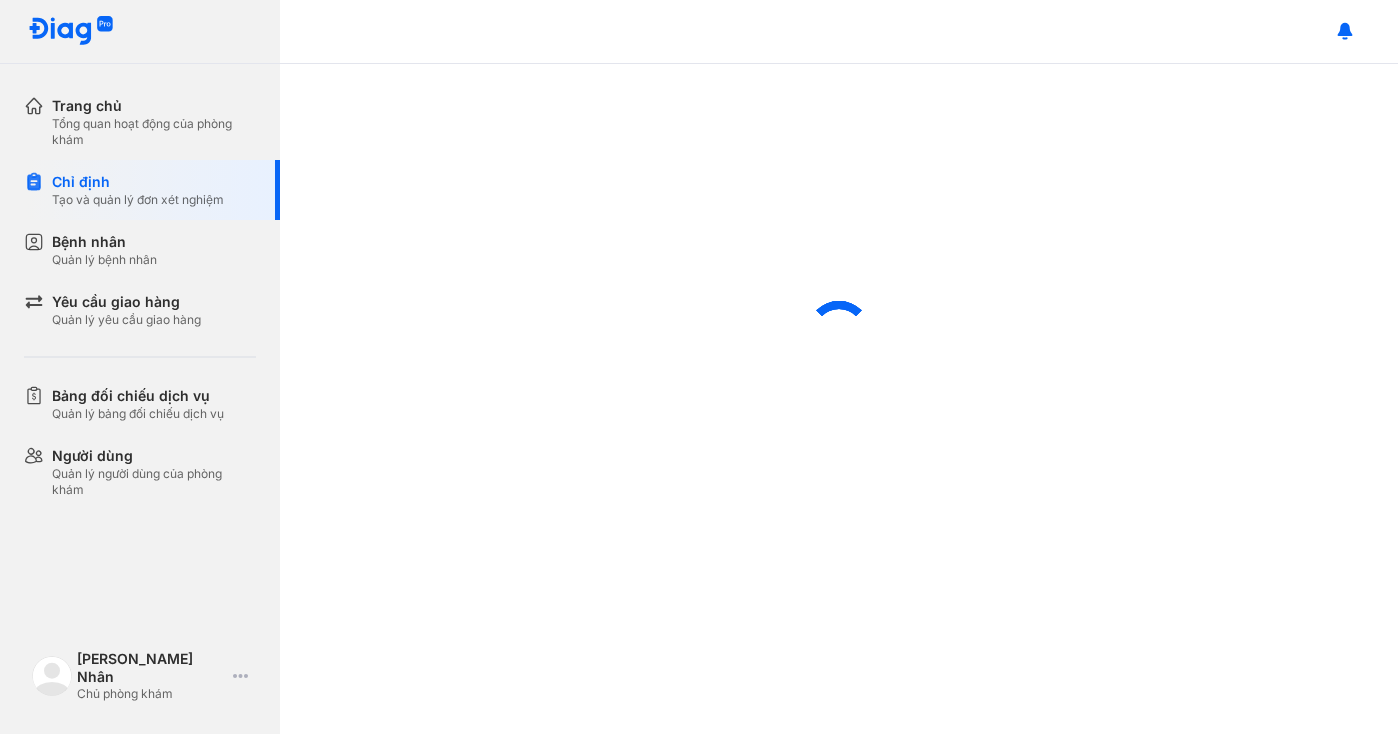 scroll, scrollTop: 0, scrollLeft: 0, axis: both 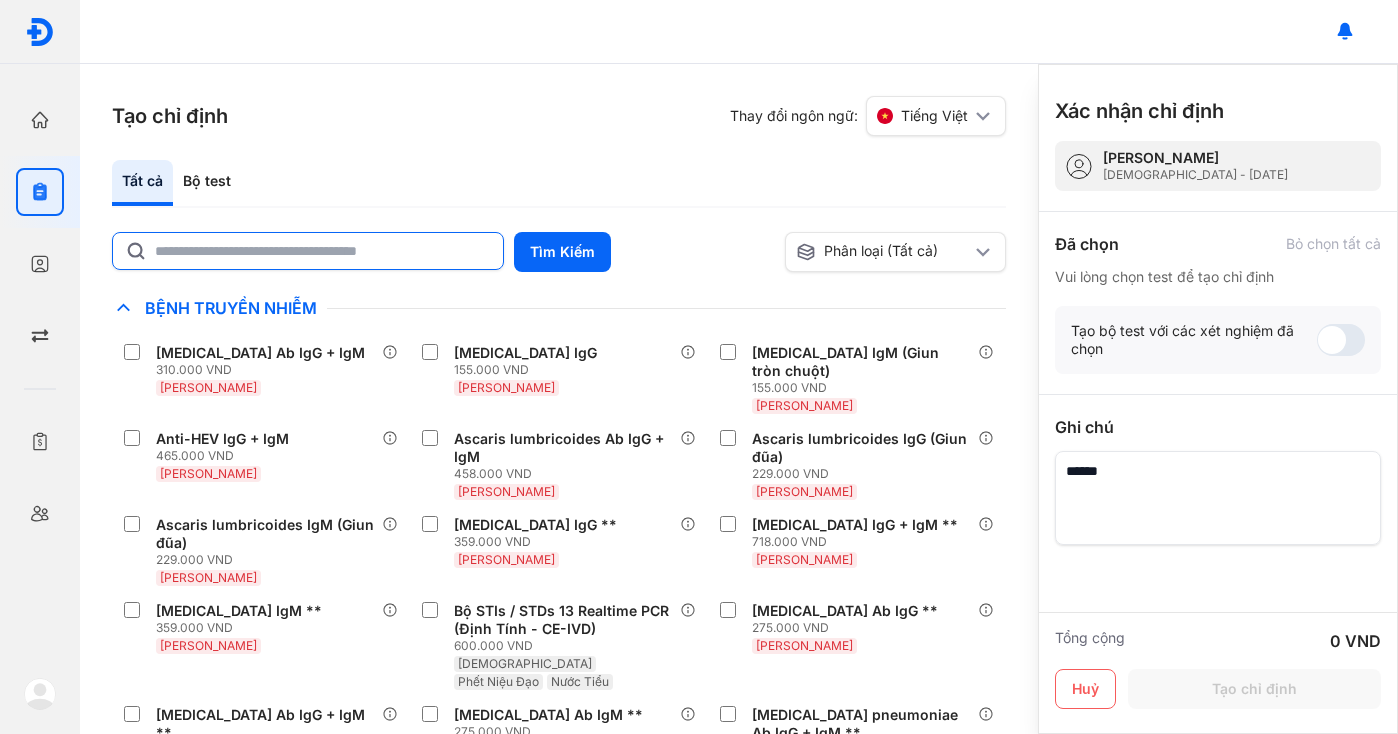 click 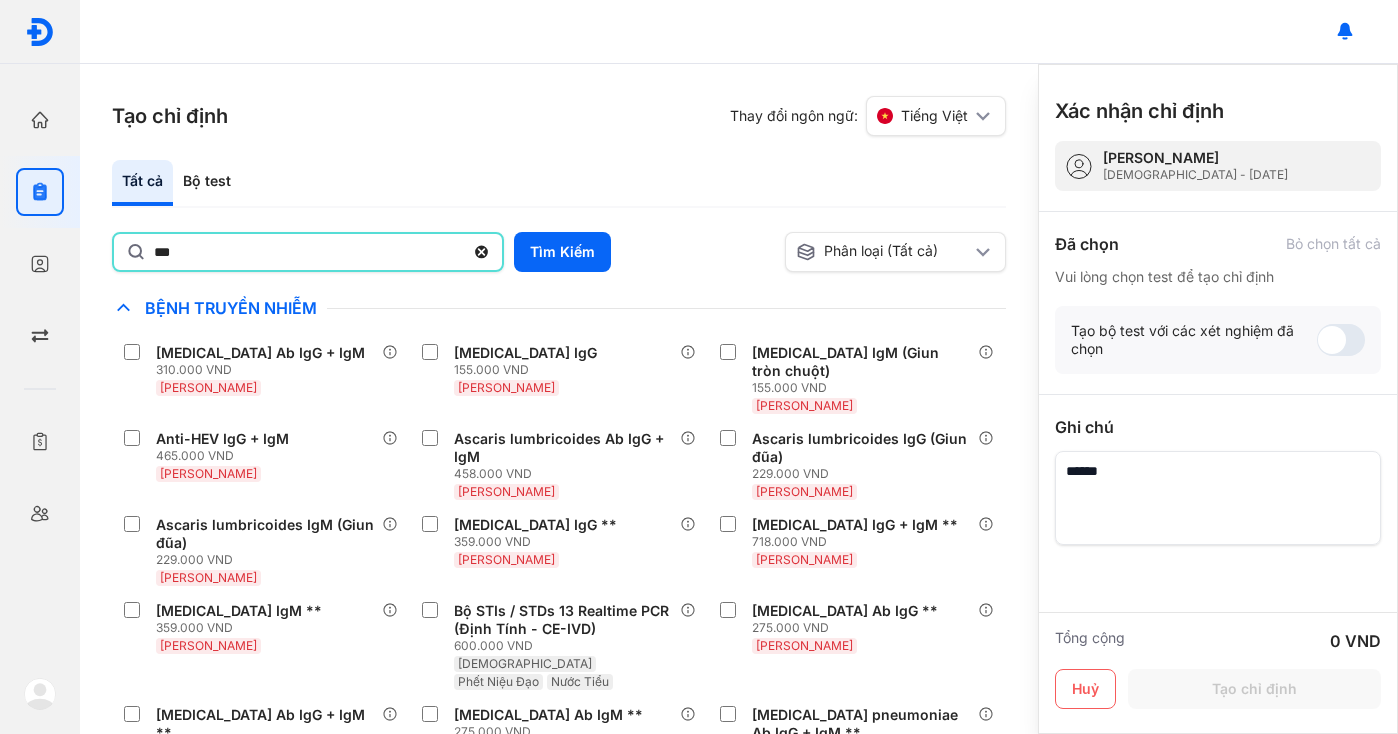 type on "***" 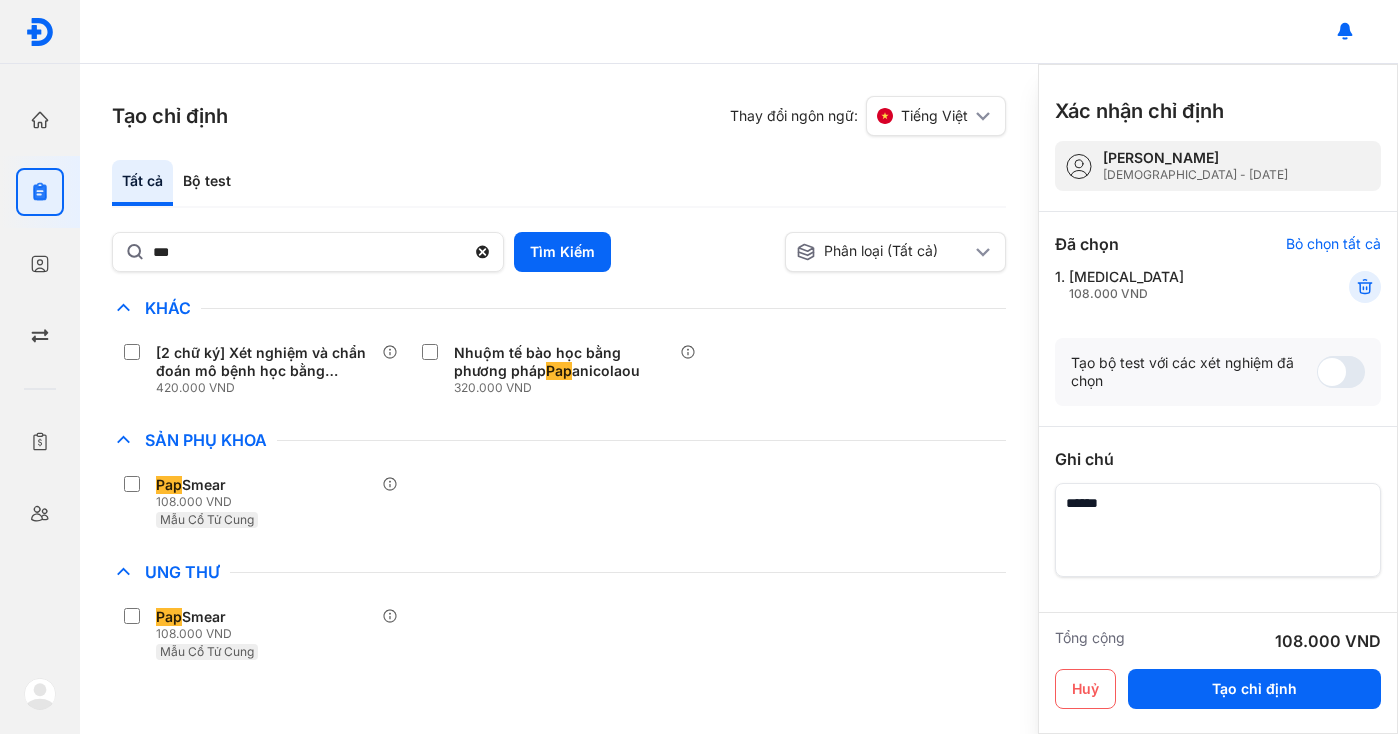 click on "Chỉ định nhiều nhất Bệnh Truyền Nhiễm Chẩn Đoán Hình Ảnh Chất Gây Nghiện COVID Di Truyền Dị Ứng Điện Di Độc Chất Đông Máu Gan Hô Hấp Huyết Học Khác [2 chữ ký] Xét nghiệm và chẩn đoán mô bệnh học bằng phương pháp nhuộm  Pap anicolaou 420.000 VND Nhuộm tế bào học bằng phương pháp  Pap anicolaou 320.000 VND Ký Sinh Trùng Nội Tiết Tố & Hóoc-môn Sản Phụ Khoa Pap  Smear 108.000 VND Mẫu Cổ Tử Cung Sàng Lọc Tiền Sinh STIs Sức Khỏe Nam Giới Thận Tiểu Đường Tim Mạch Tổng Quát Tuyến Giáp Tự Miễn Ung Thư Pap  Smear 108.000 VND Mẫu Cổ Tử Cung Vi Chất Vi Sinh Viêm Gan Yếu Tố Viêm" at bounding box center (559, 482) 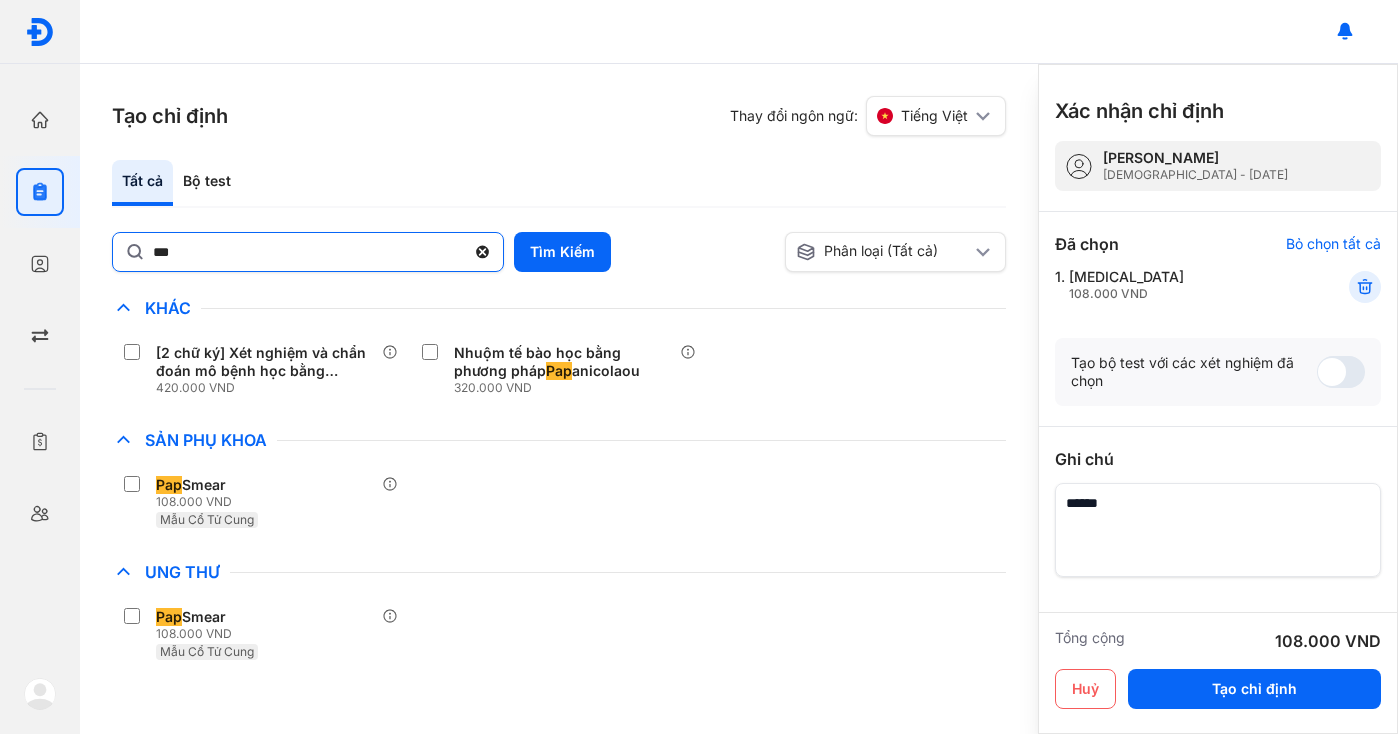 click 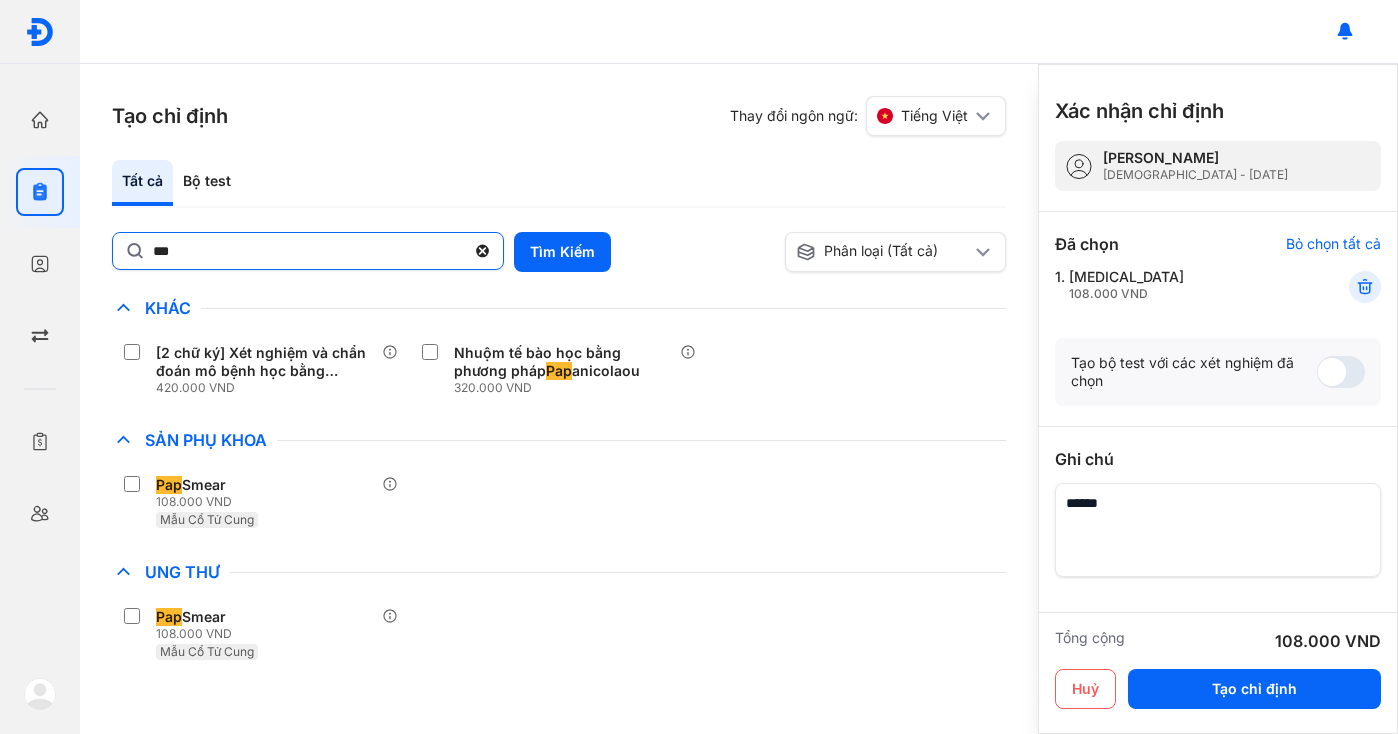 click on "***" 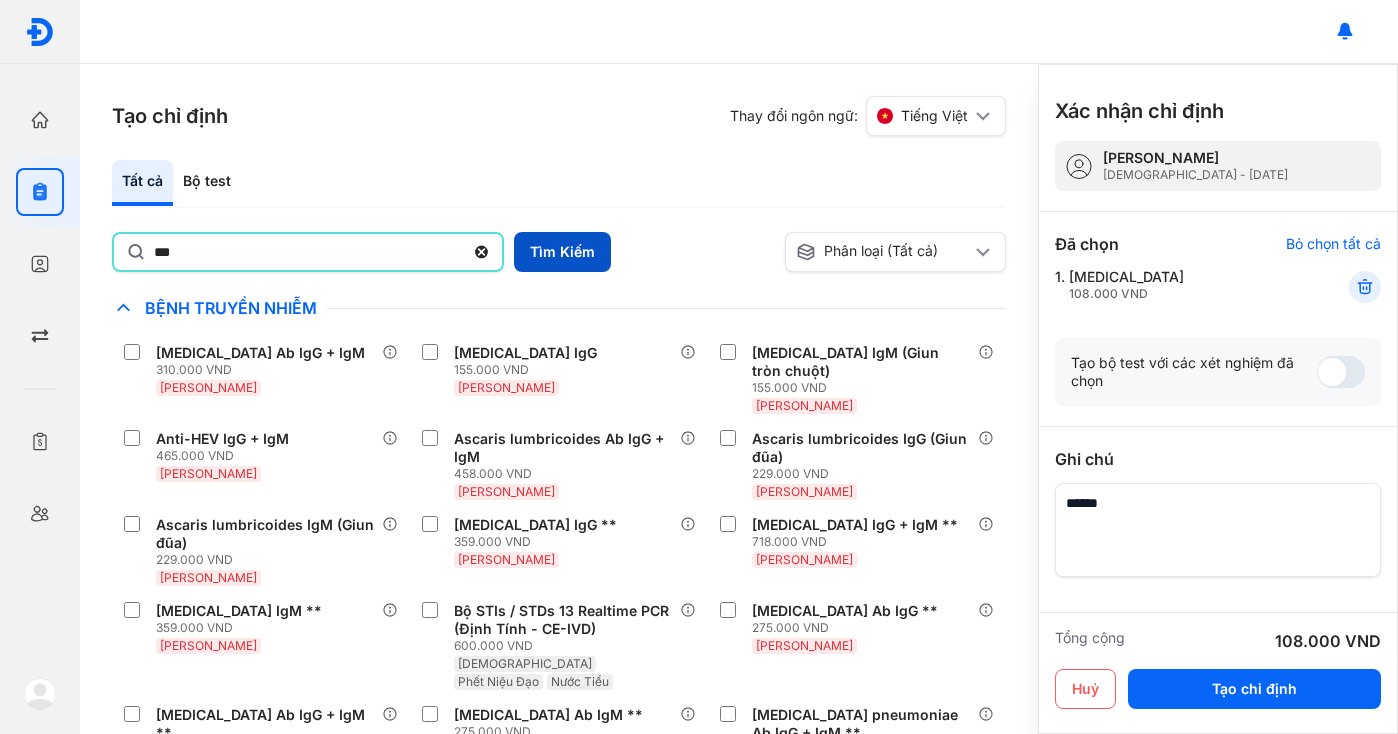 type on "***" 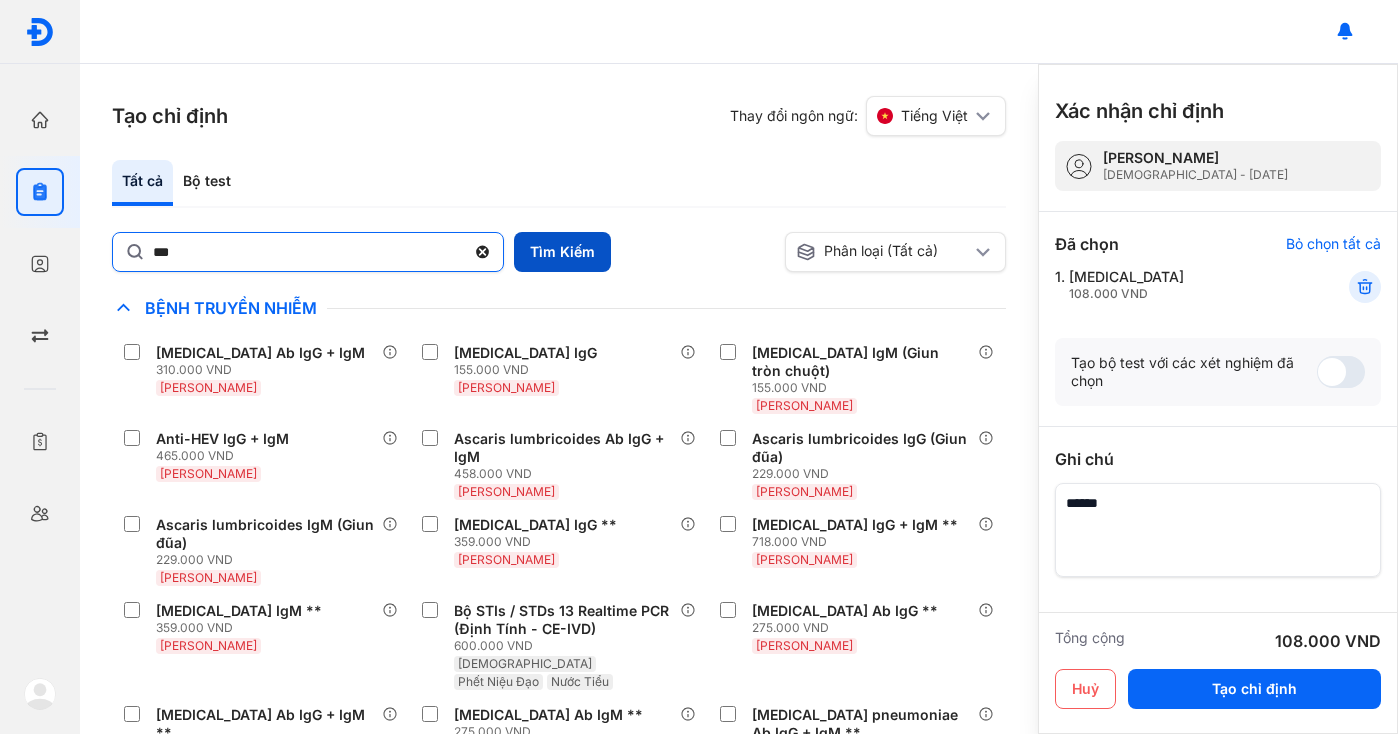 click on "Tìm Kiếm" at bounding box center [562, 252] 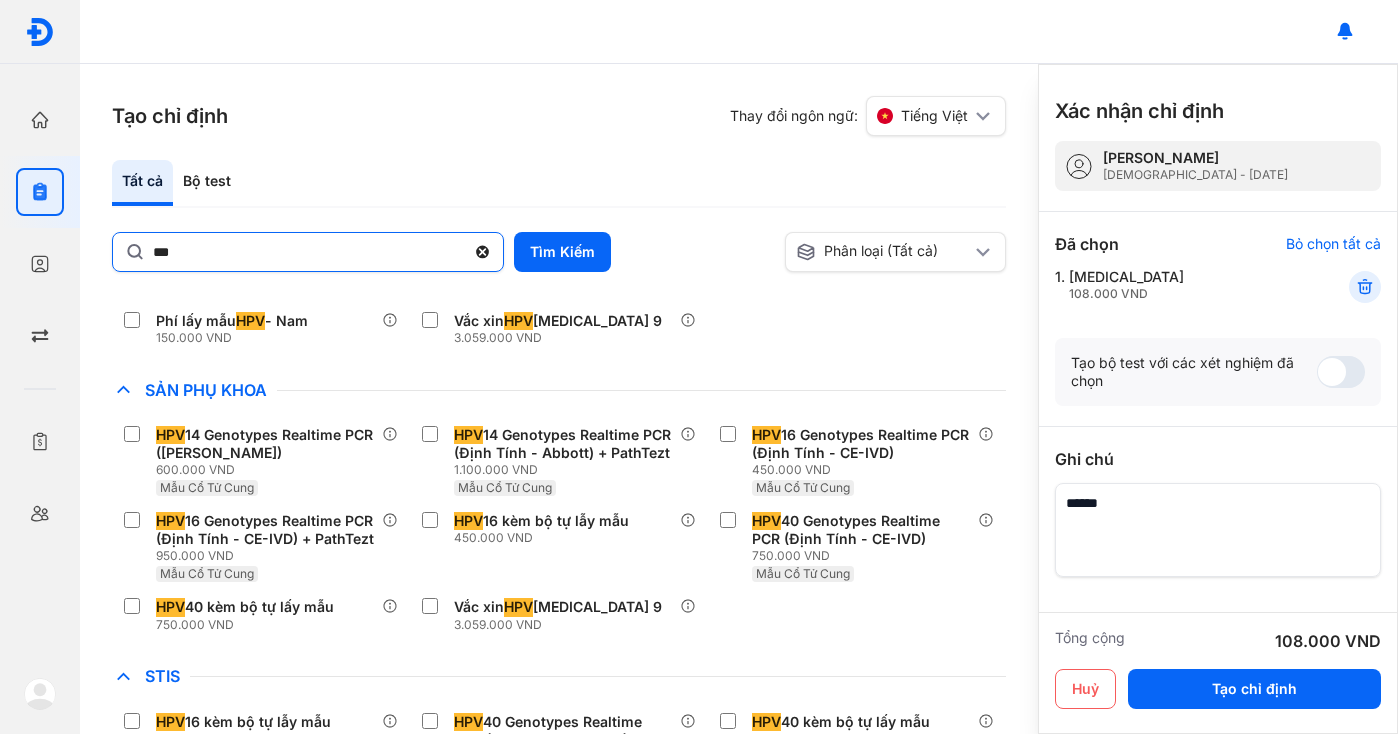 scroll, scrollTop: 251, scrollLeft: 0, axis: vertical 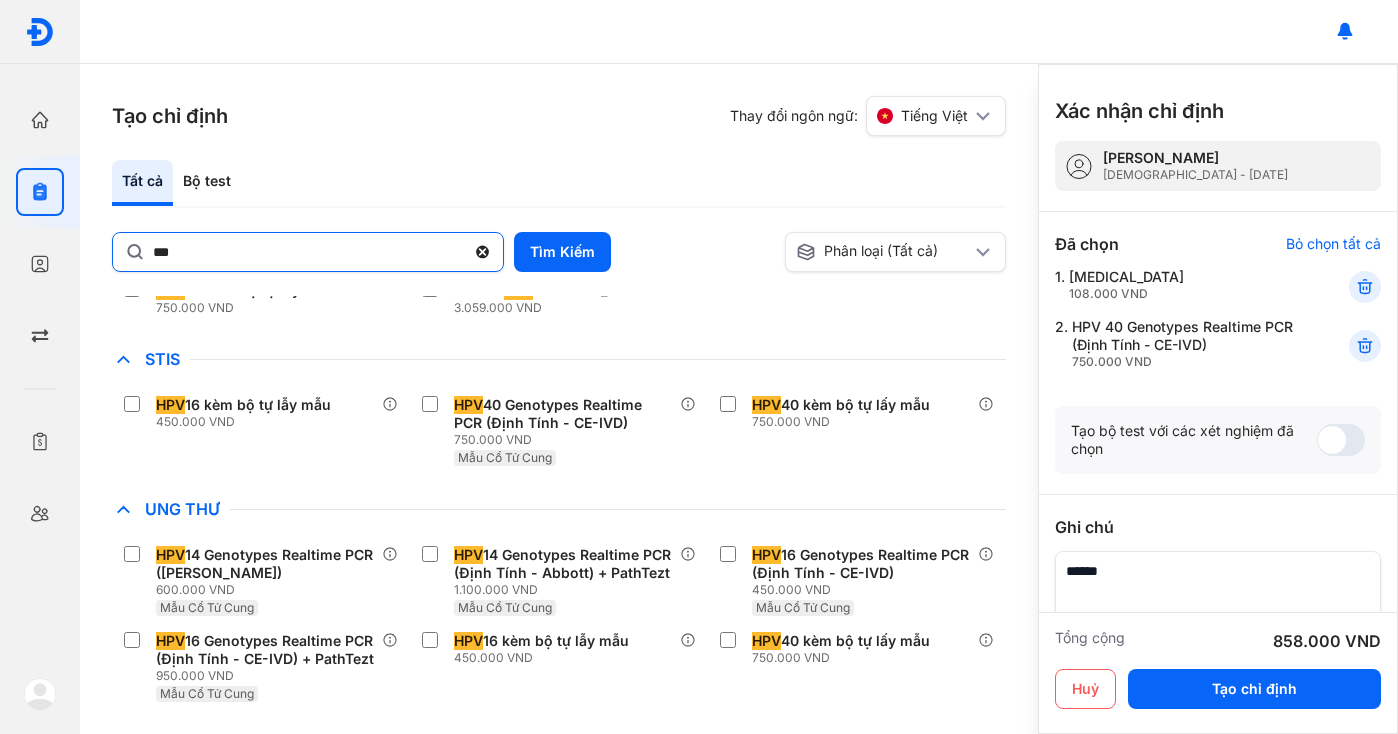 click 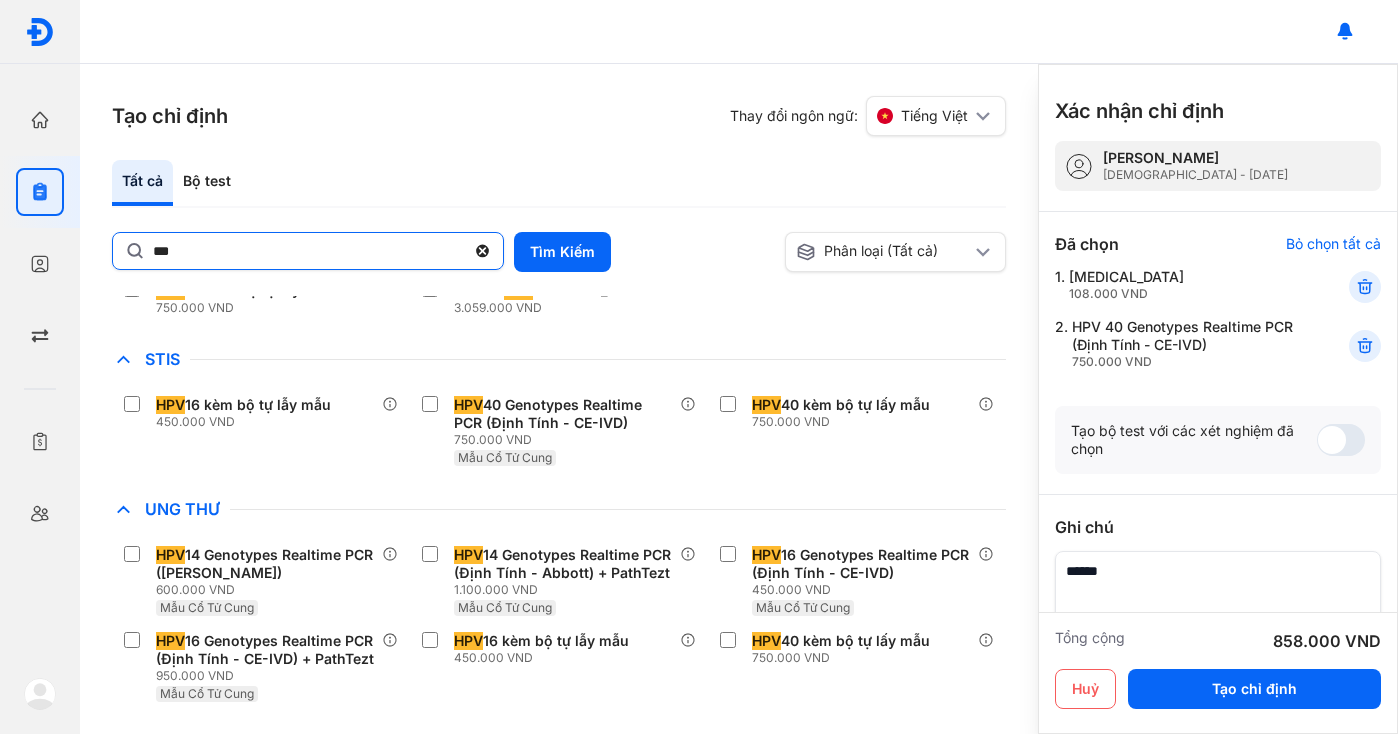 click on "***" 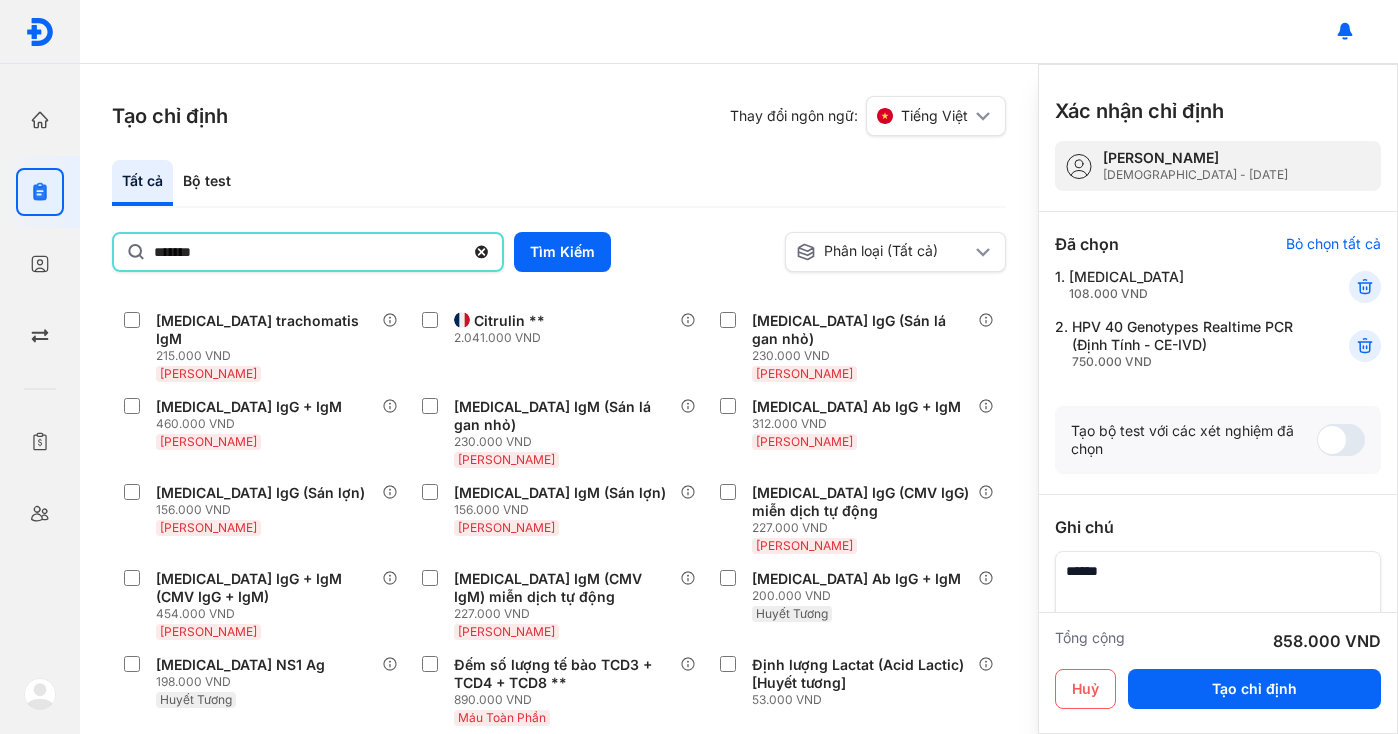 type on "*******" 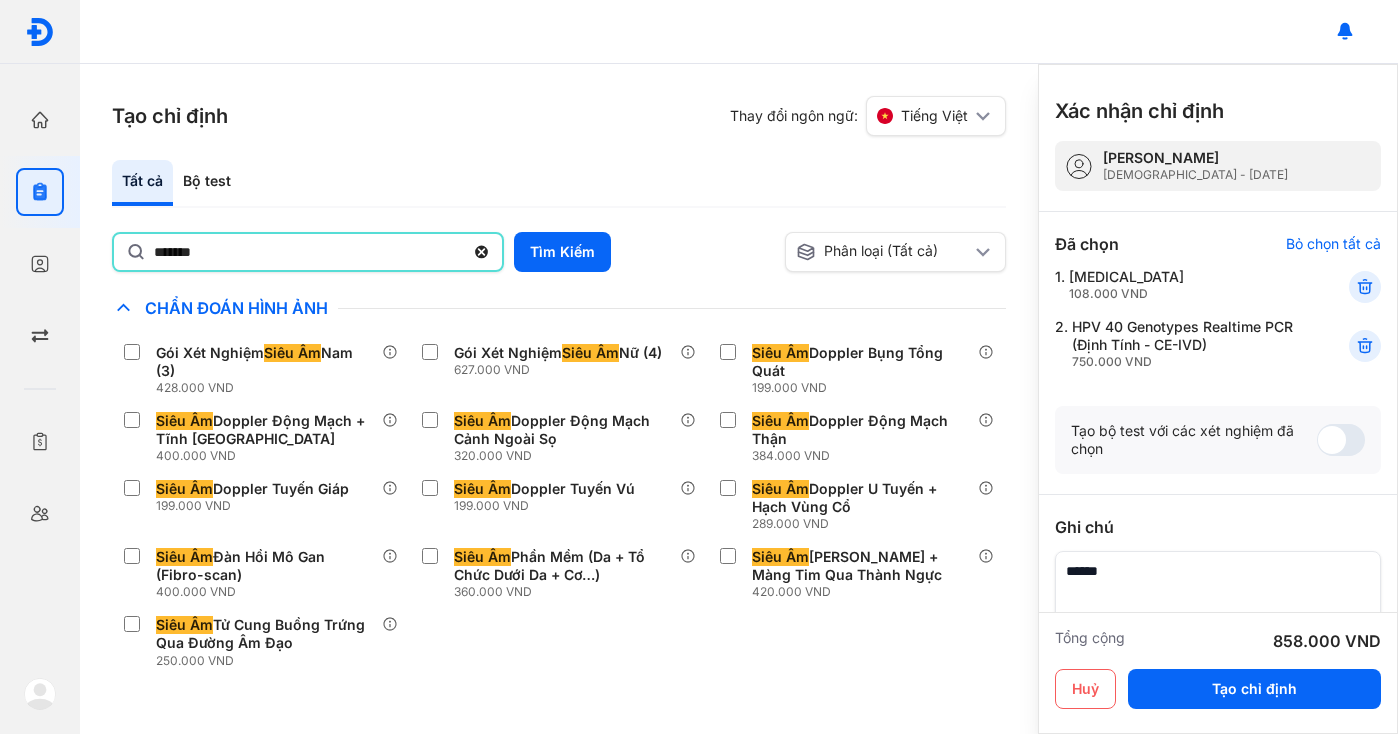 scroll, scrollTop: 0, scrollLeft: 0, axis: both 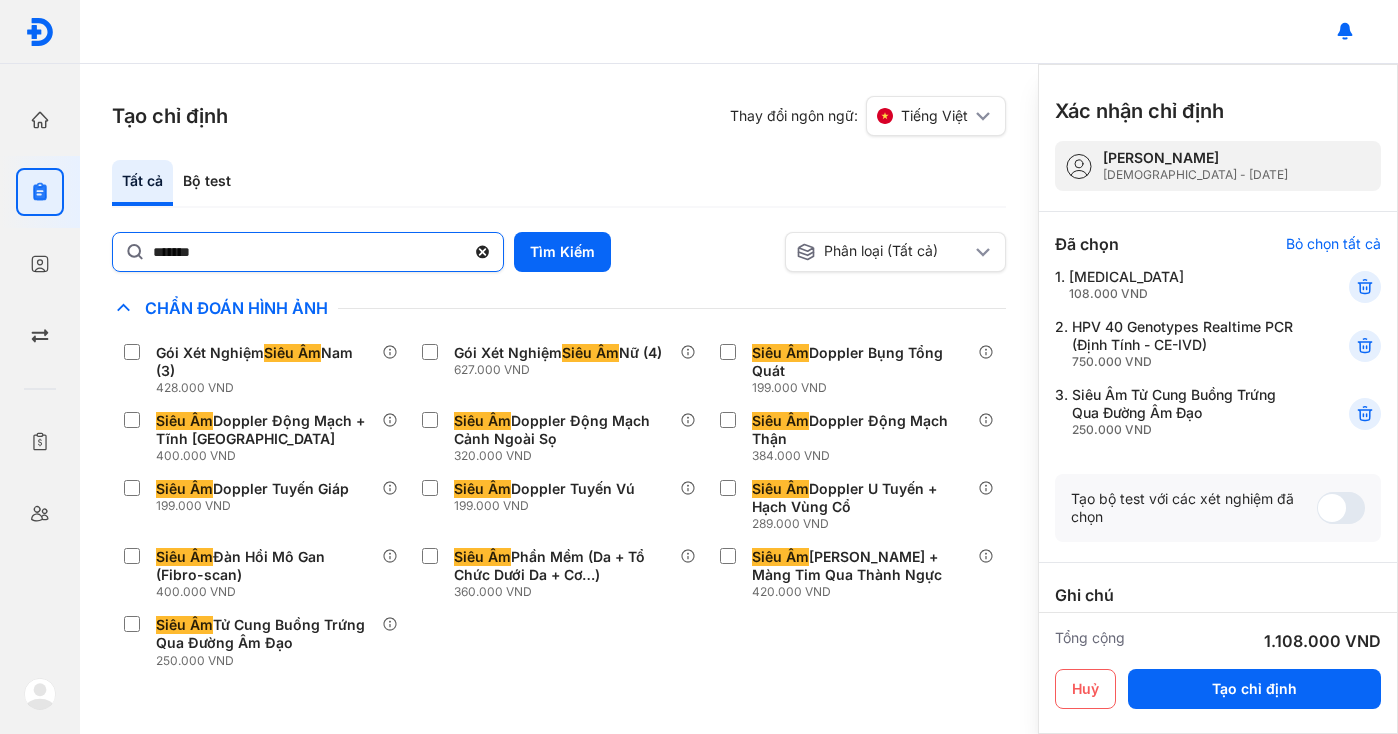 click 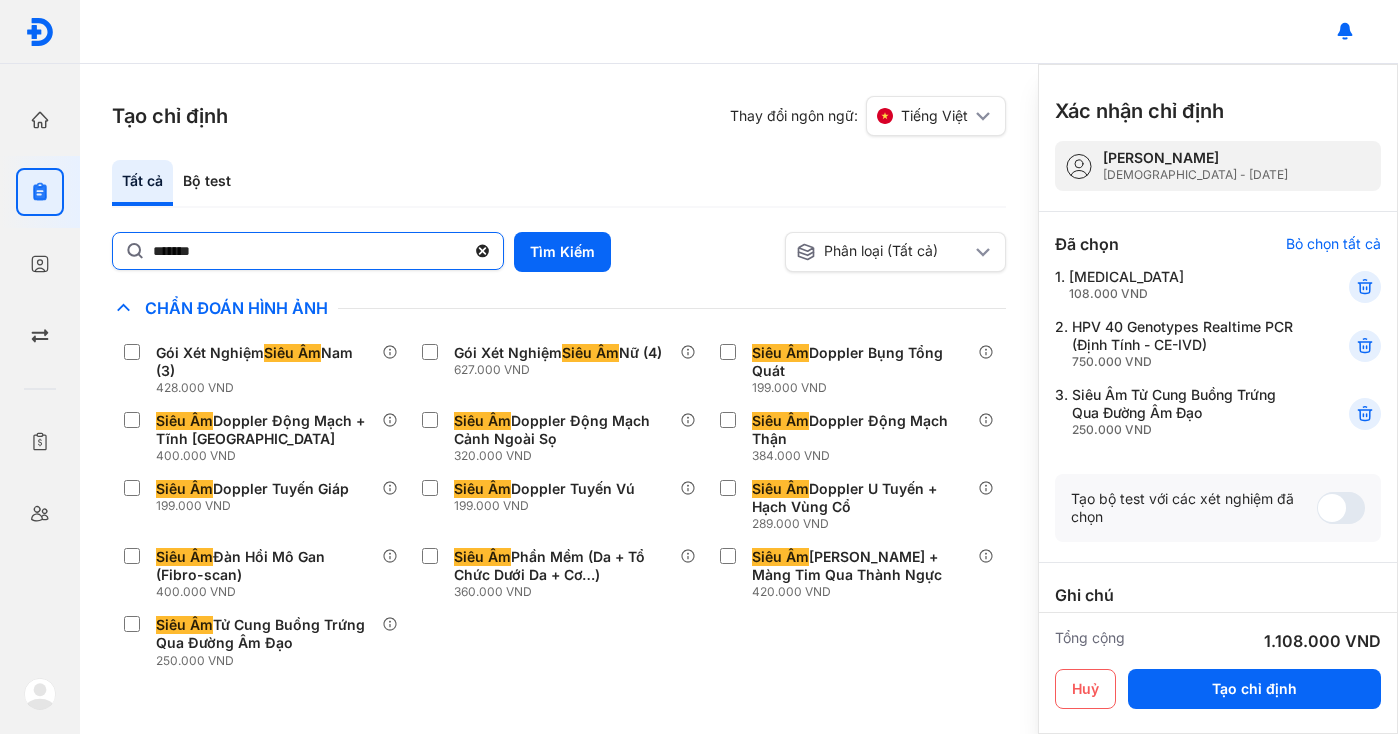 click on "*******" 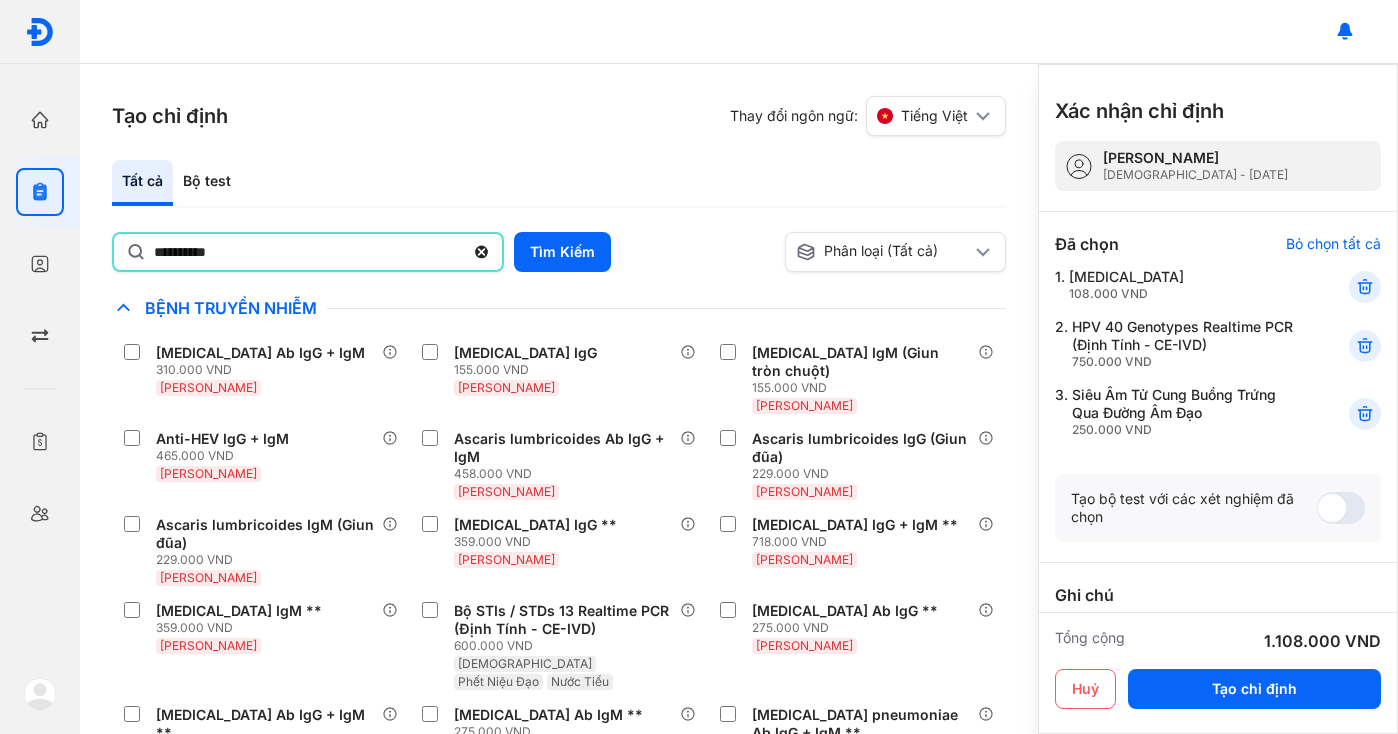 type on "**********" 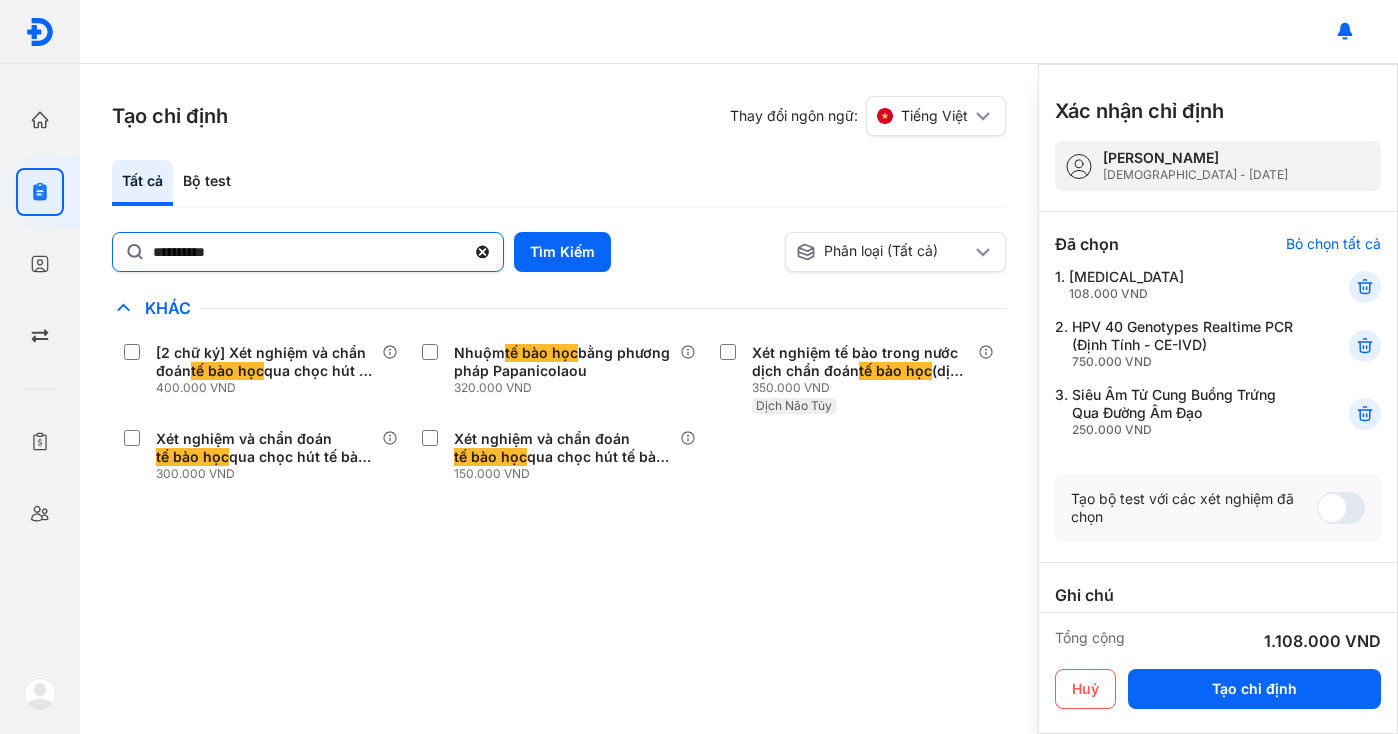 click 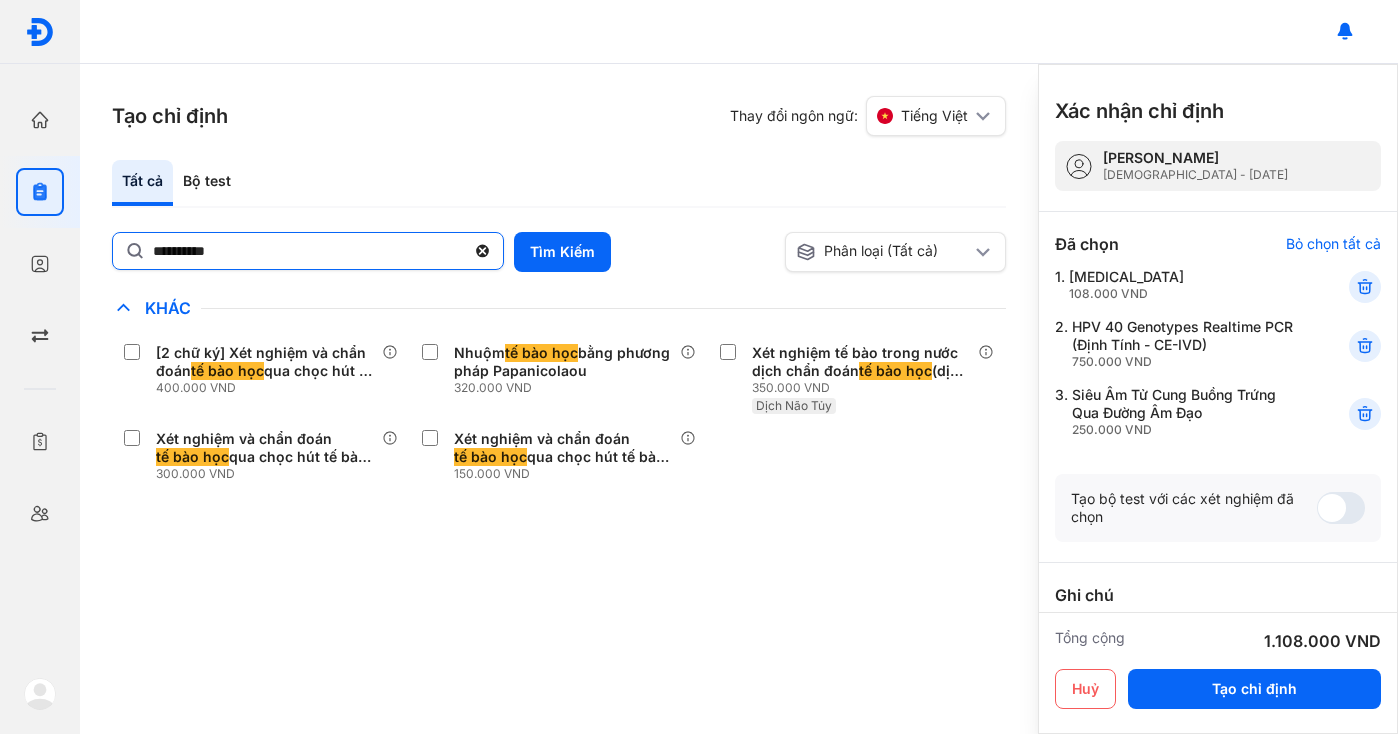 click on "**********" 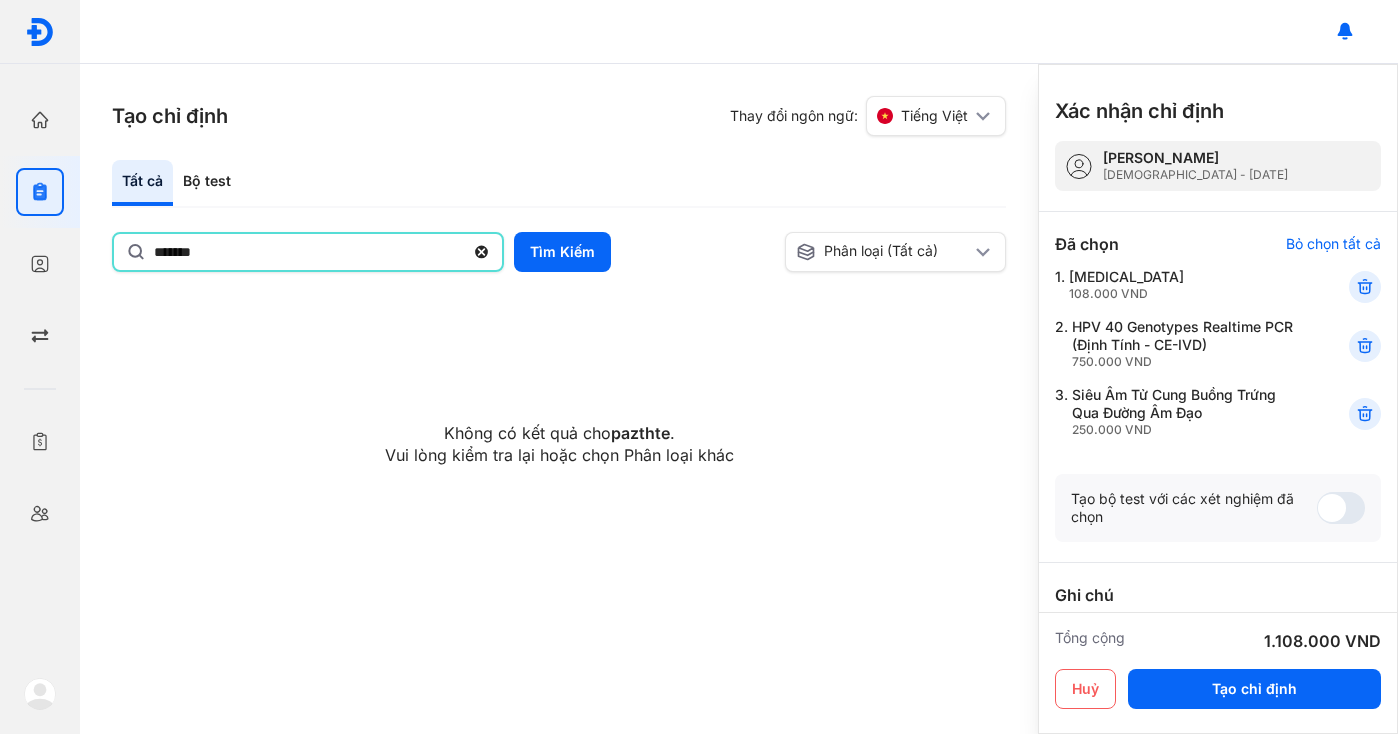 click on "*******" 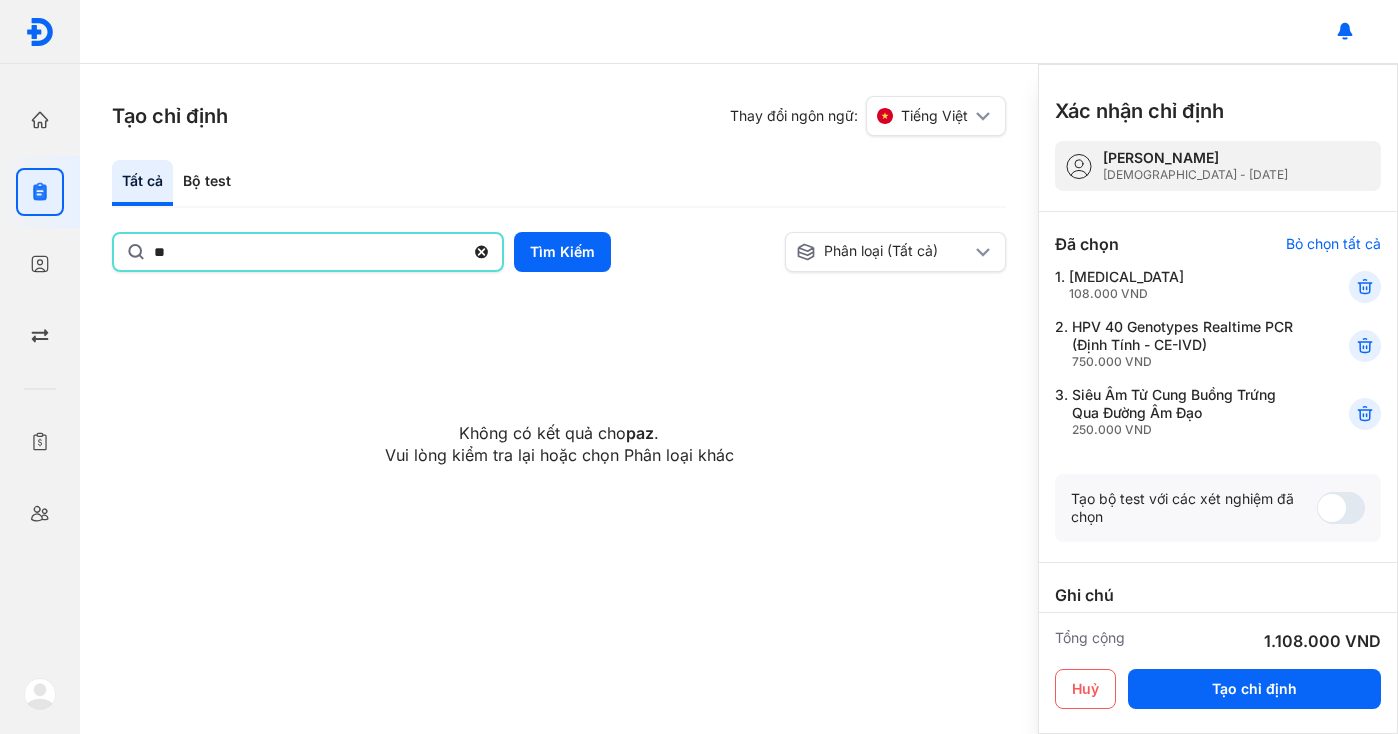 type on "*" 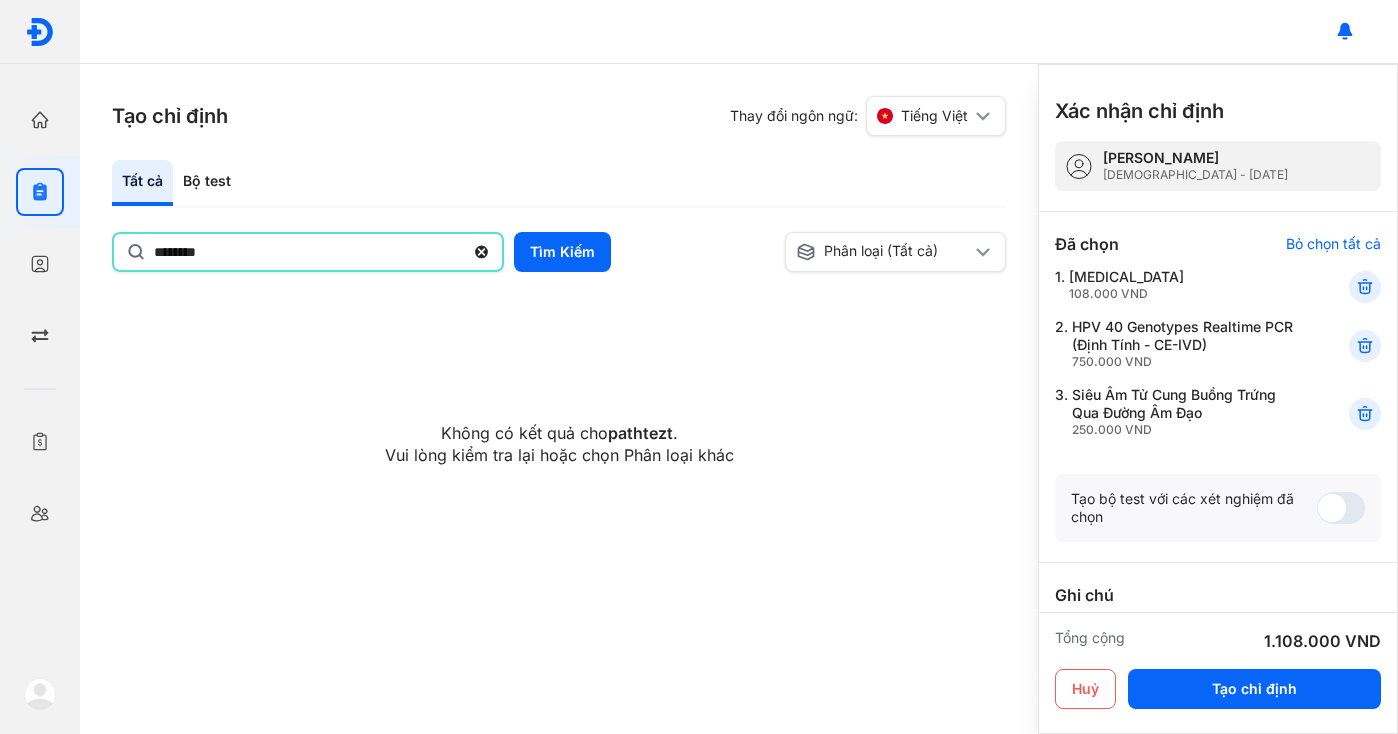 type on "********" 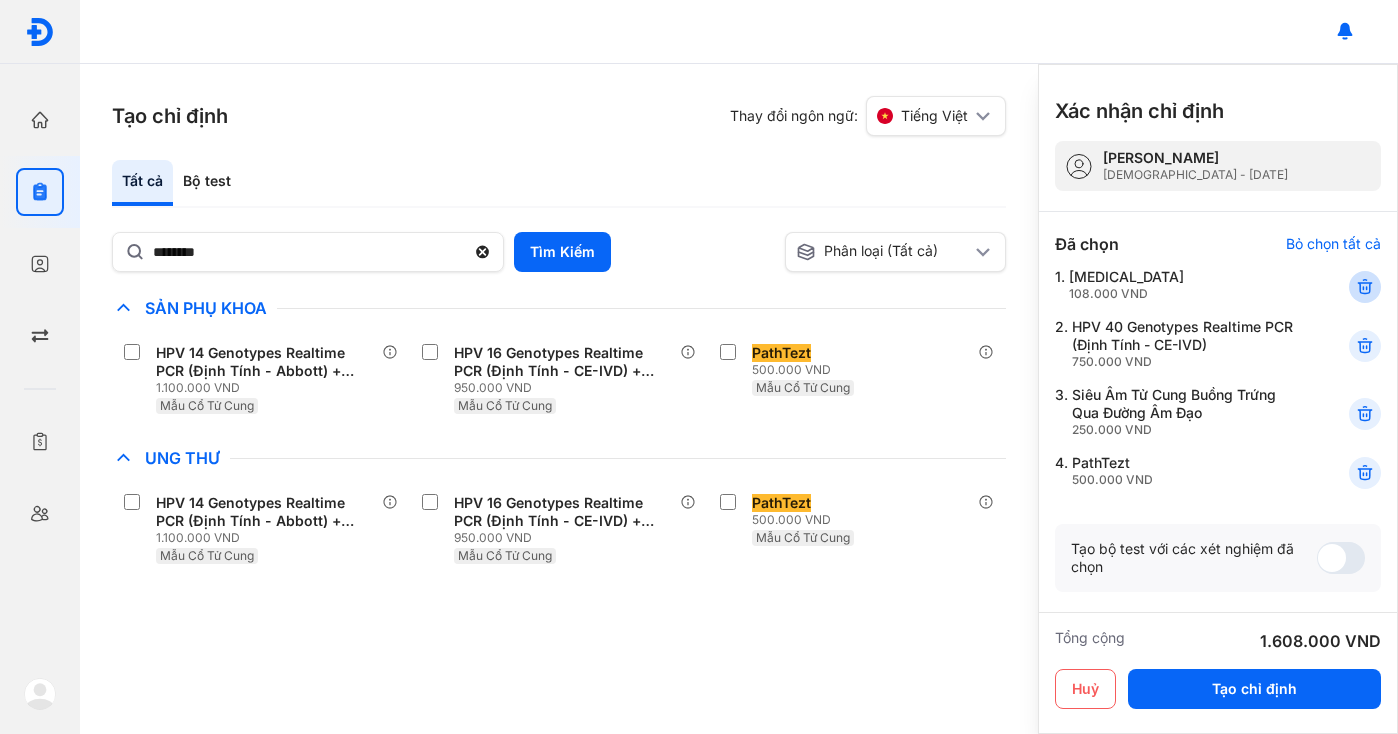 click 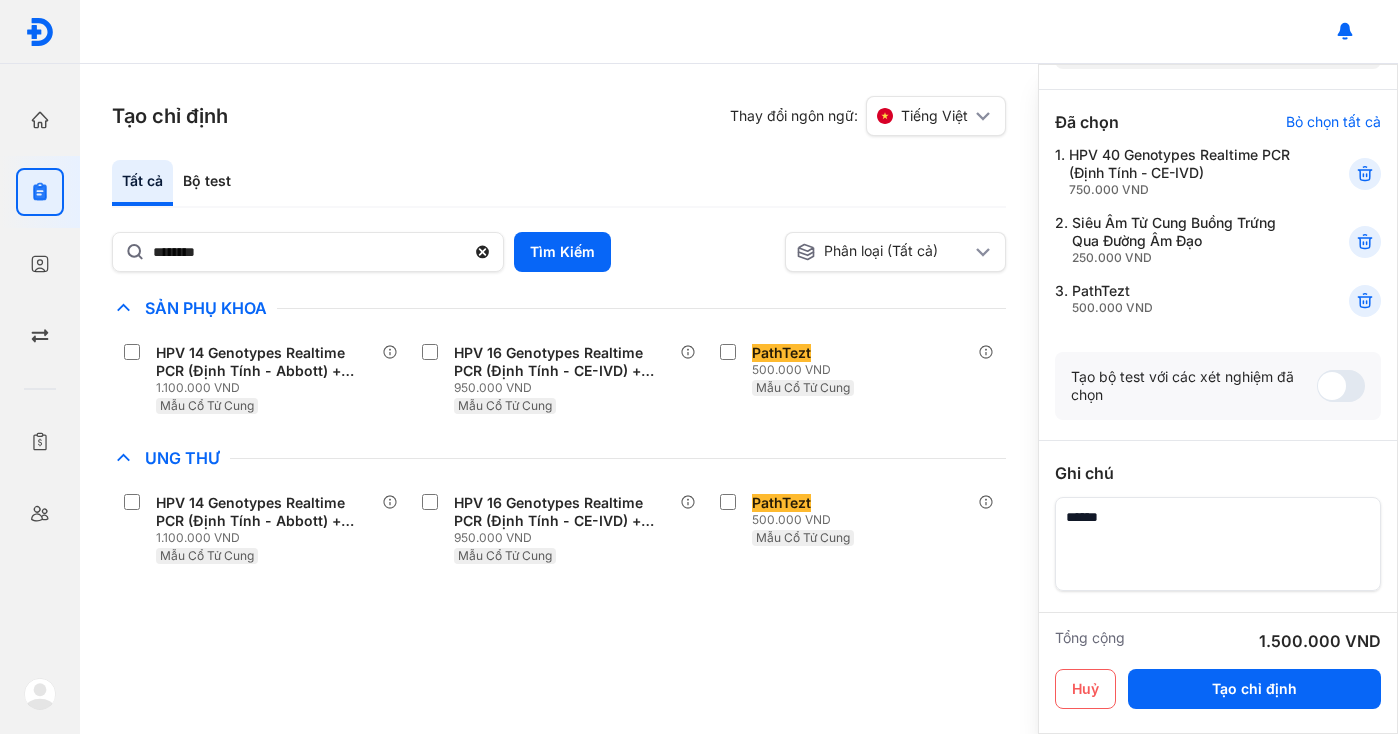 scroll, scrollTop: 82, scrollLeft: 0, axis: vertical 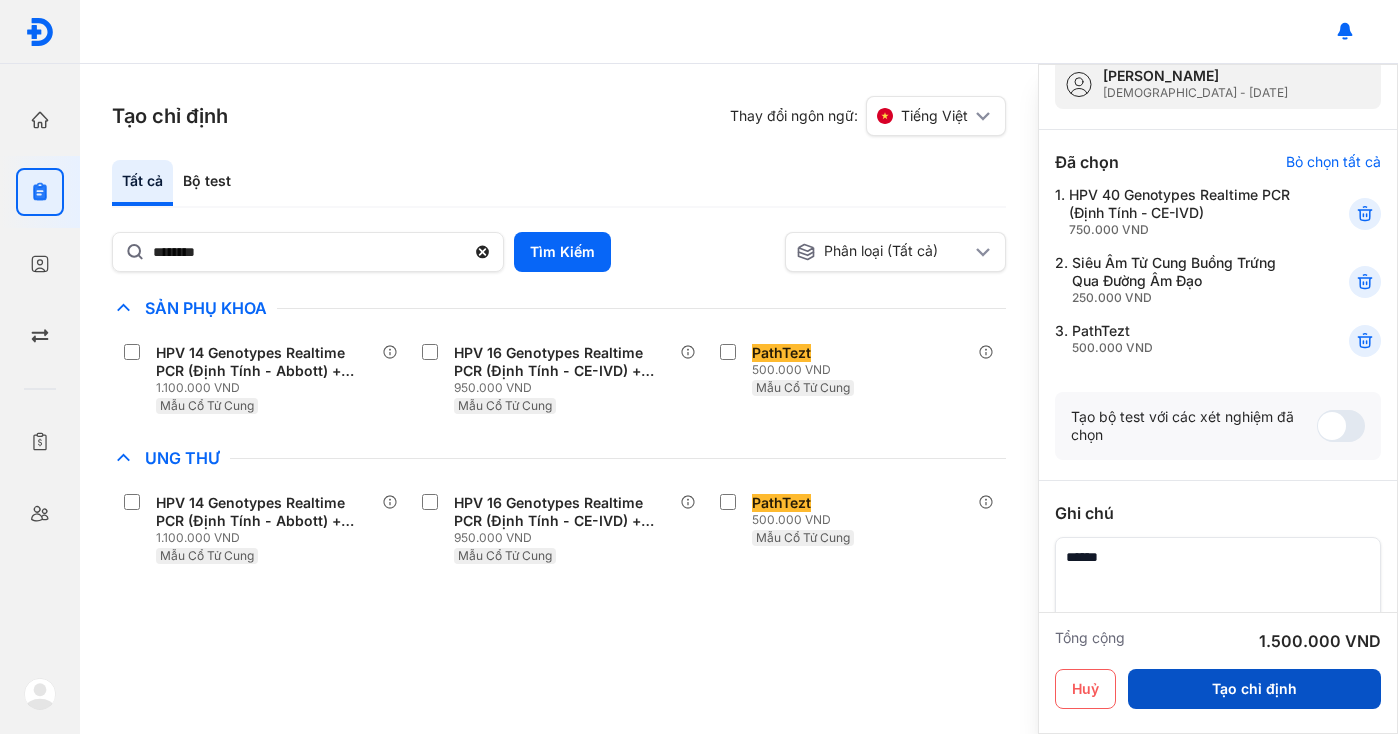 click on "Tạo chỉ định" at bounding box center [1254, 689] 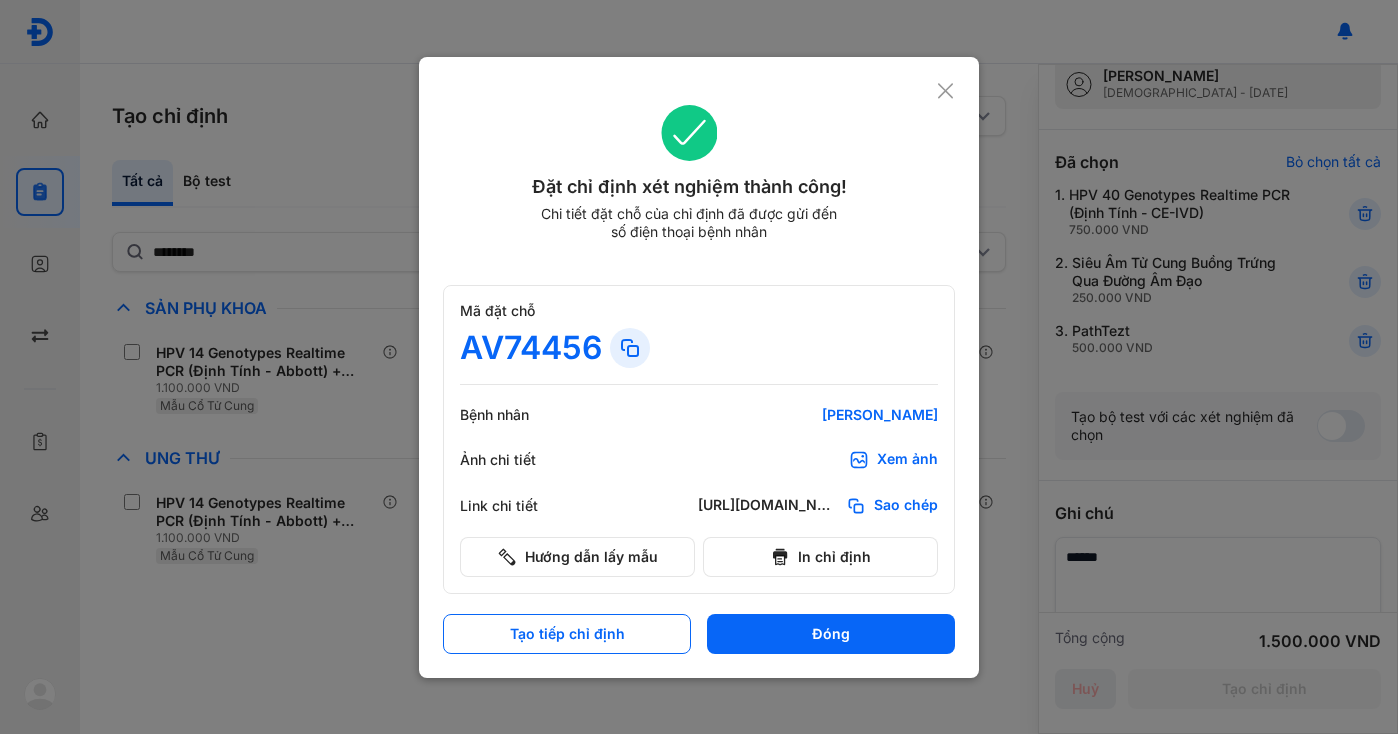 scroll, scrollTop: 0, scrollLeft: 0, axis: both 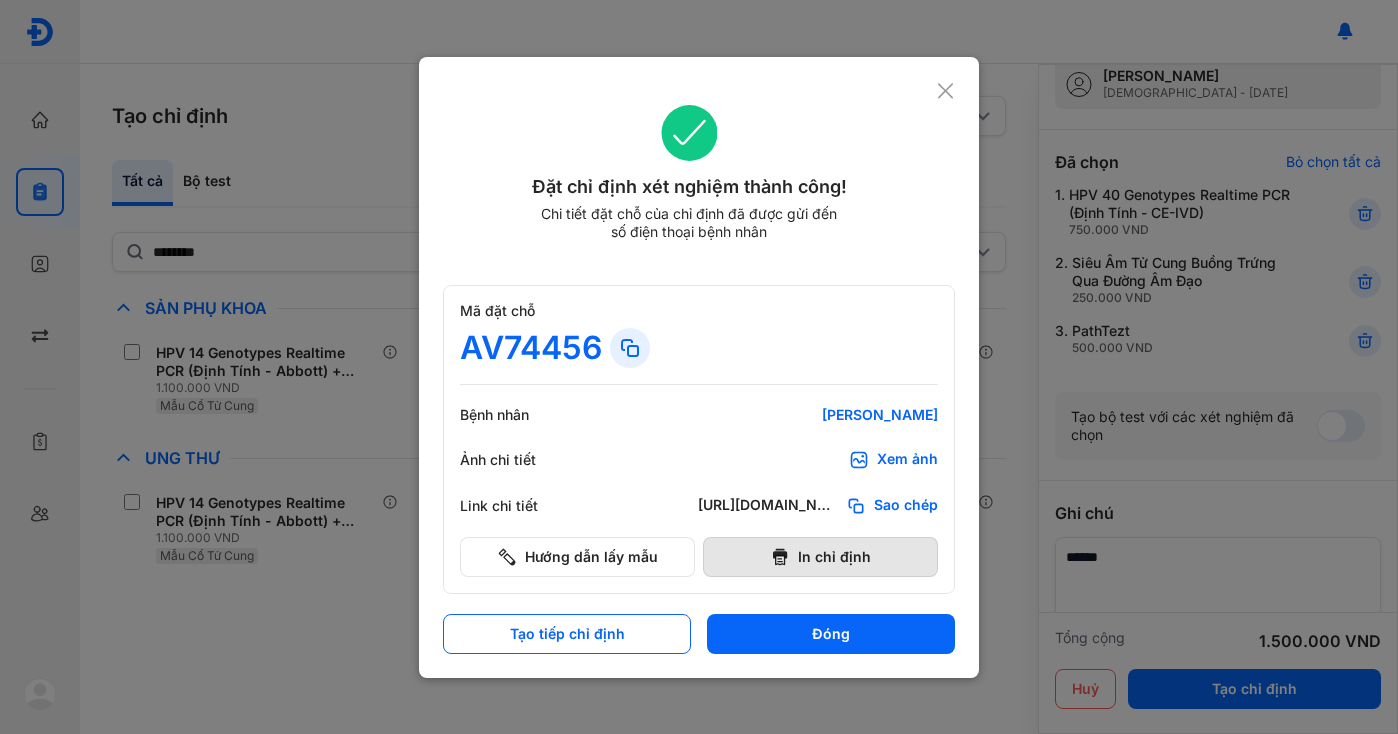 click on "In chỉ định" at bounding box center (820, 557) 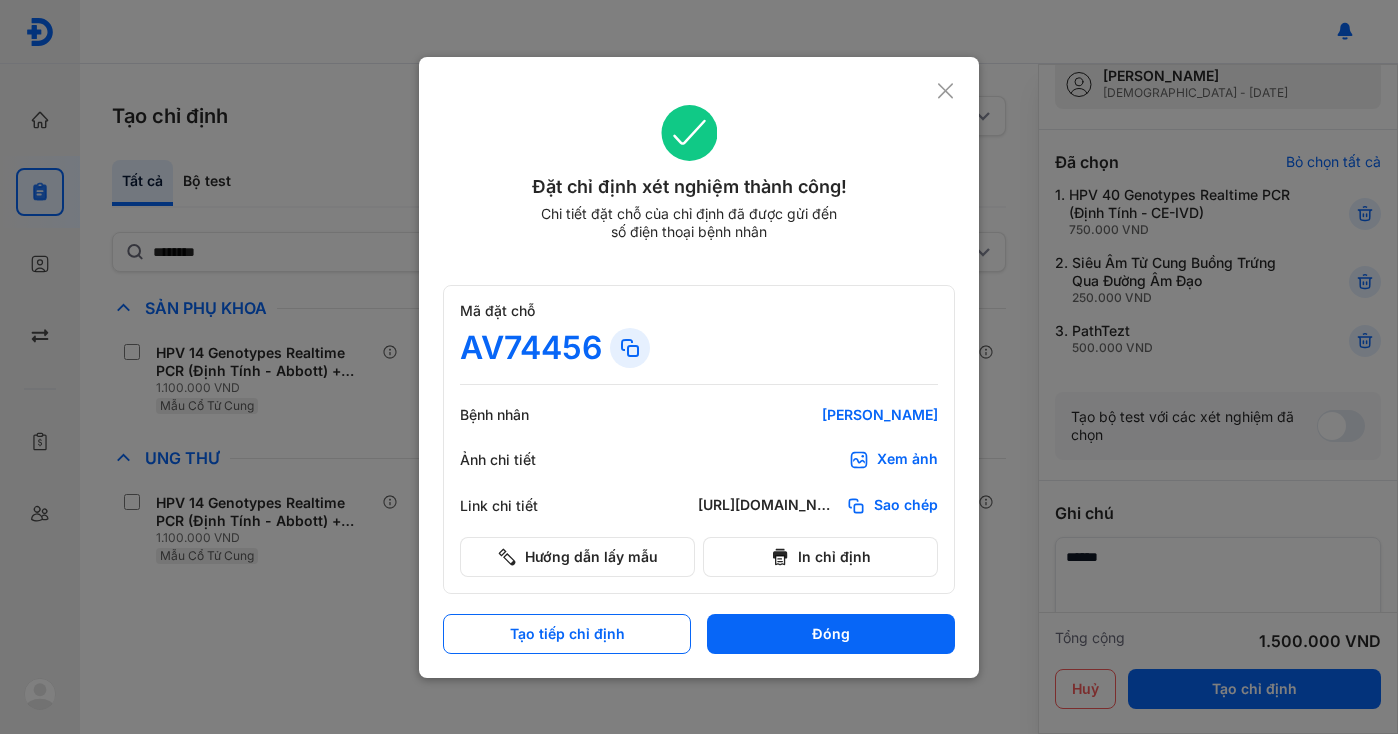 click on "Xem ảnh" at bounding box center [907, 460] 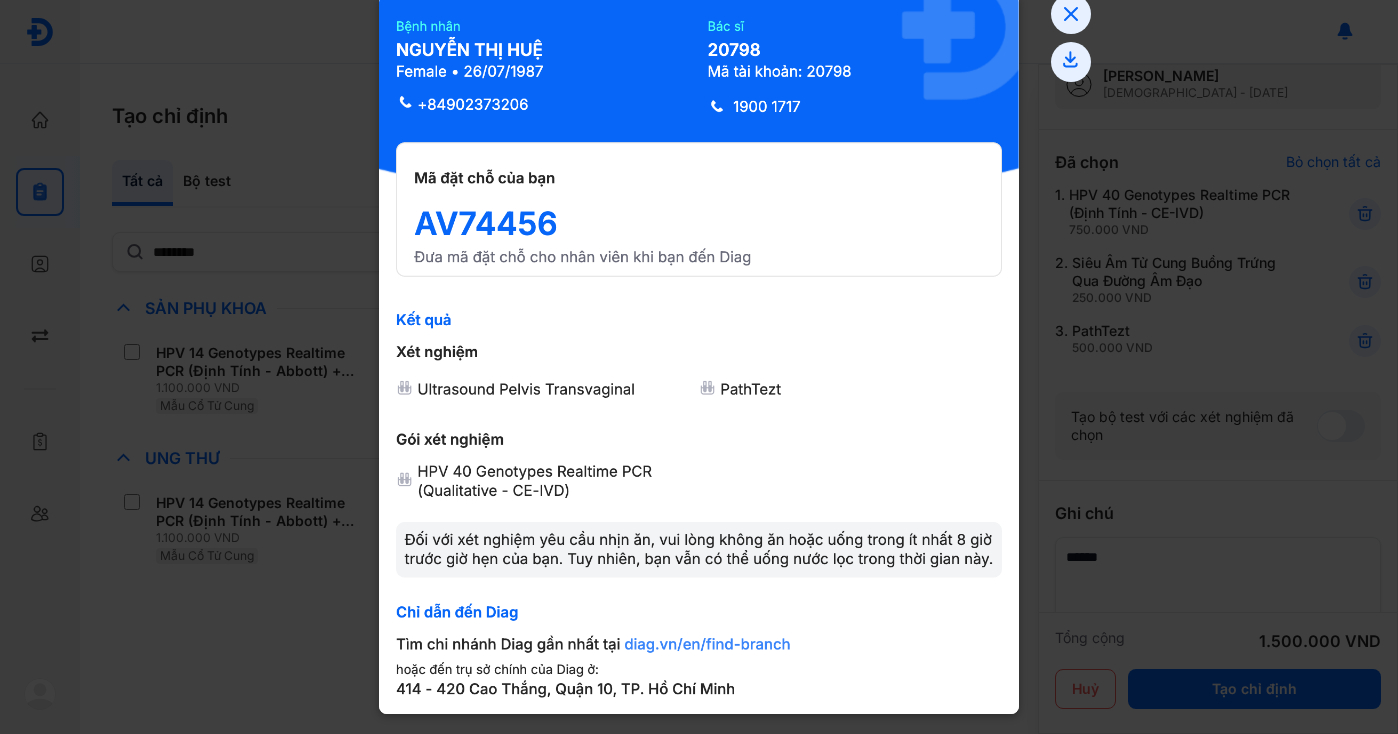 scroll, scrollTop: 0, scrollLeft: 0, axis: both 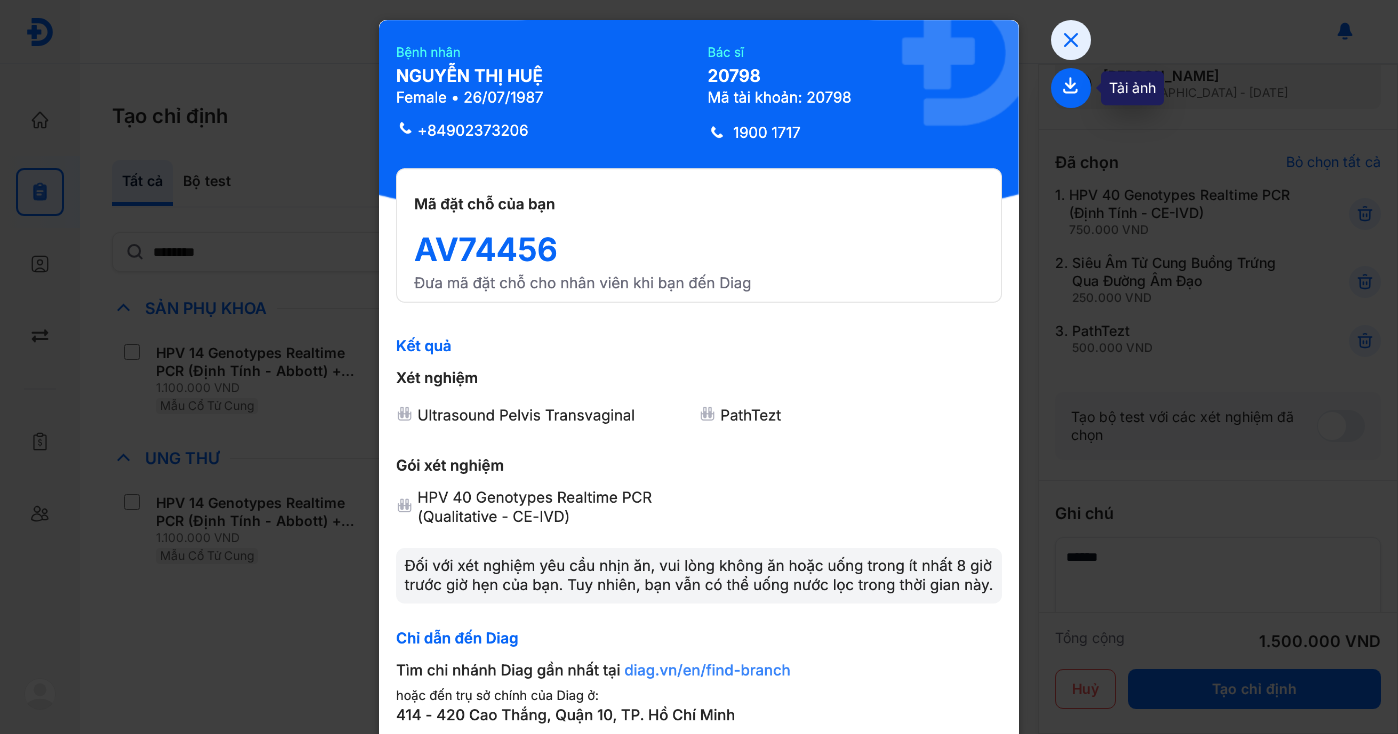 click 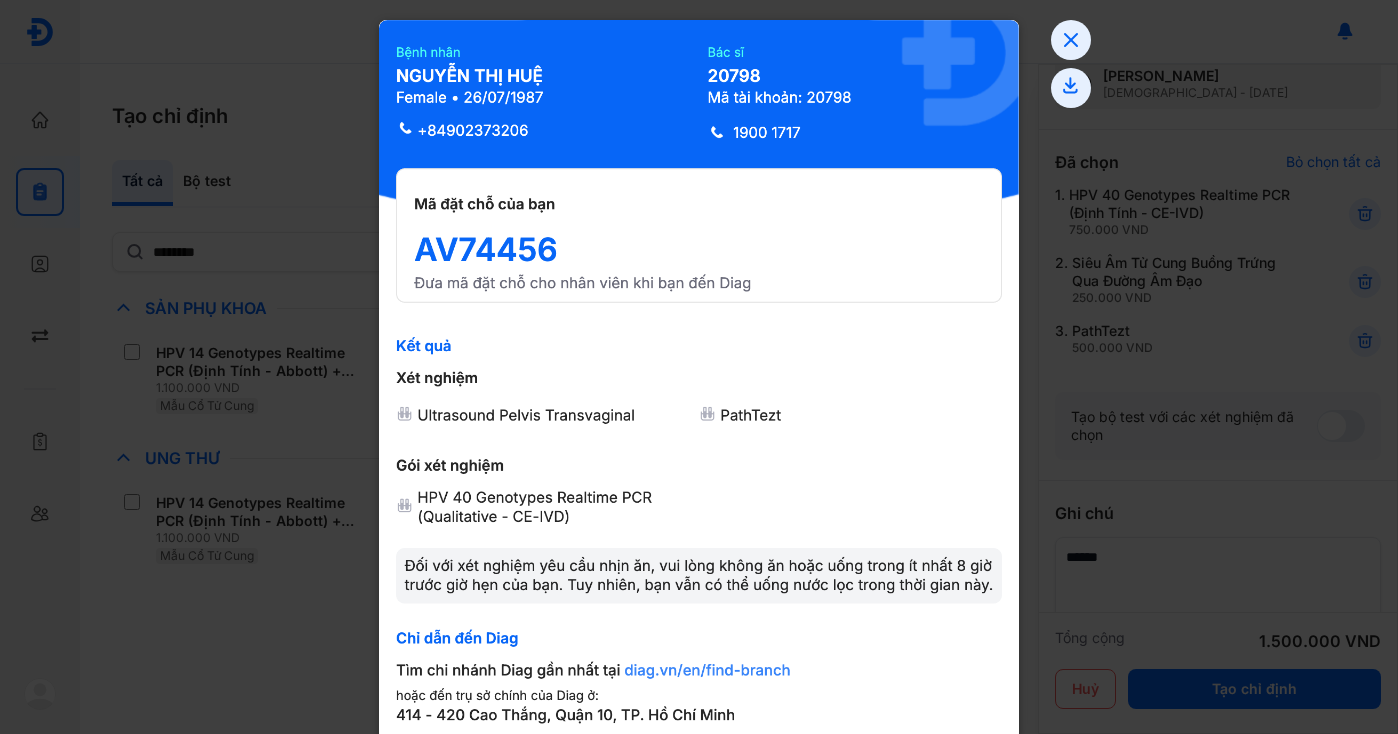 click at bounding box center [699, 367] 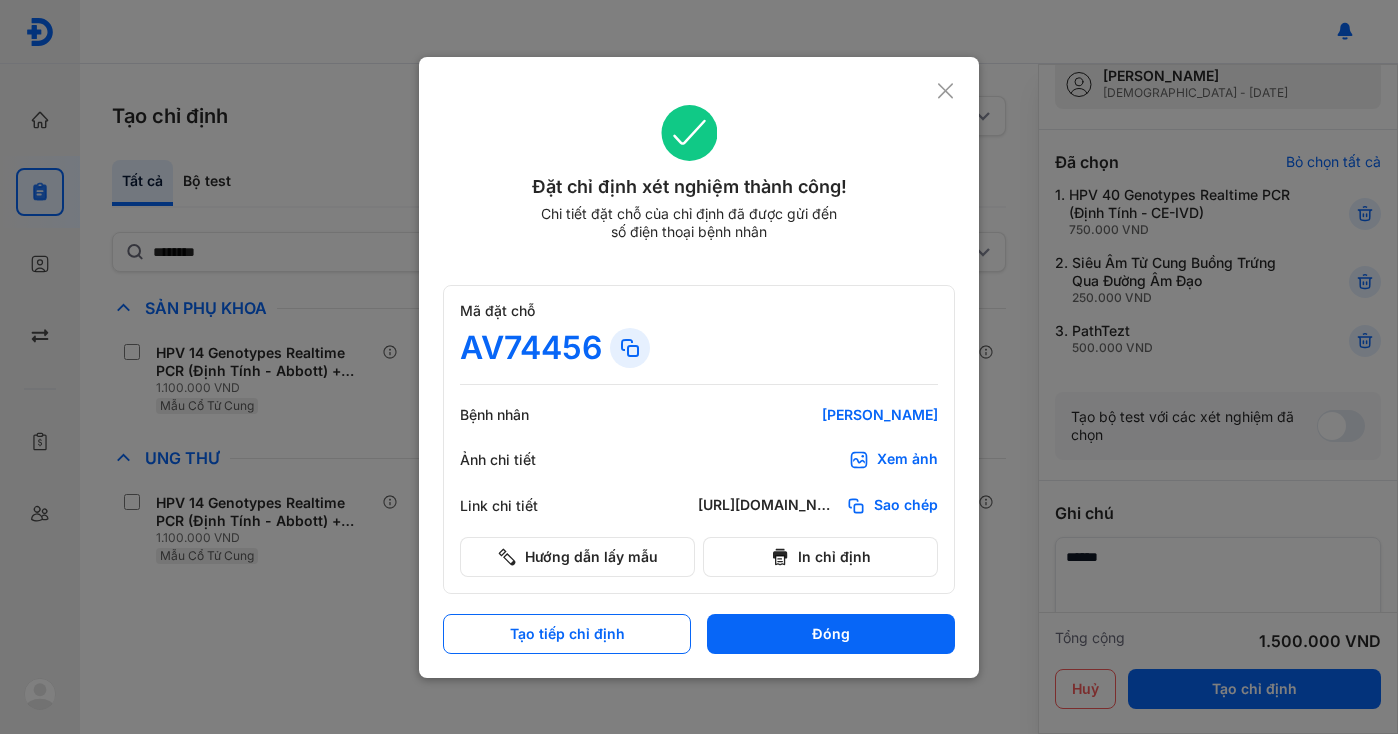 click 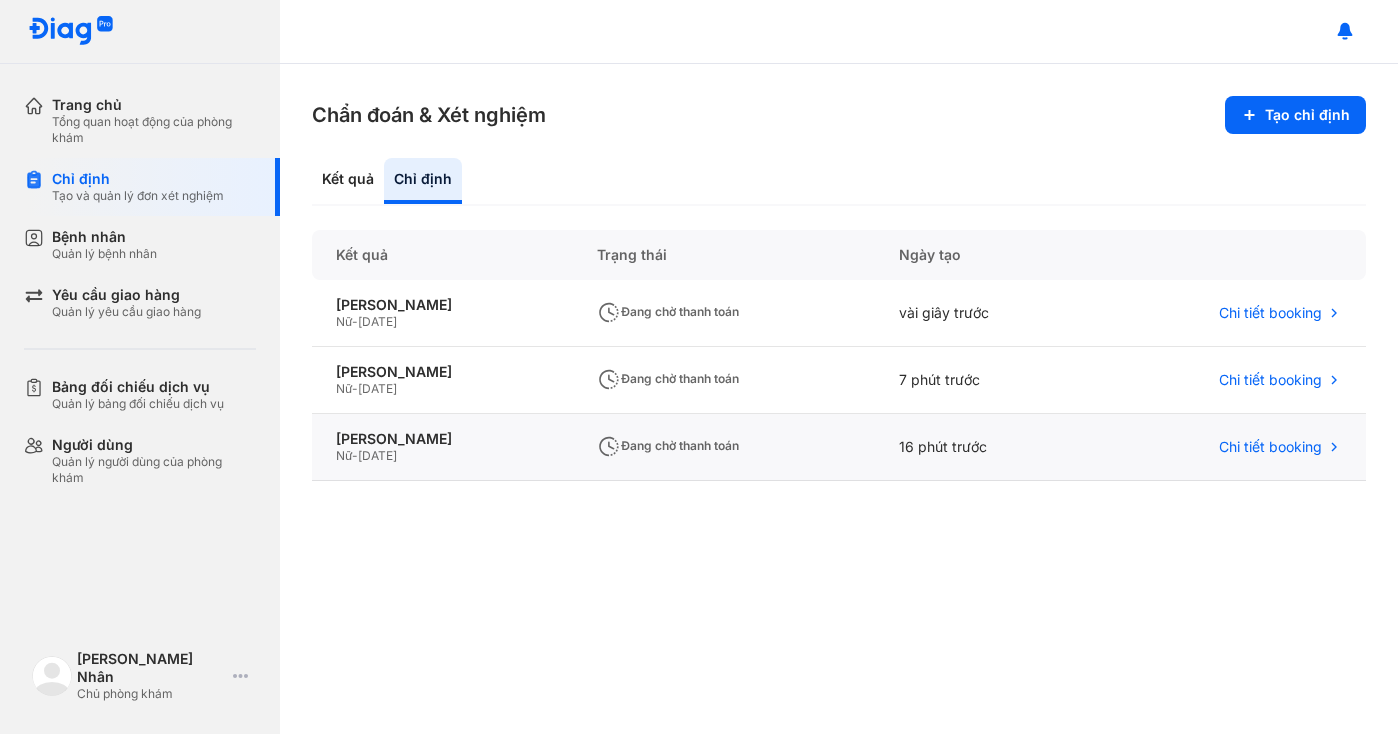 click on "16 phút trước" 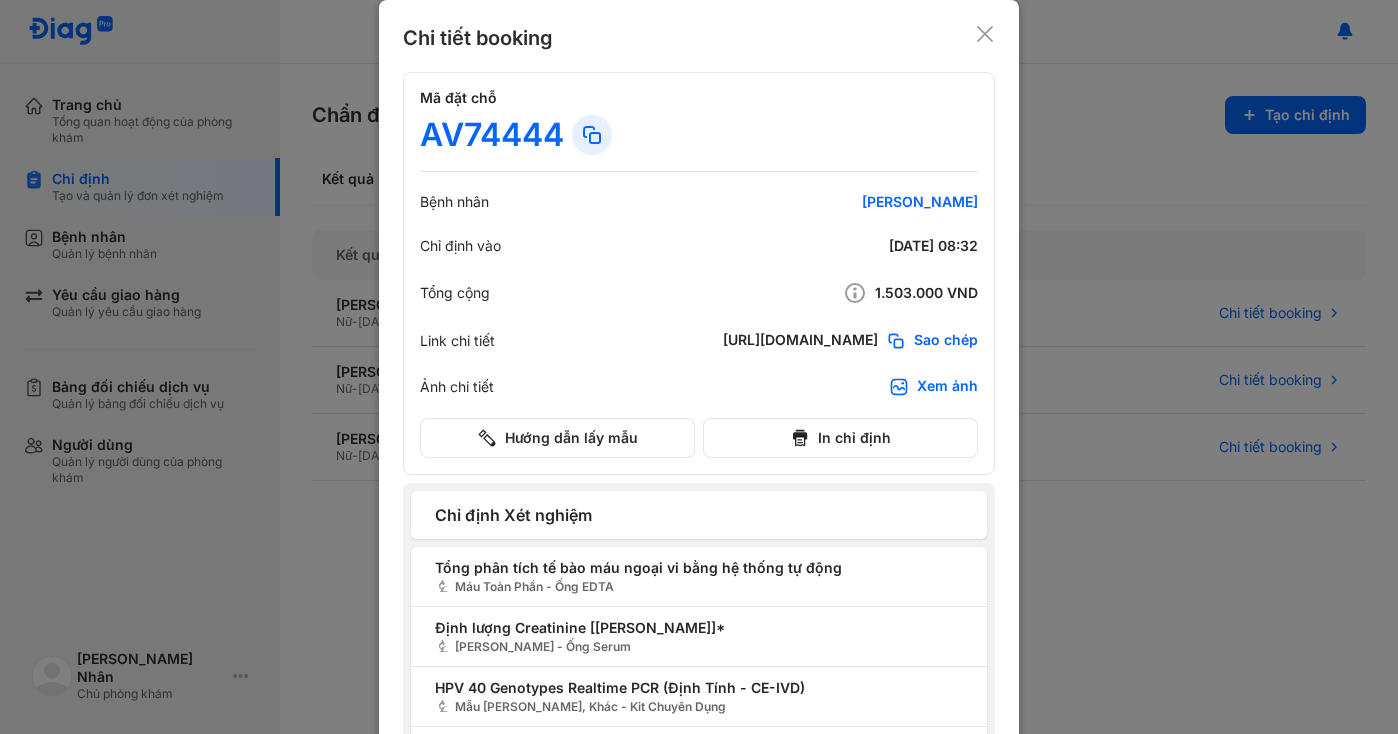 click 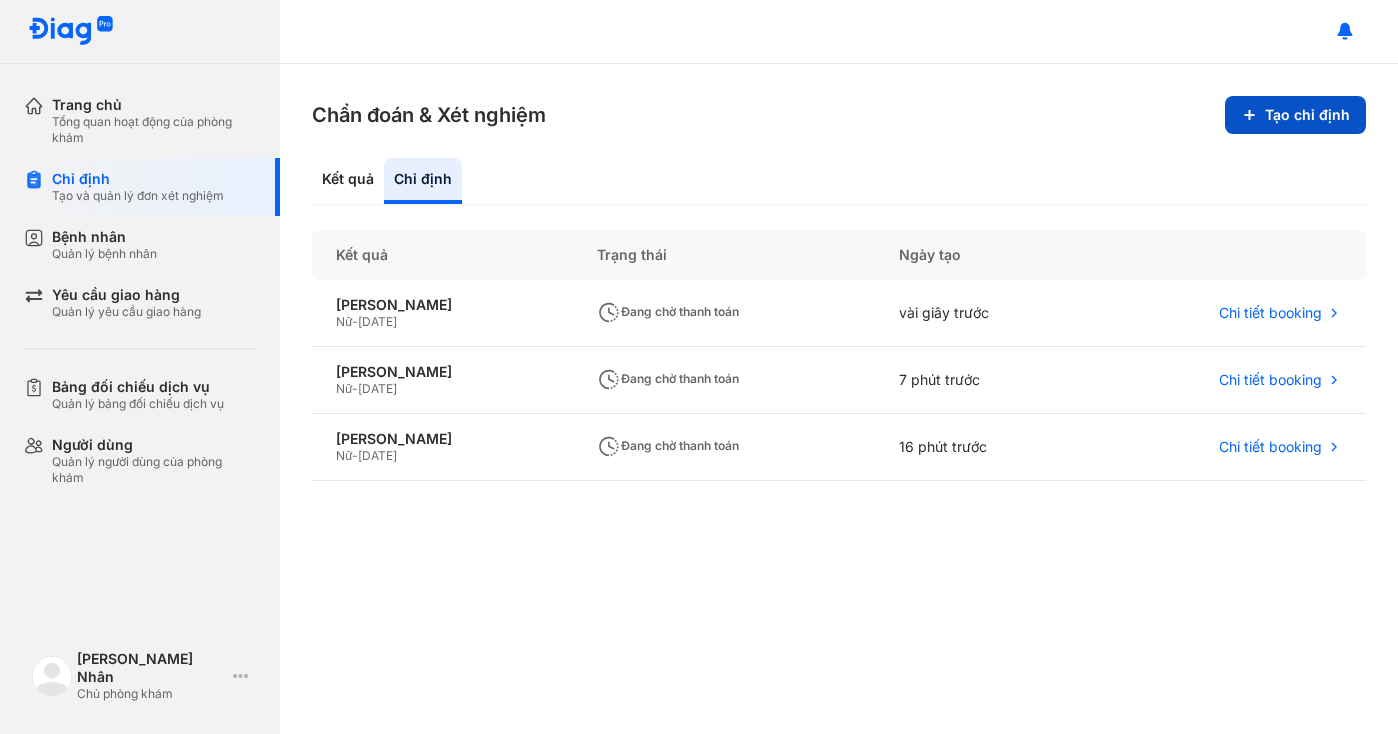 click on "Tạo chỉ định" at bounding box center [1295, 115] 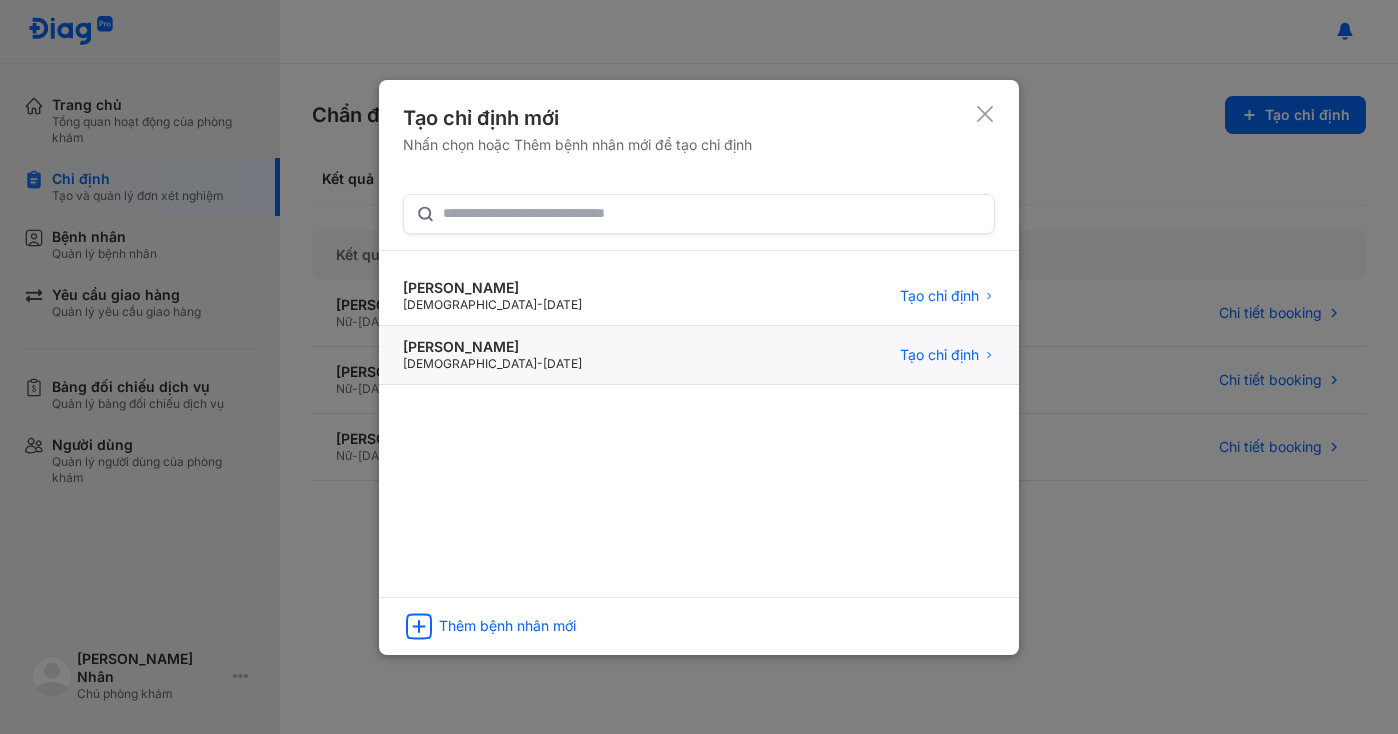 click on "Đỗ Thị Lệ Thy Female  -  01/07/1992 Tạo chỉ định" 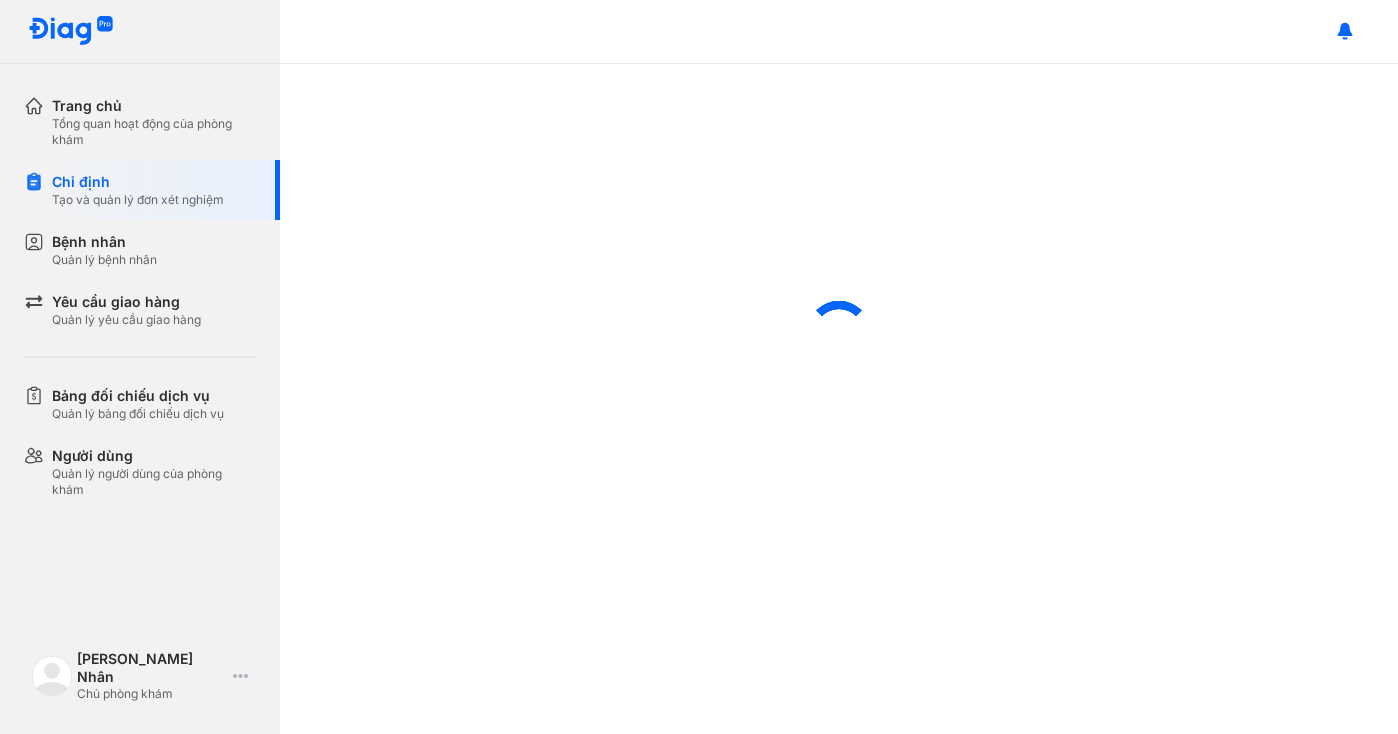 scroll, scrollTop: 0, scrollLeft: 0, axis: both 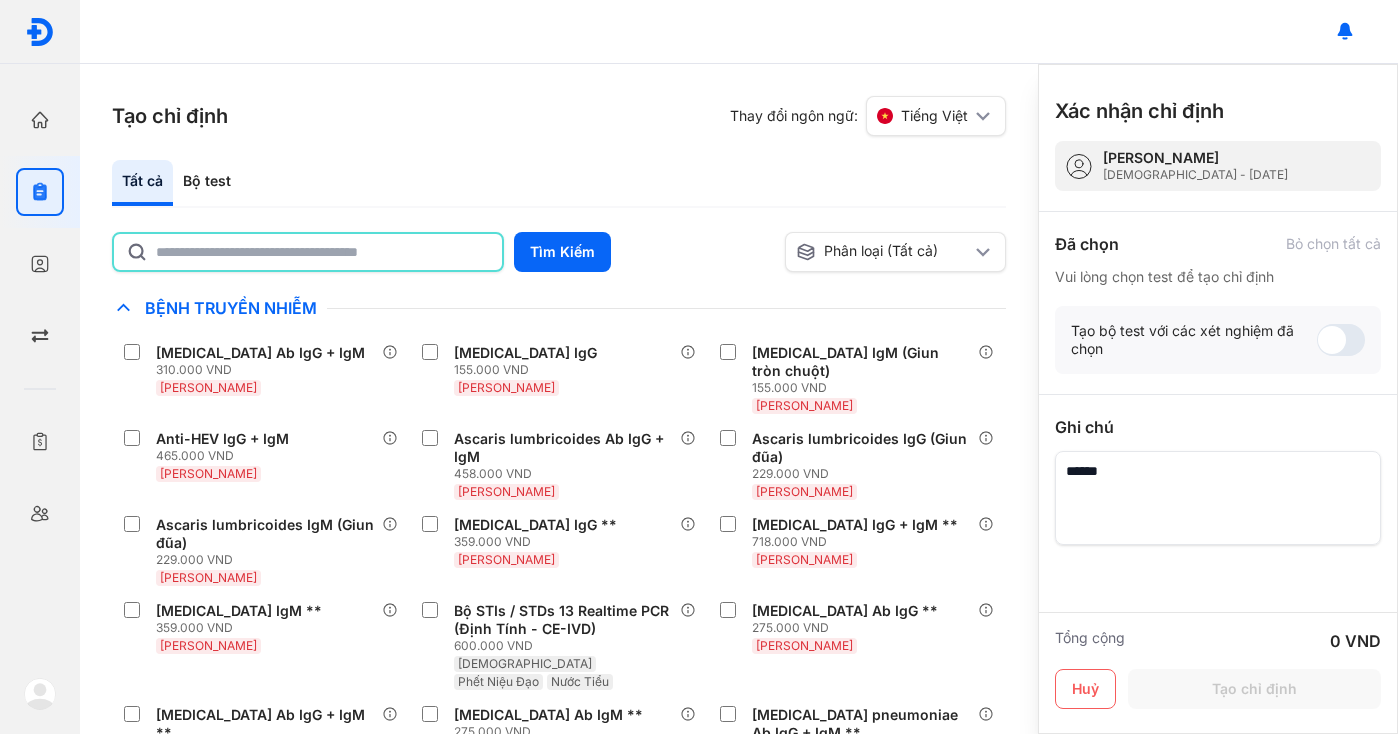 click 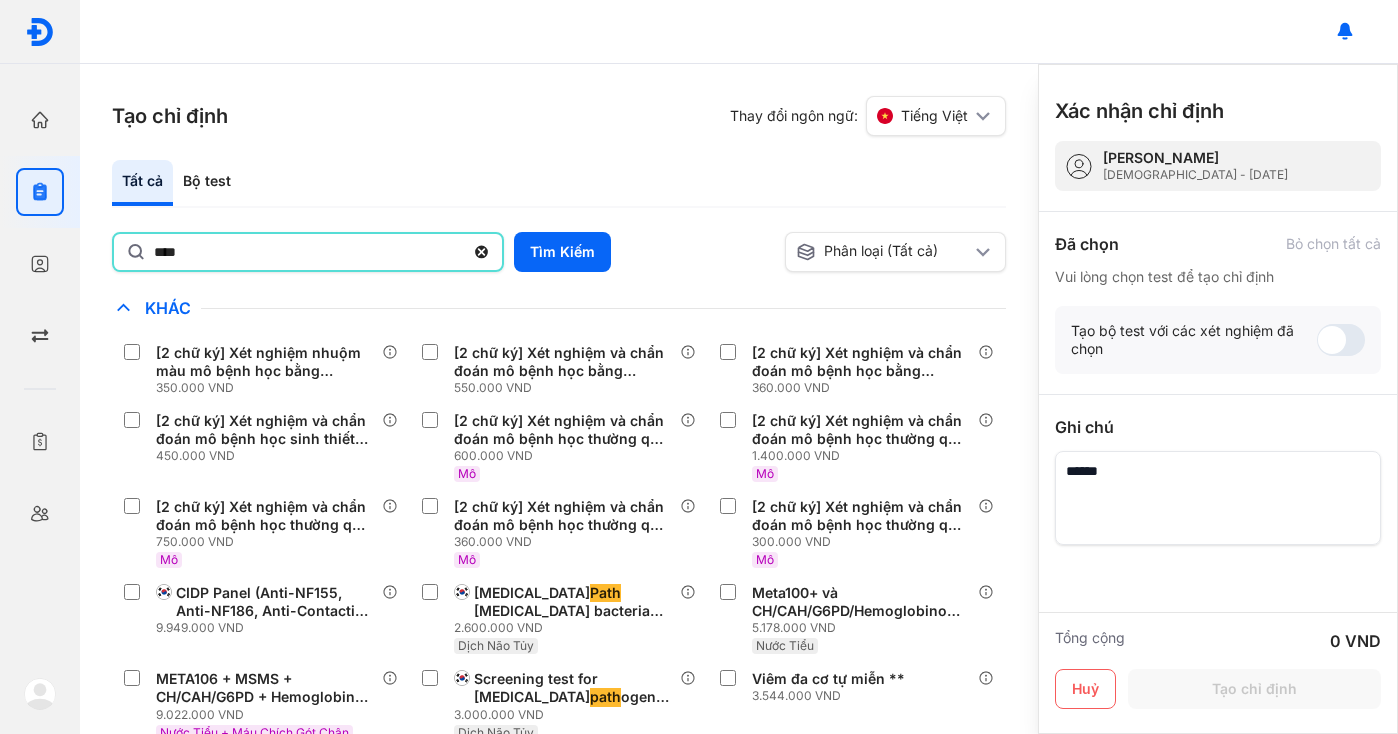 type on "********" 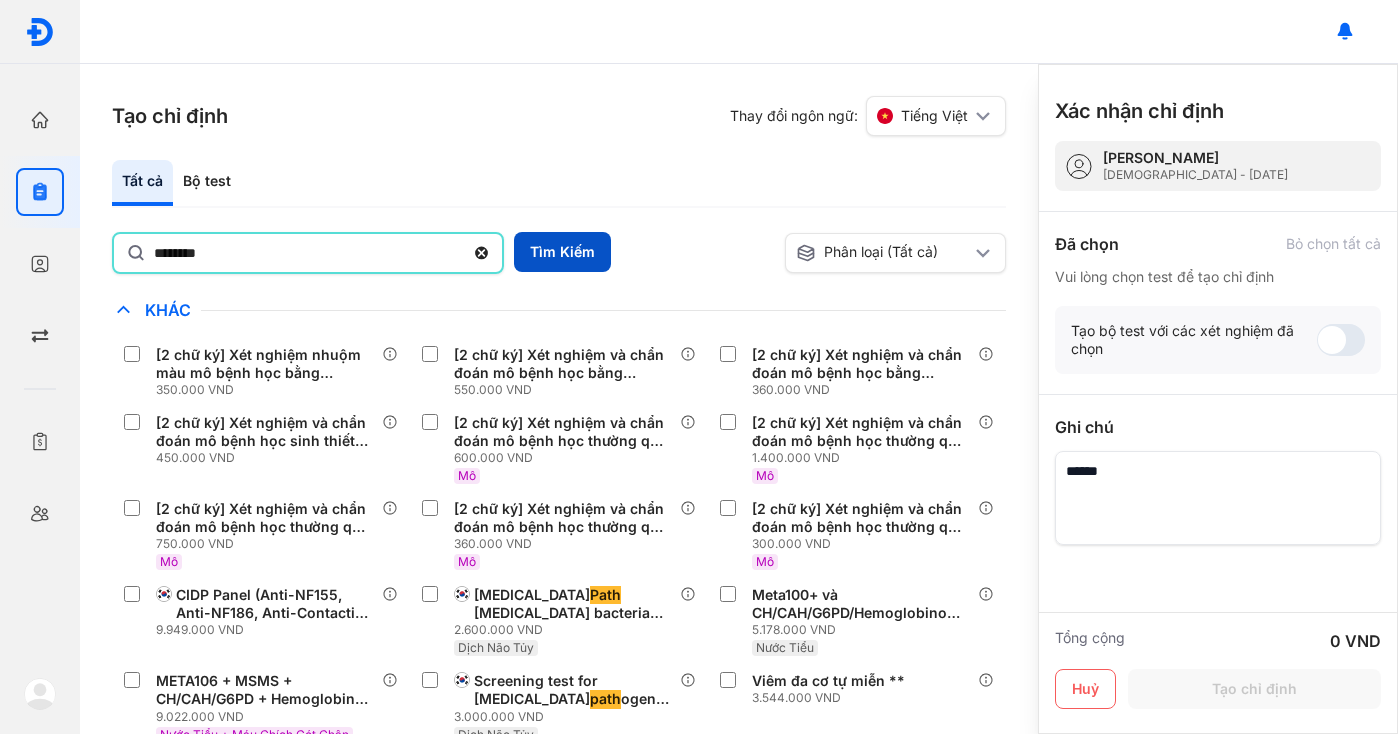 click on "Tìm Kiếm" at bounding box center (562, 252) 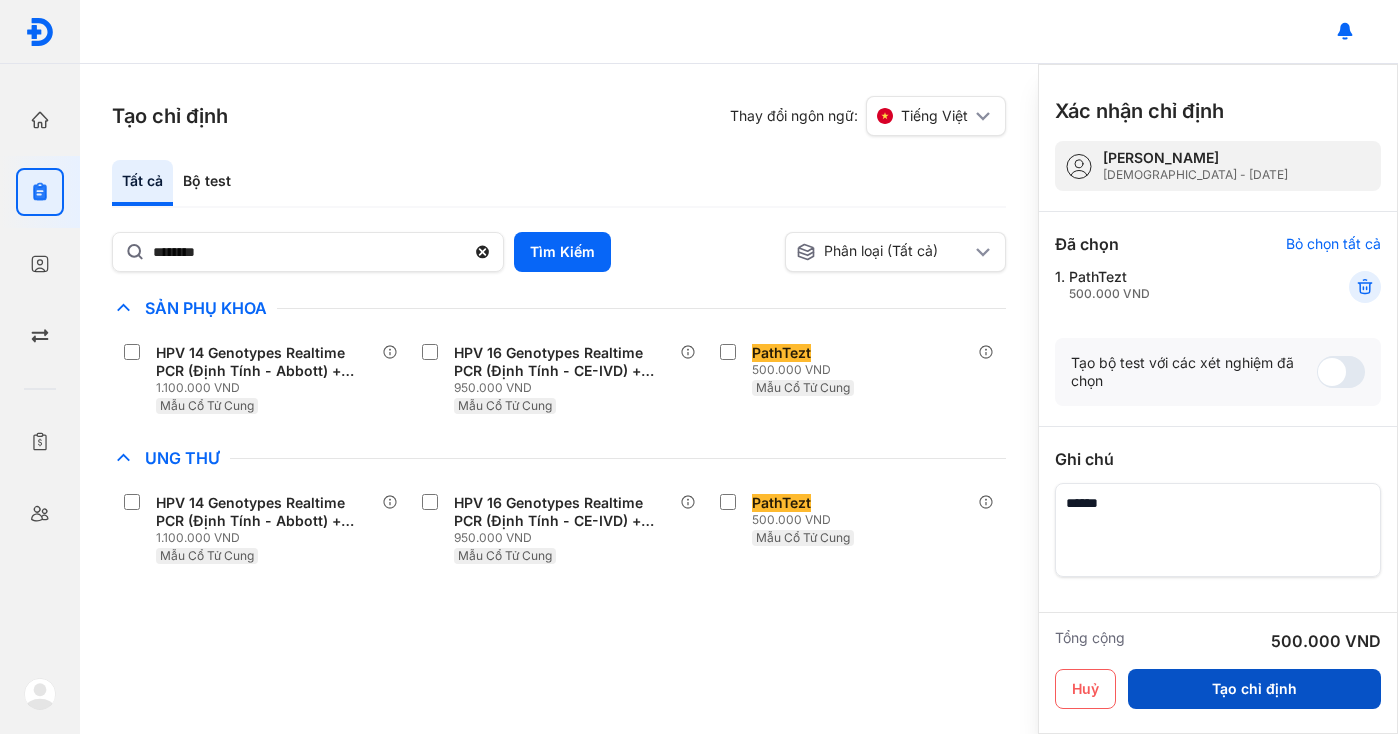 click on "Tạo chỉ định" at bounding box center [1254, 689] 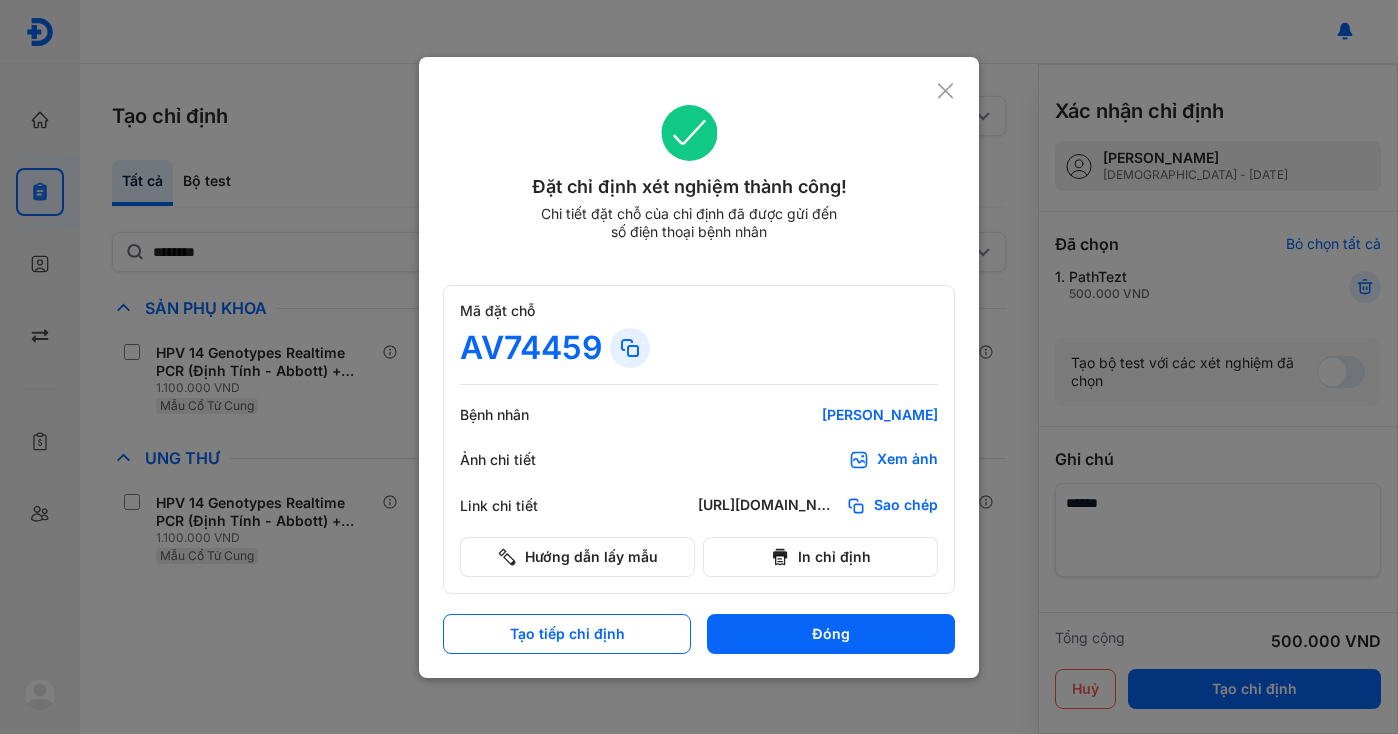 click on "Xem ảnh" at bounding box center (907, 460) 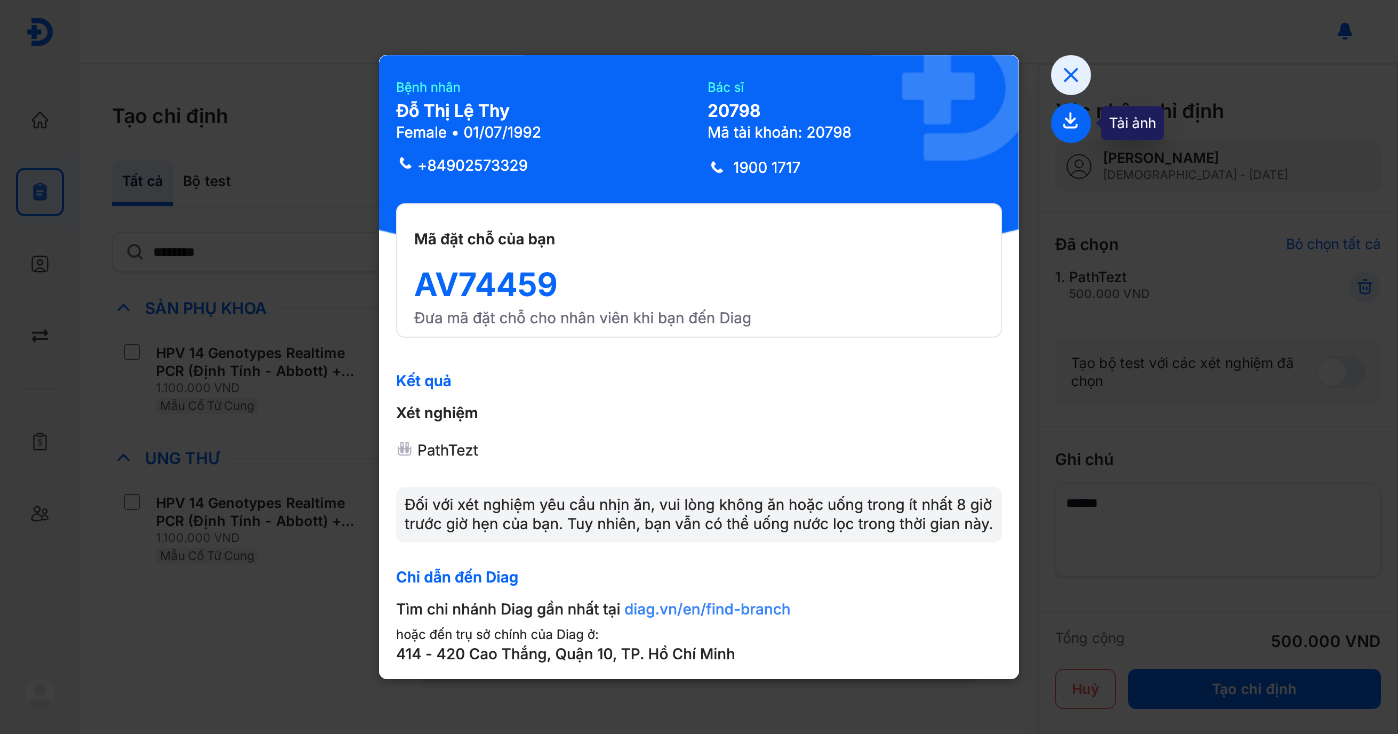 click 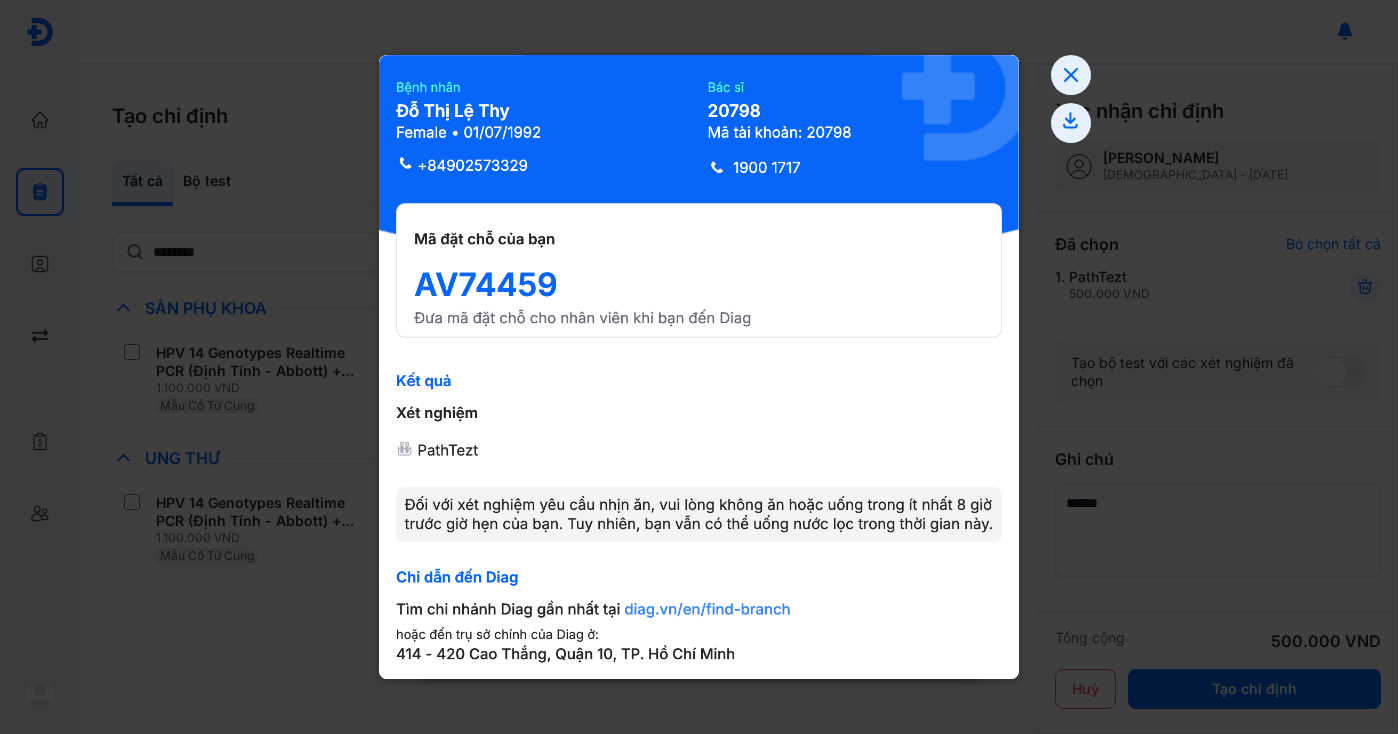 click at bounding box center [699, 367] 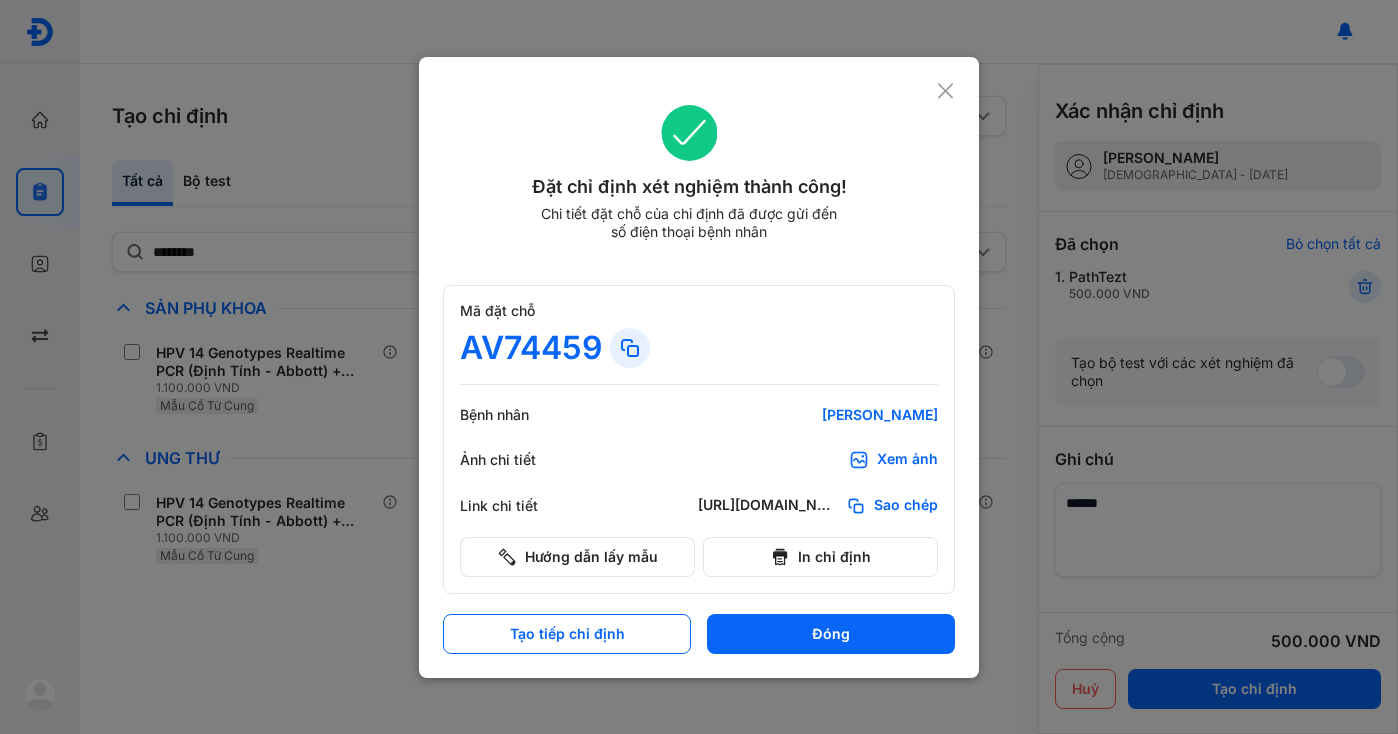 click 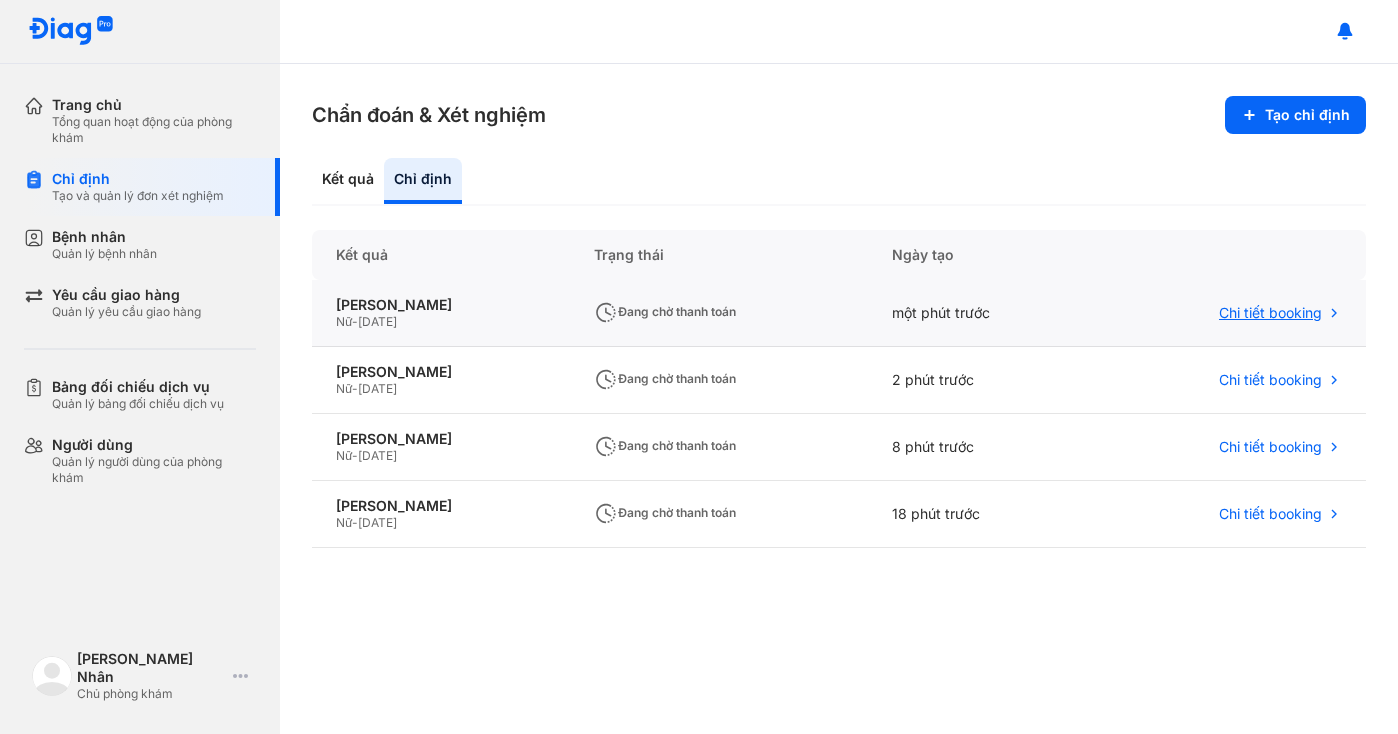 click on "Chi tiết booking" at bounding box center (1270, 313) 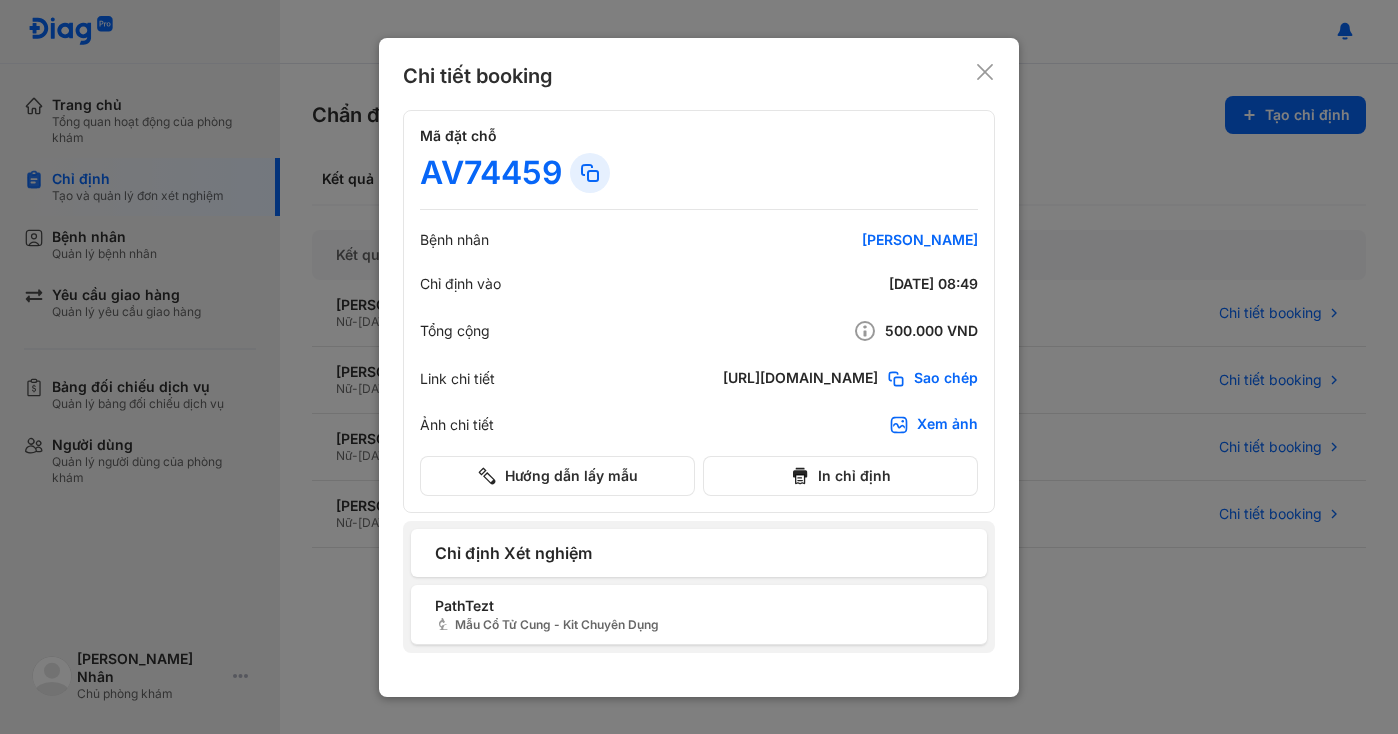 click 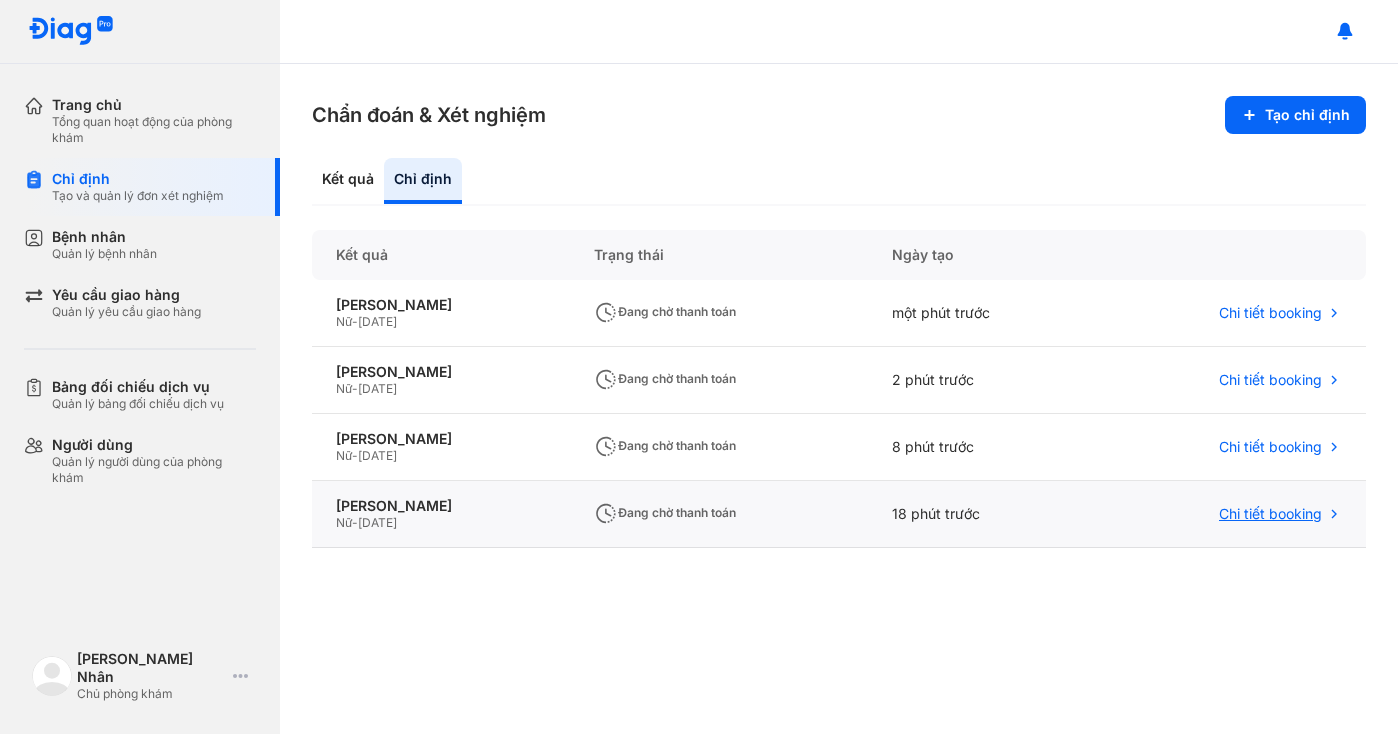 click on "Chi tiết booking" at bounding box center (1270, 514) 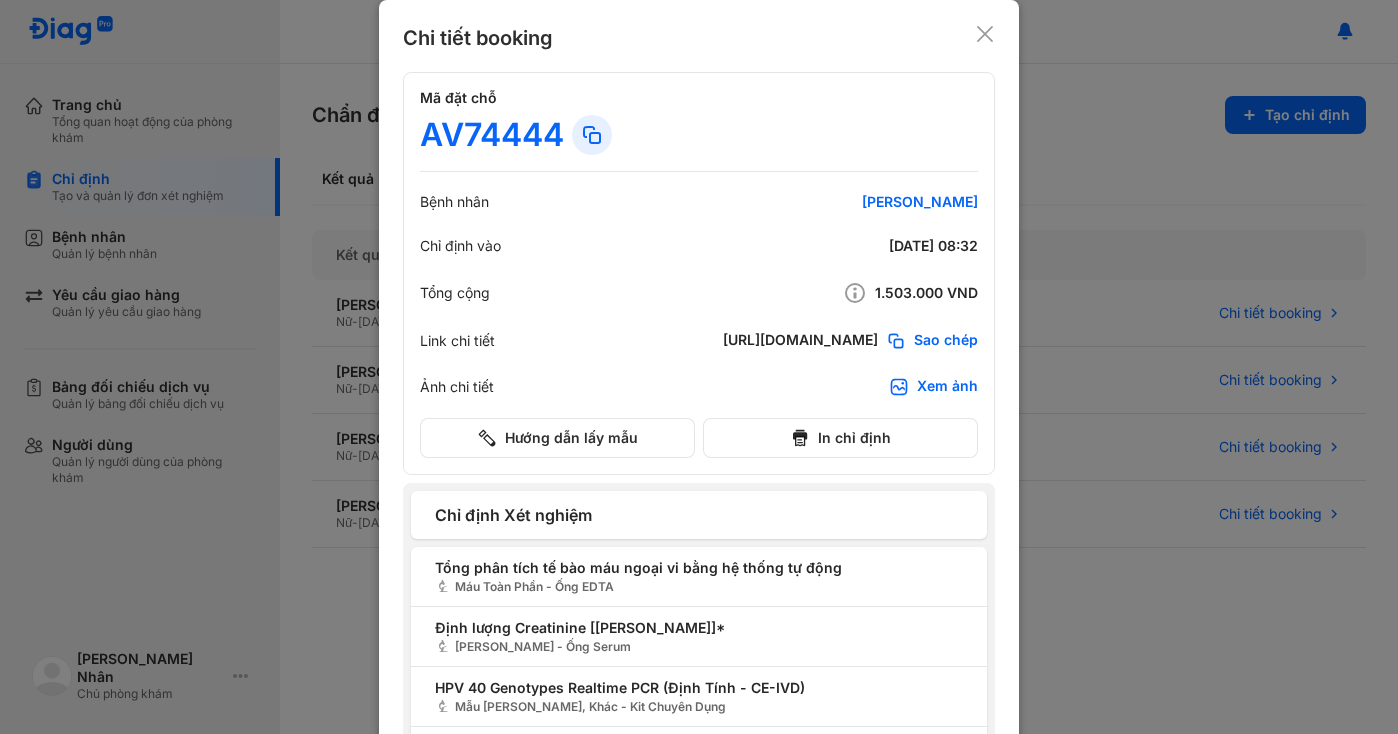 click 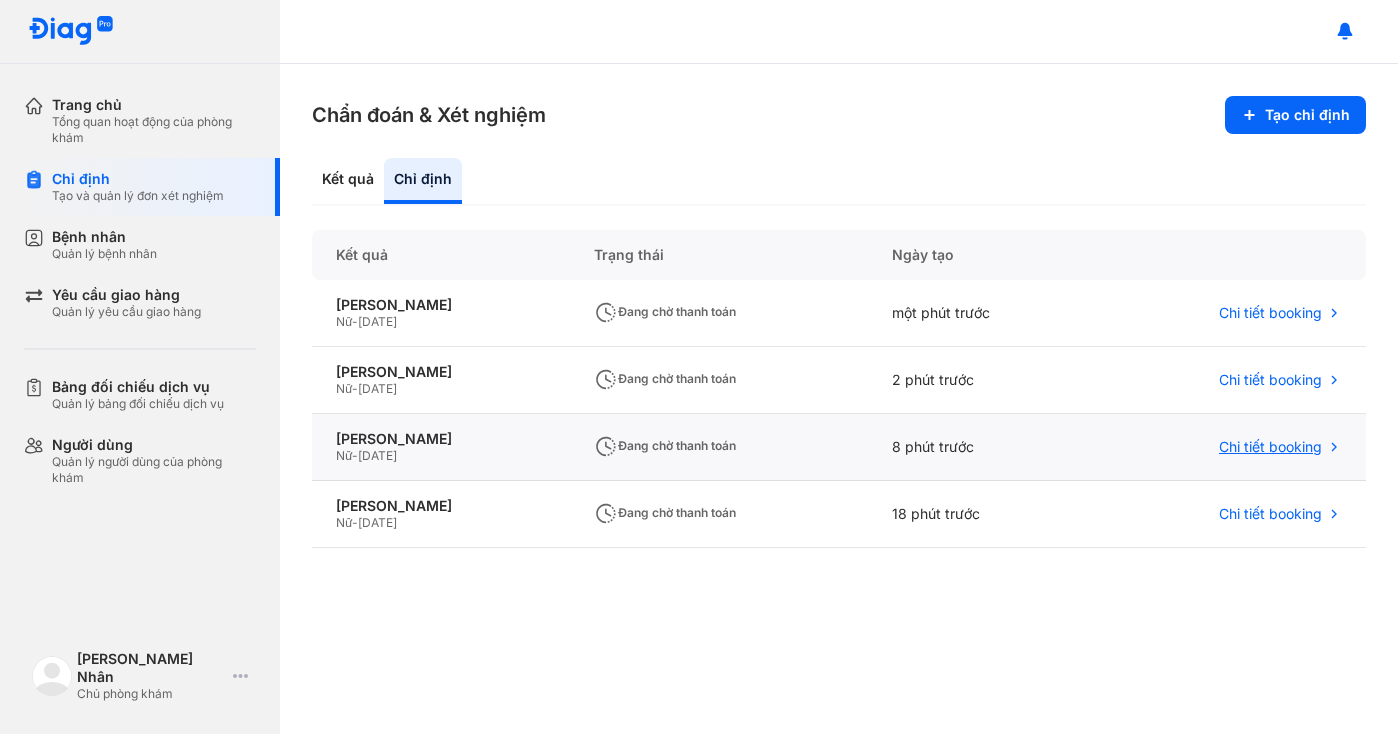 click on "Chi tiết booking" at bounding box center [1270, 447] 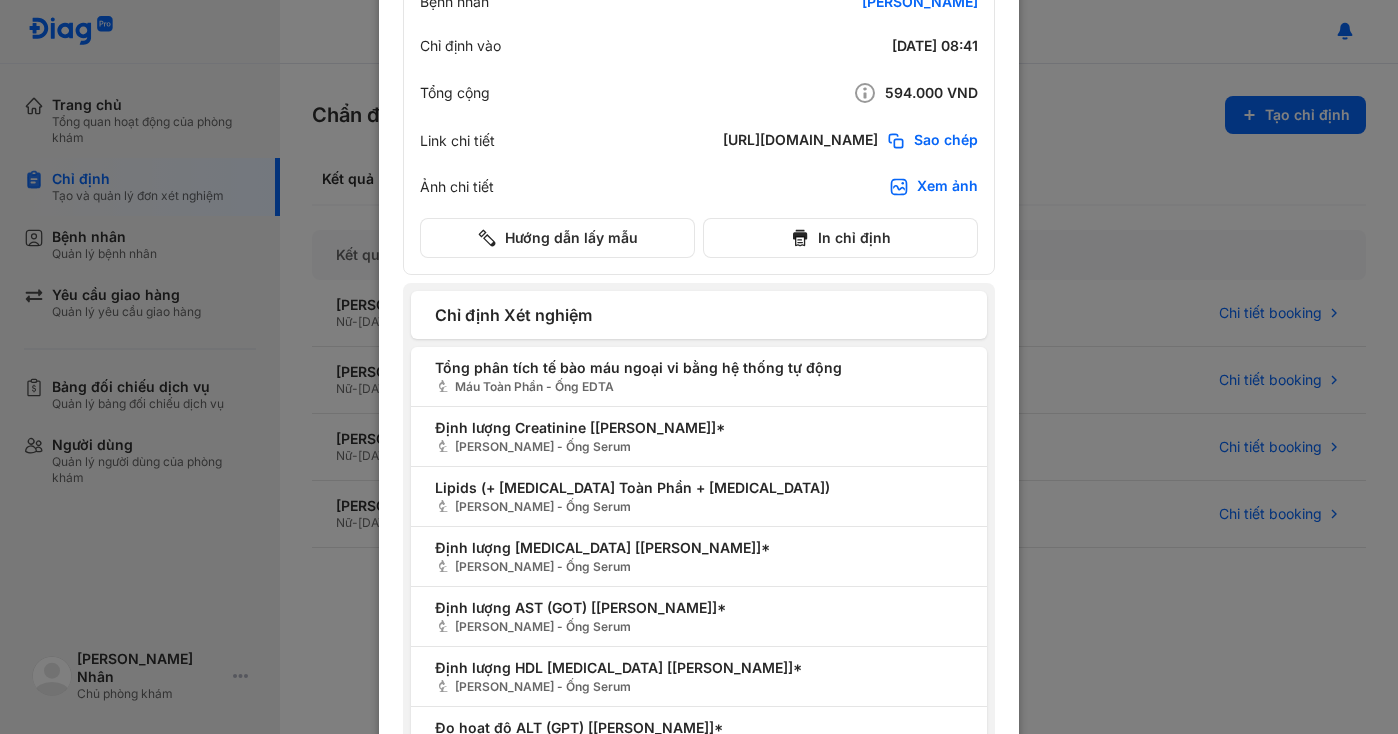 scroll, scrollTop: 0, scrollLeft: 0, axis: both 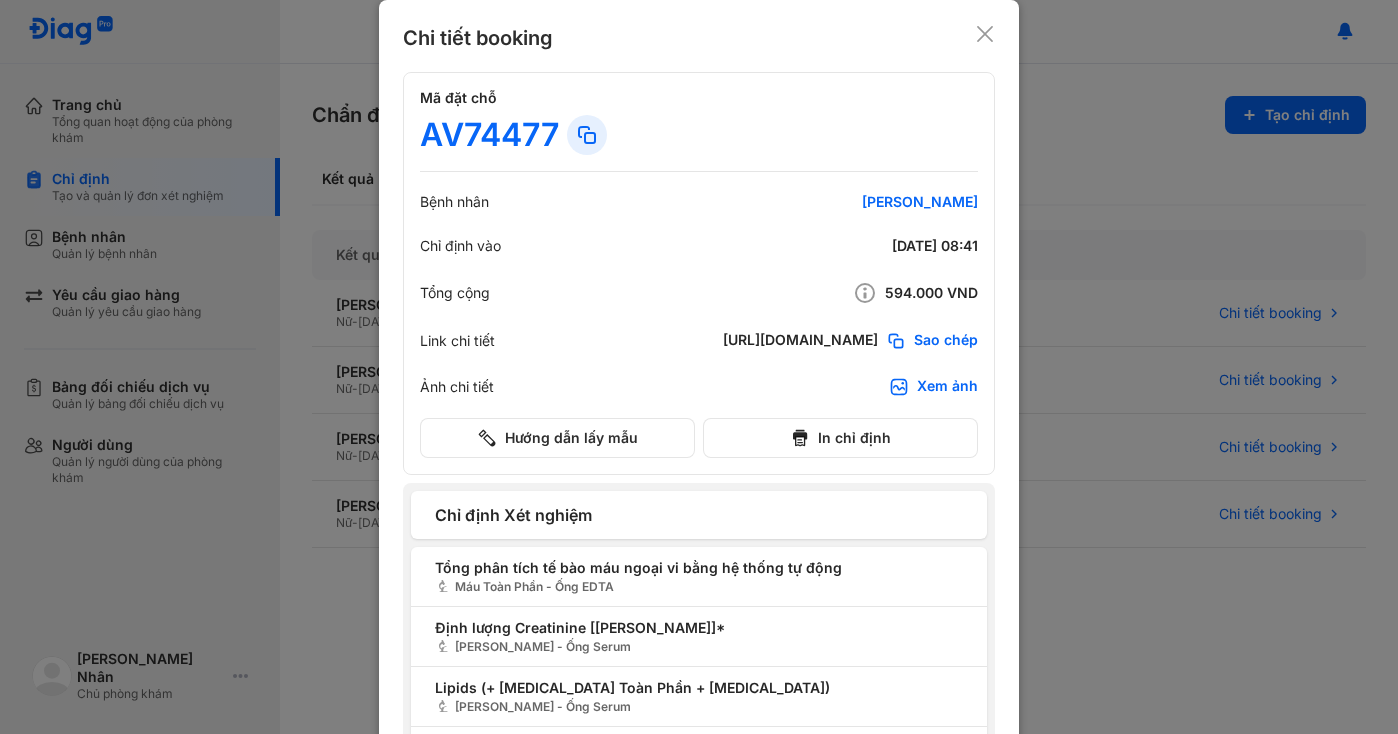 click 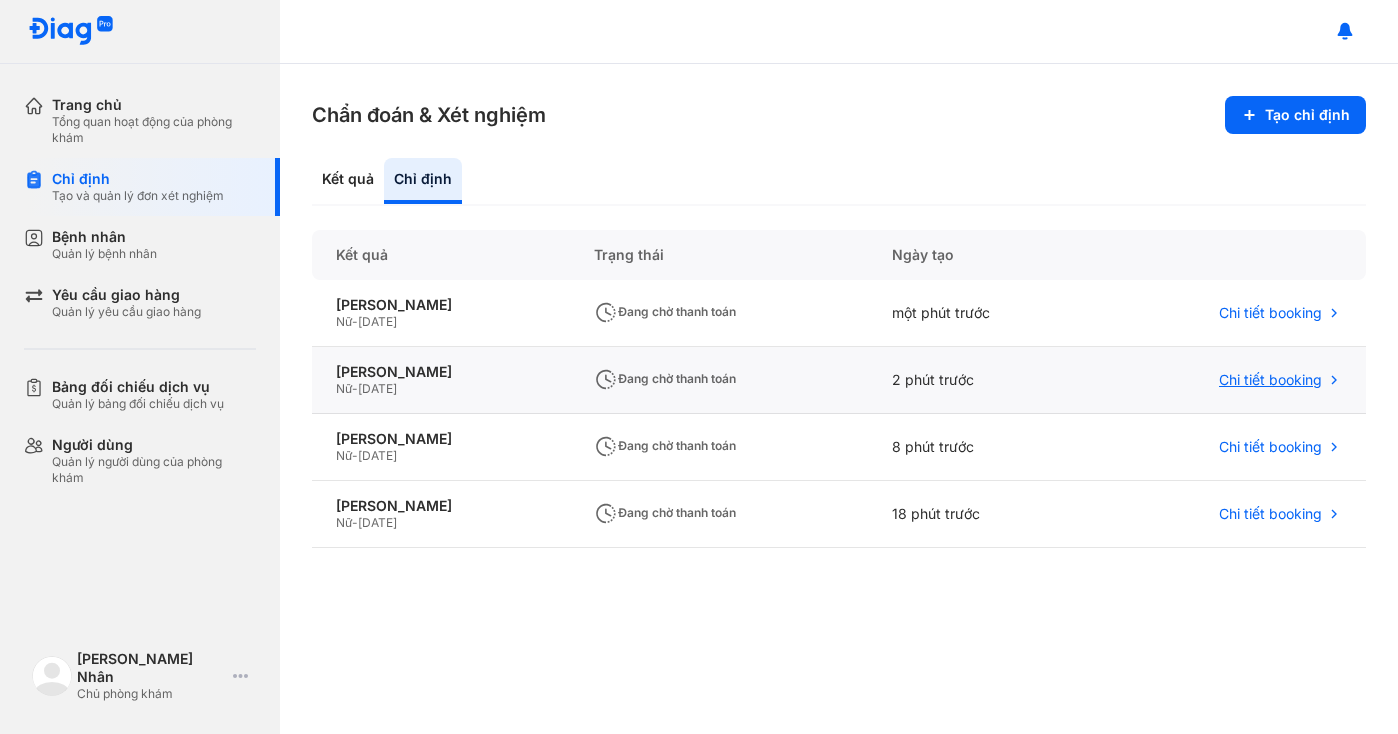 click on "Chi tiết booking" at bounding box center [1270, 380] 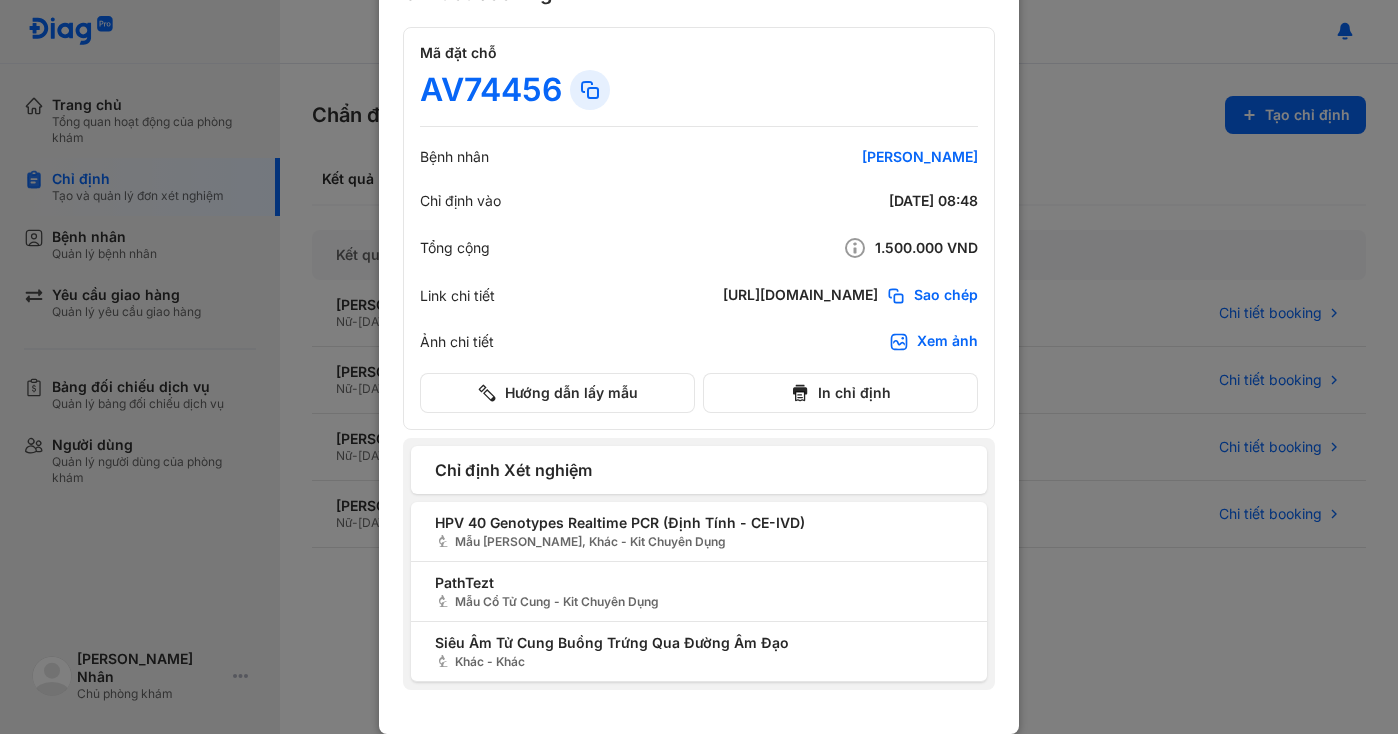 scroll, scrollTop: 0, scrollLeft: 0, axis: both 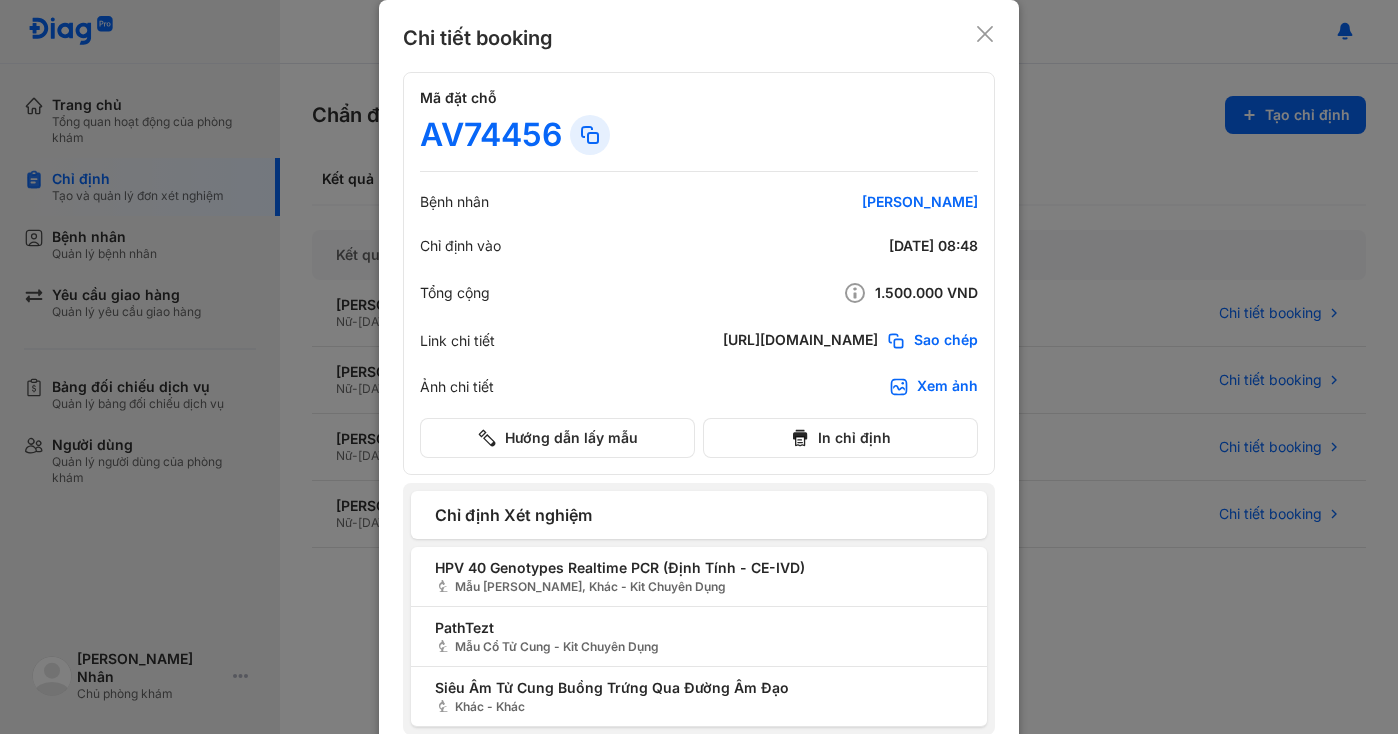 click 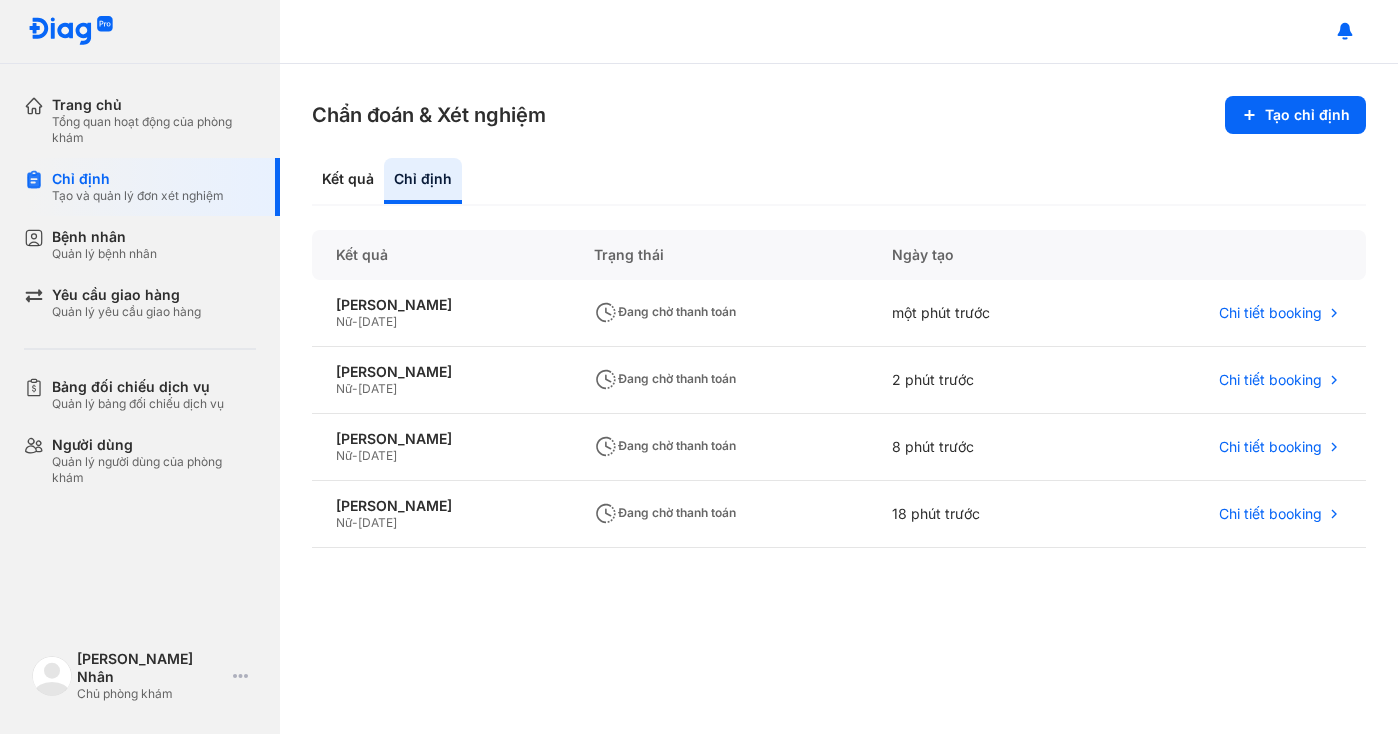 click on "Kết quả" 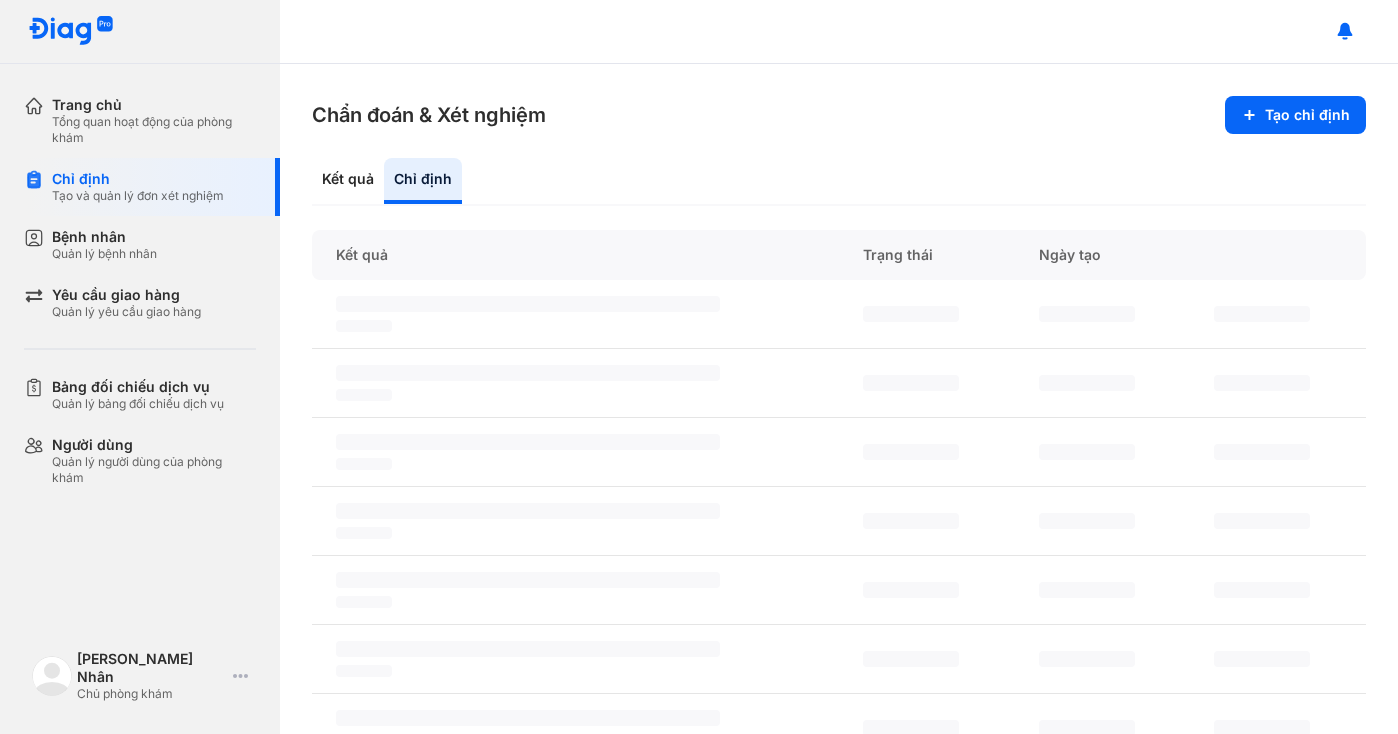 scroll, scrollTop: 0, scrollLeft: 0, axis: both 